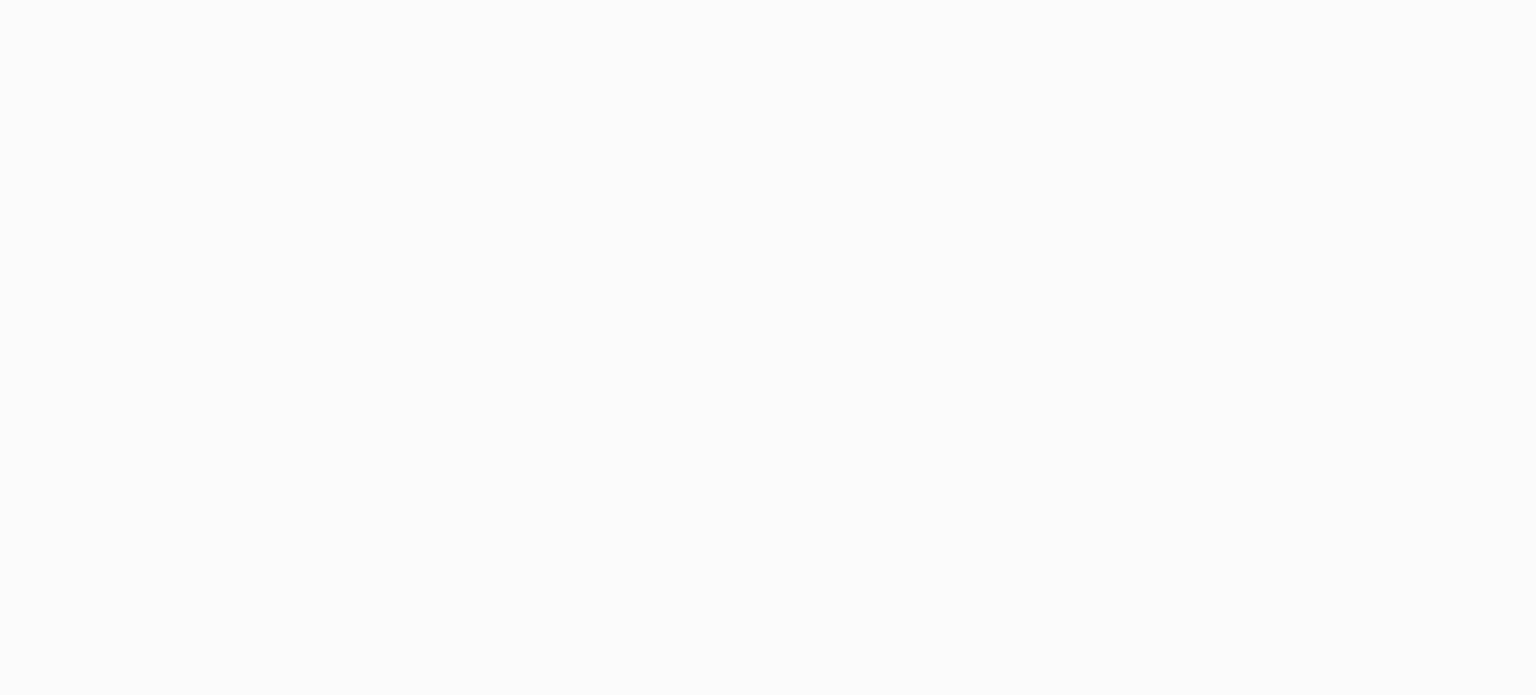 scroll, scrollTop: 0, scrollLeft: 0, axis: both 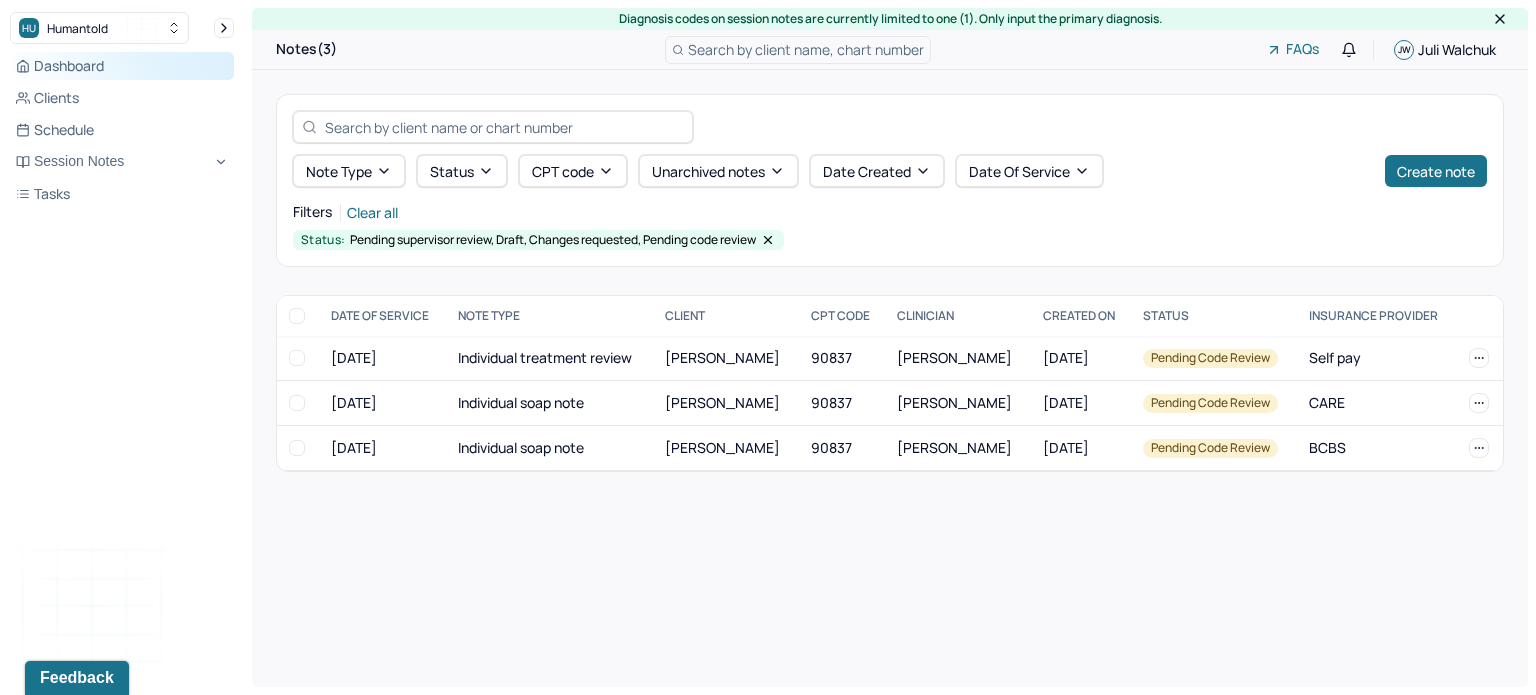 click on "Dashboard" at bounding box center (122, 66) 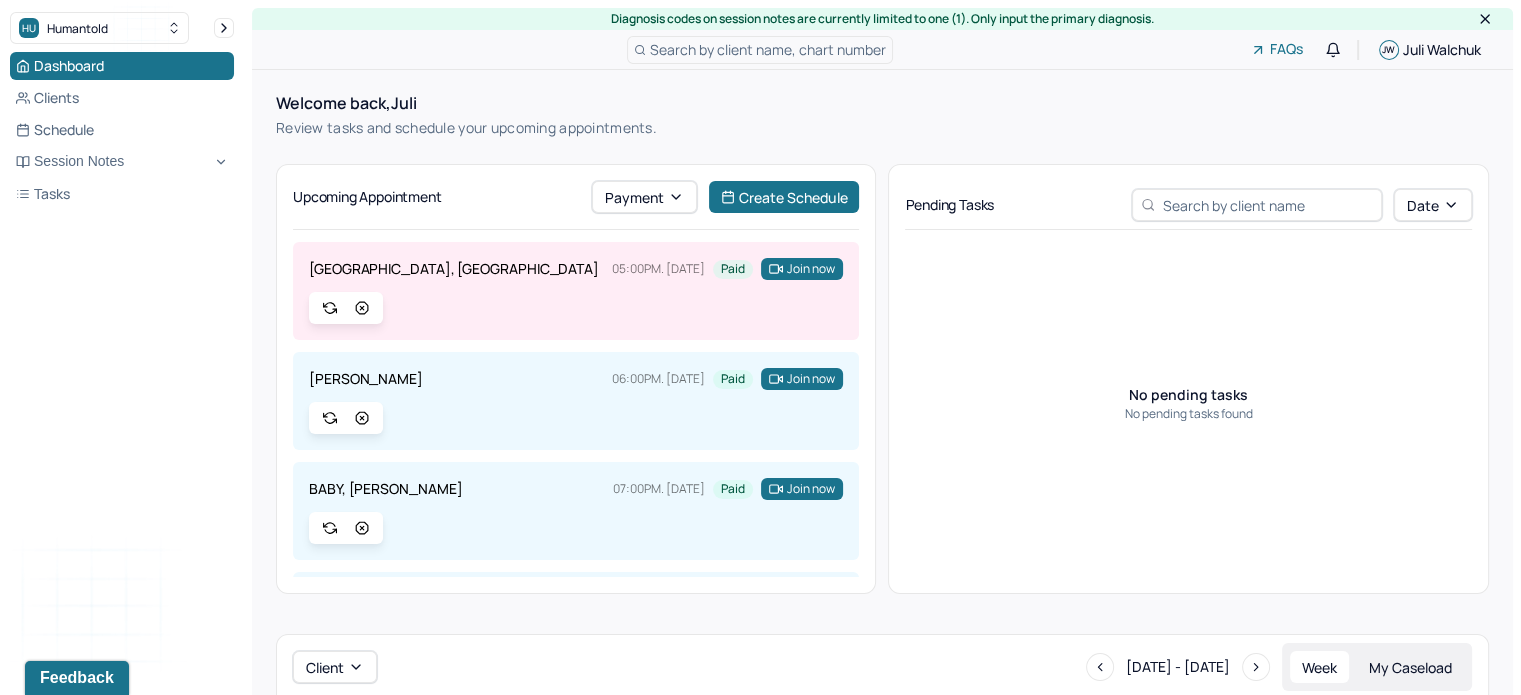 scroll, scrollTop: 313, scrollLeft: 0, axis: vertical 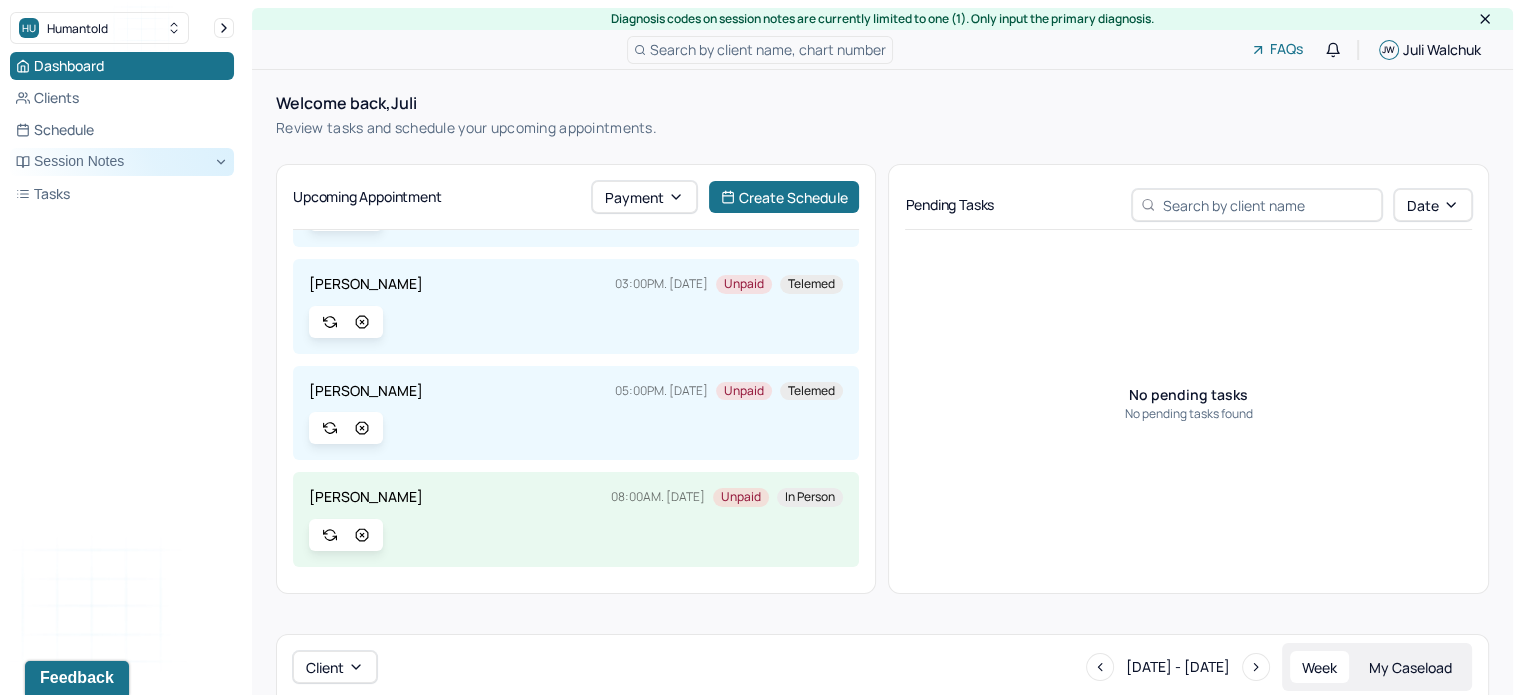 click on "Session Notes" at bounding box center [122, 162] 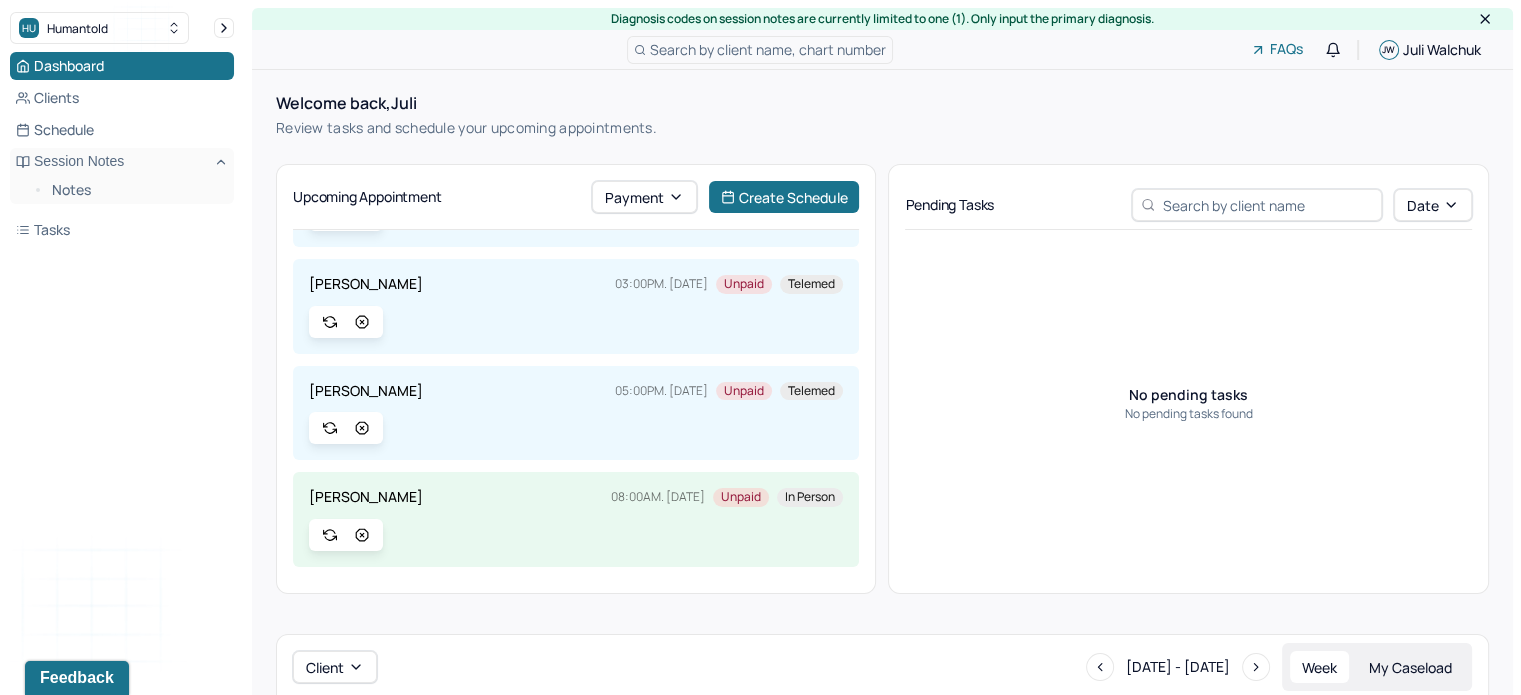 click on "Dashboard Clients Schedule Session Notes Notes Tasks" at bounding box center [122, 148] 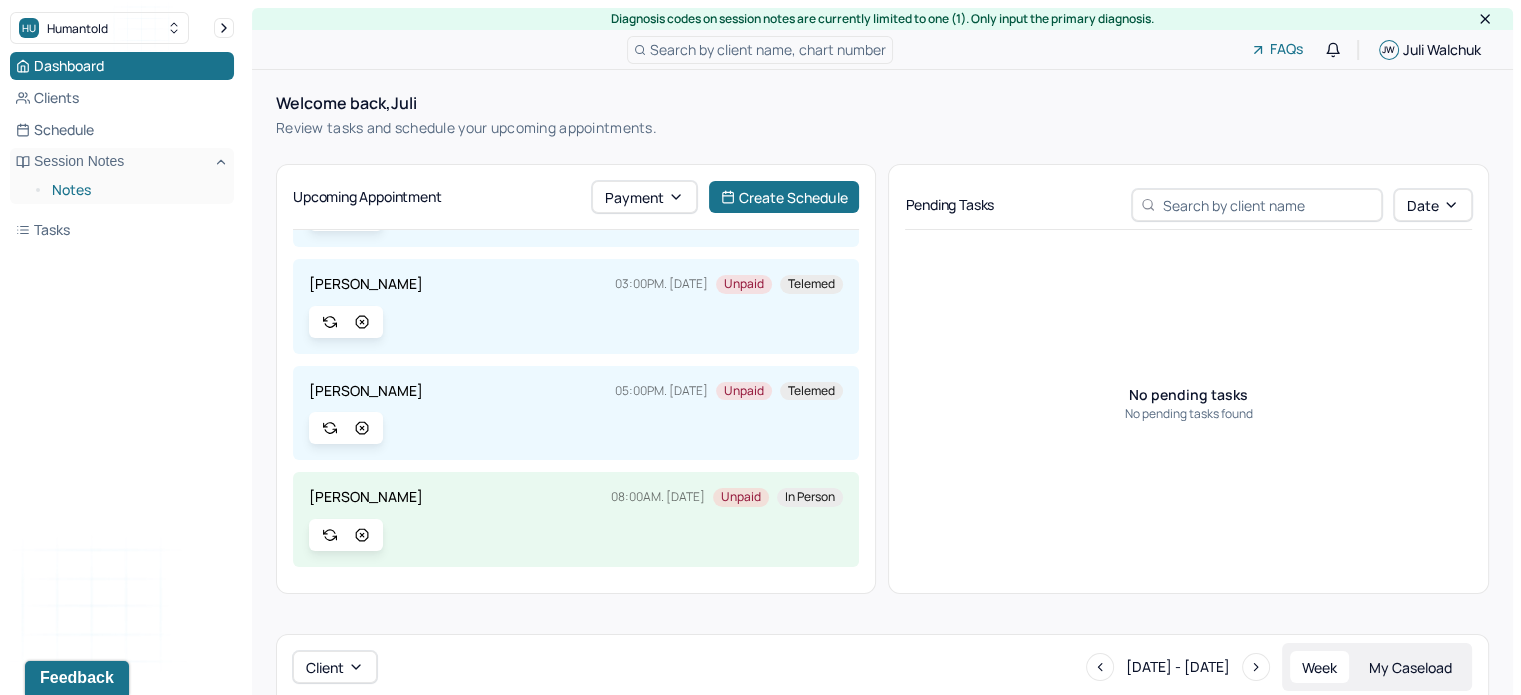 click on "Notes" at bounding box center (135, 190) 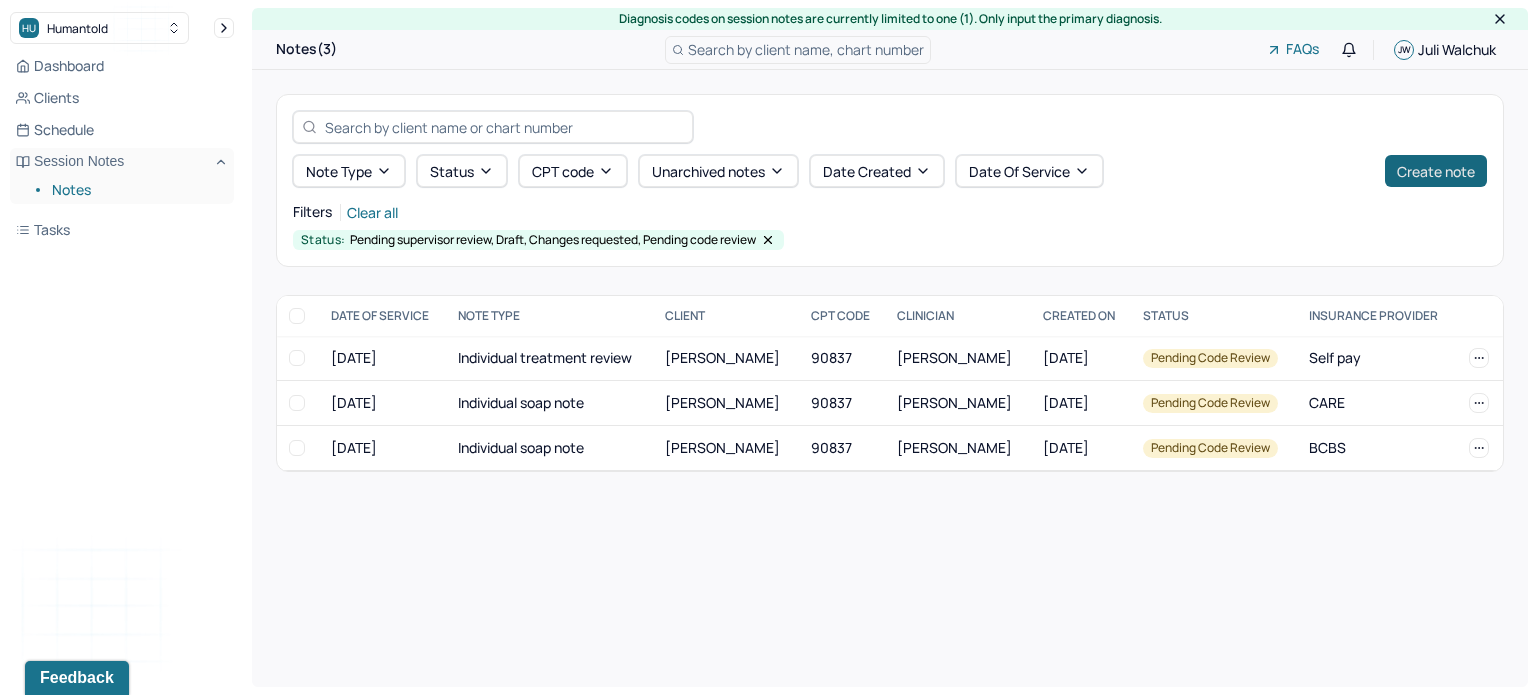 click on "Create note" at bounding box center (1436, 171) 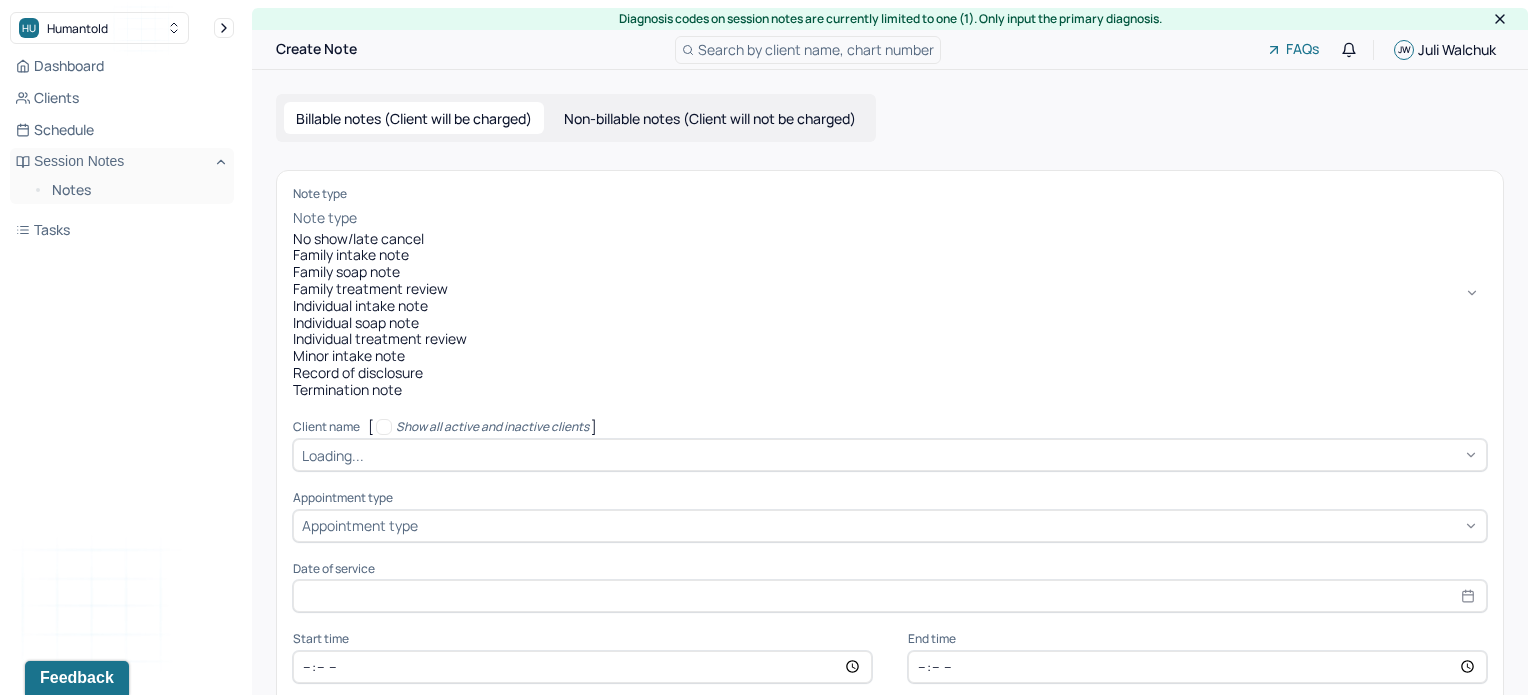 click at bounding box center [924, 218] 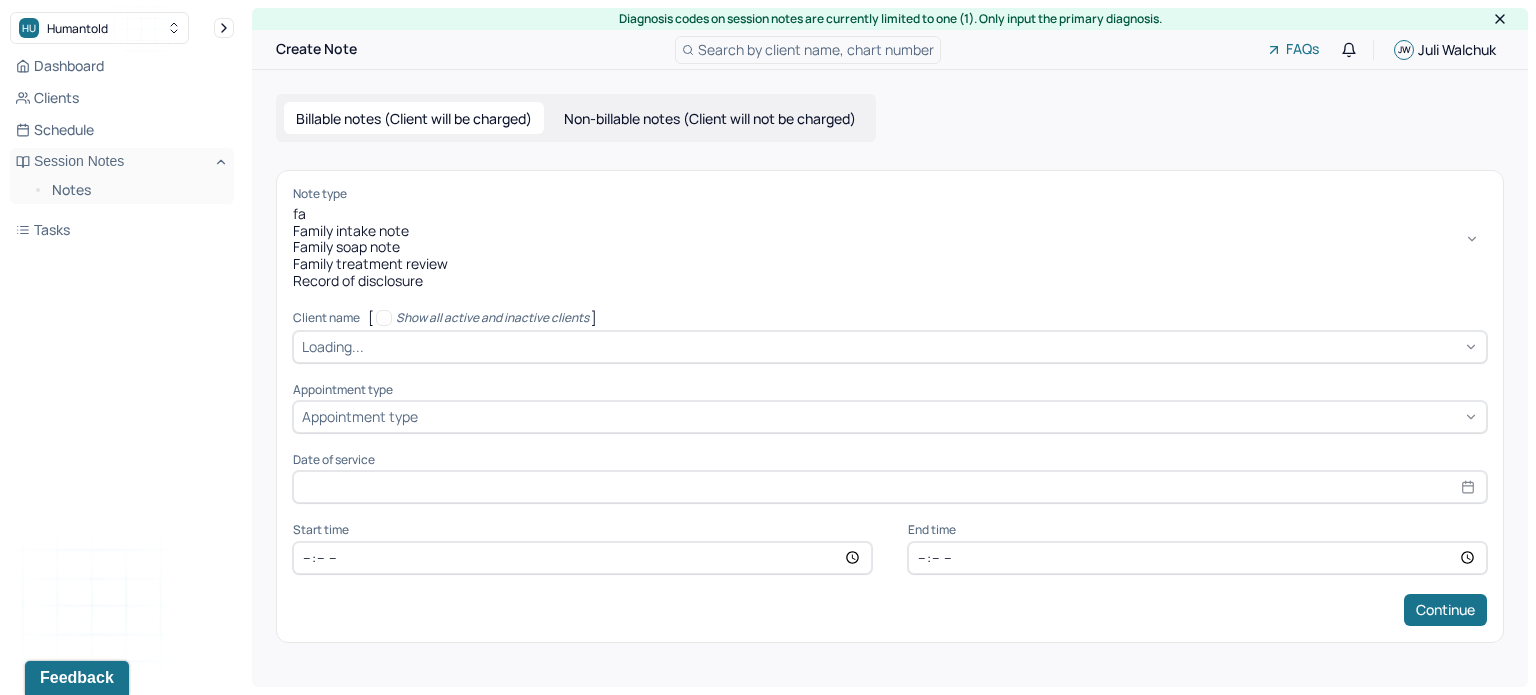 type on "fam" 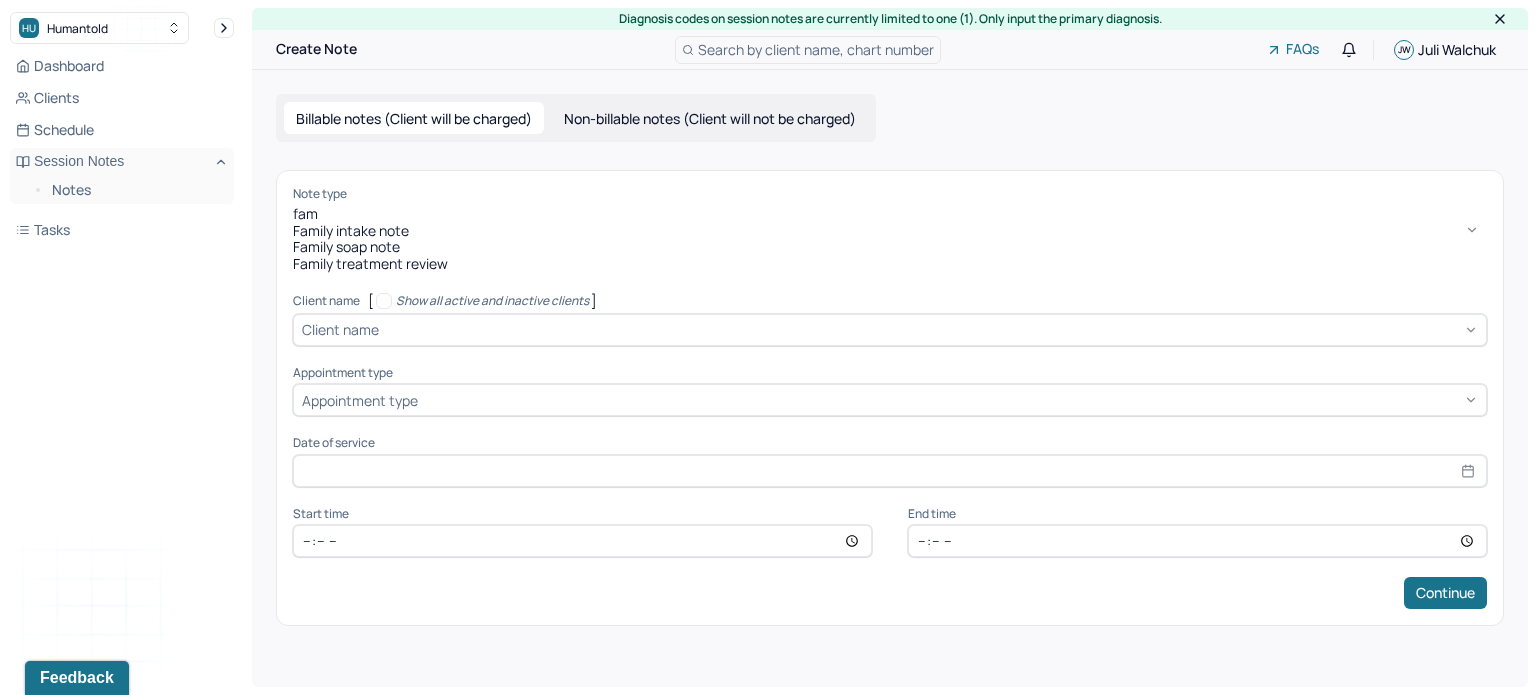 click on "Family soap note" at bounding box center (890, 247) 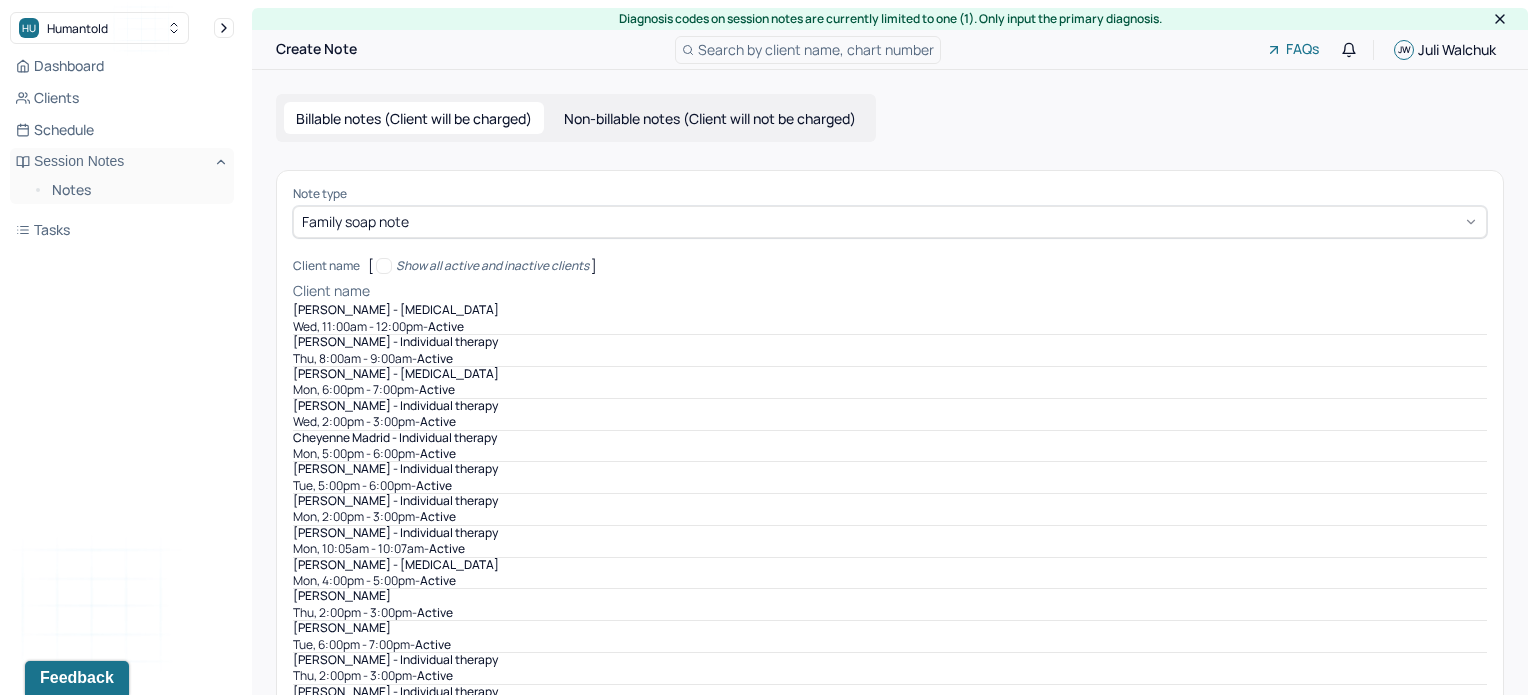 click on "Client name" at bounding box center (331, 291) 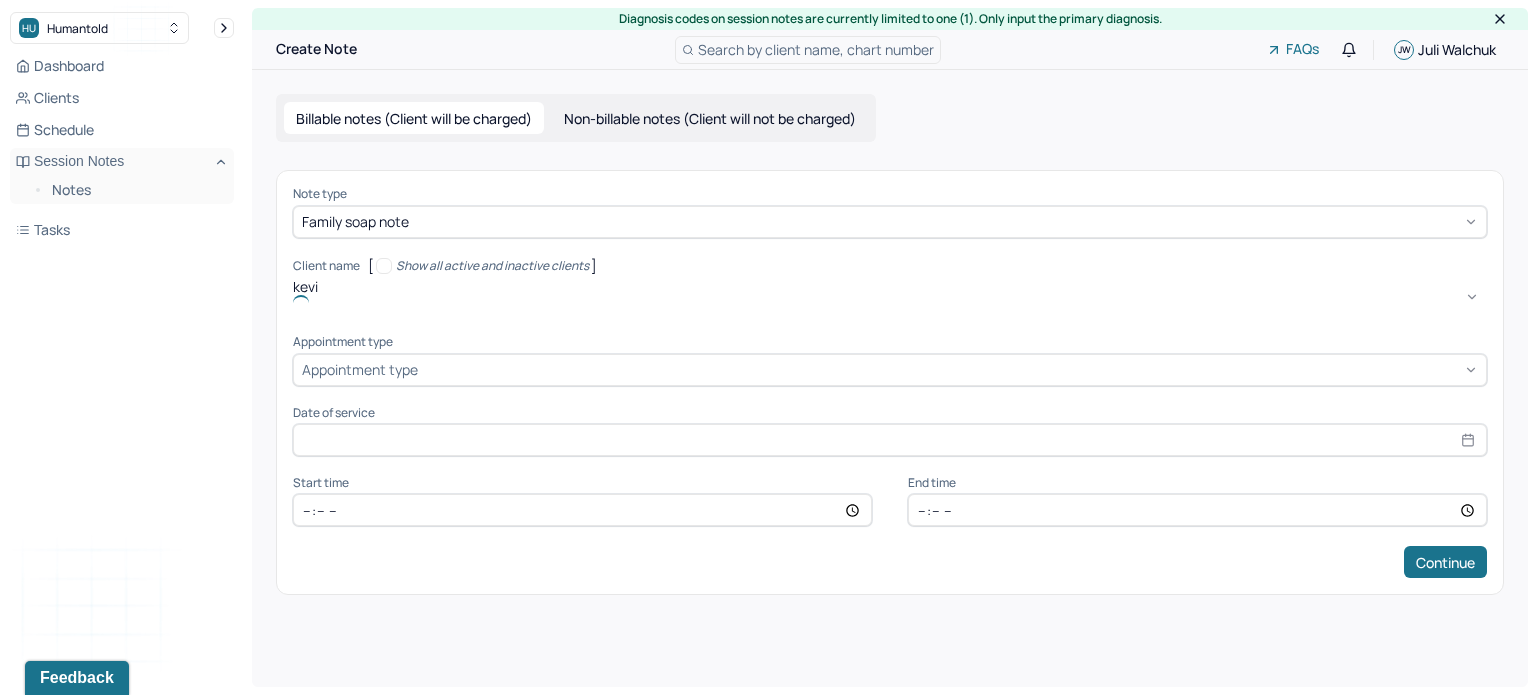 type on "[PERSON_NAME]" 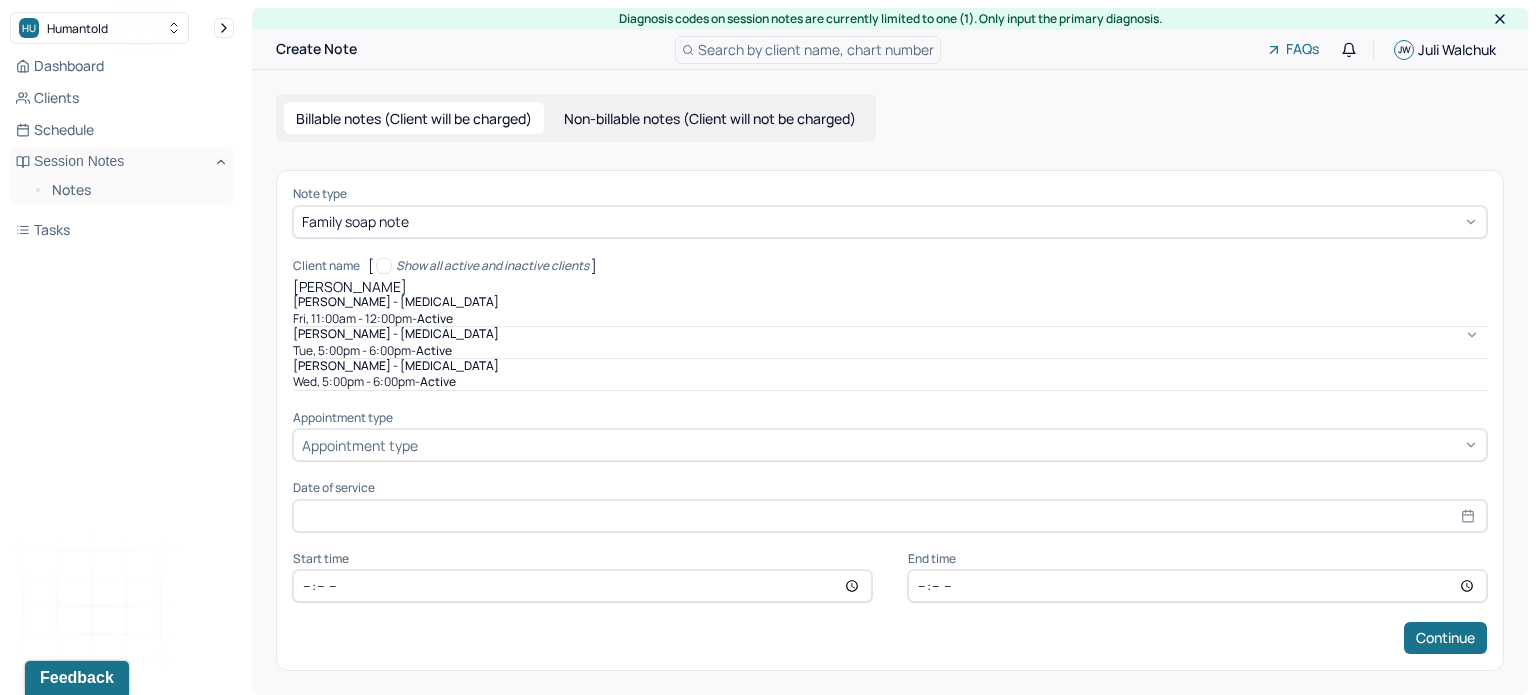 click on "[PERSON_NAME] - [MEDICAL_DATA]" at bounding box center [396, 302] 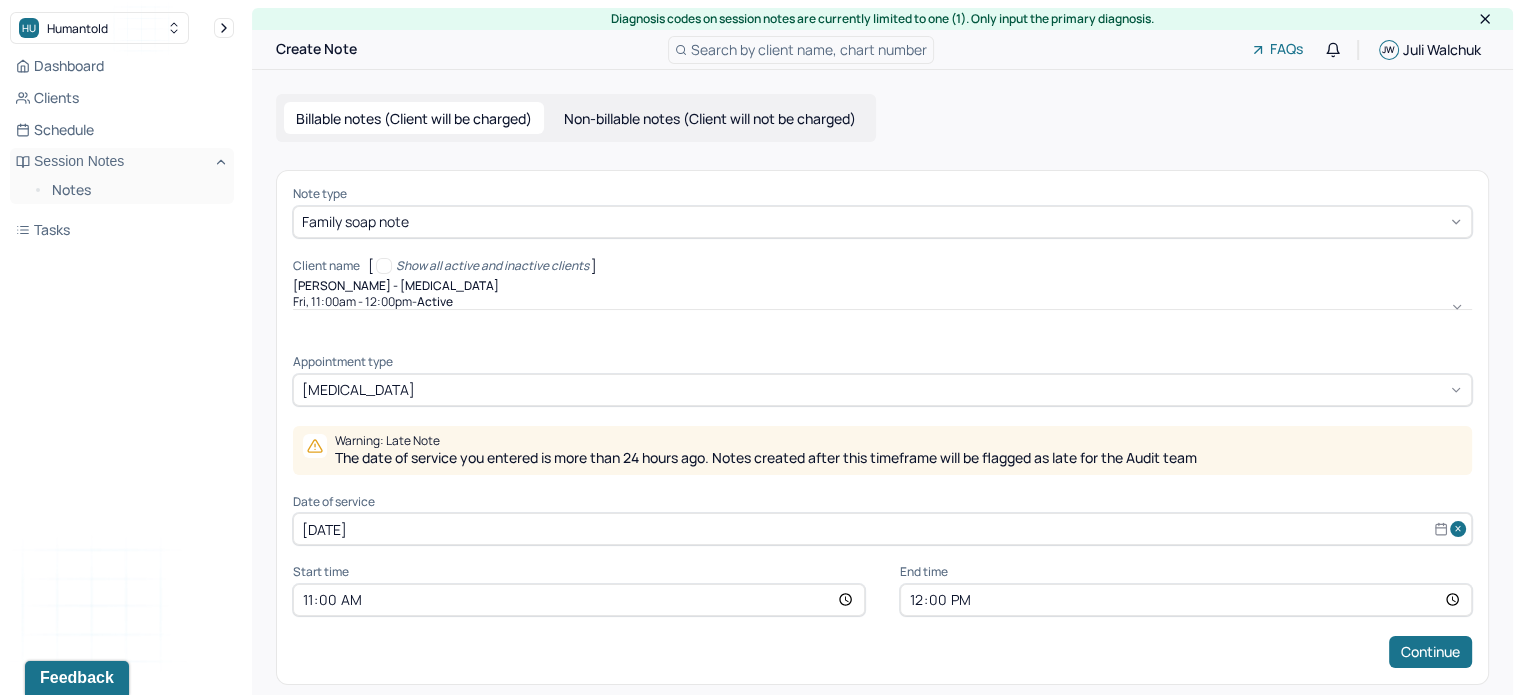 scroll, scrollTop: 10, scrollLeft: 0, axis: vertical 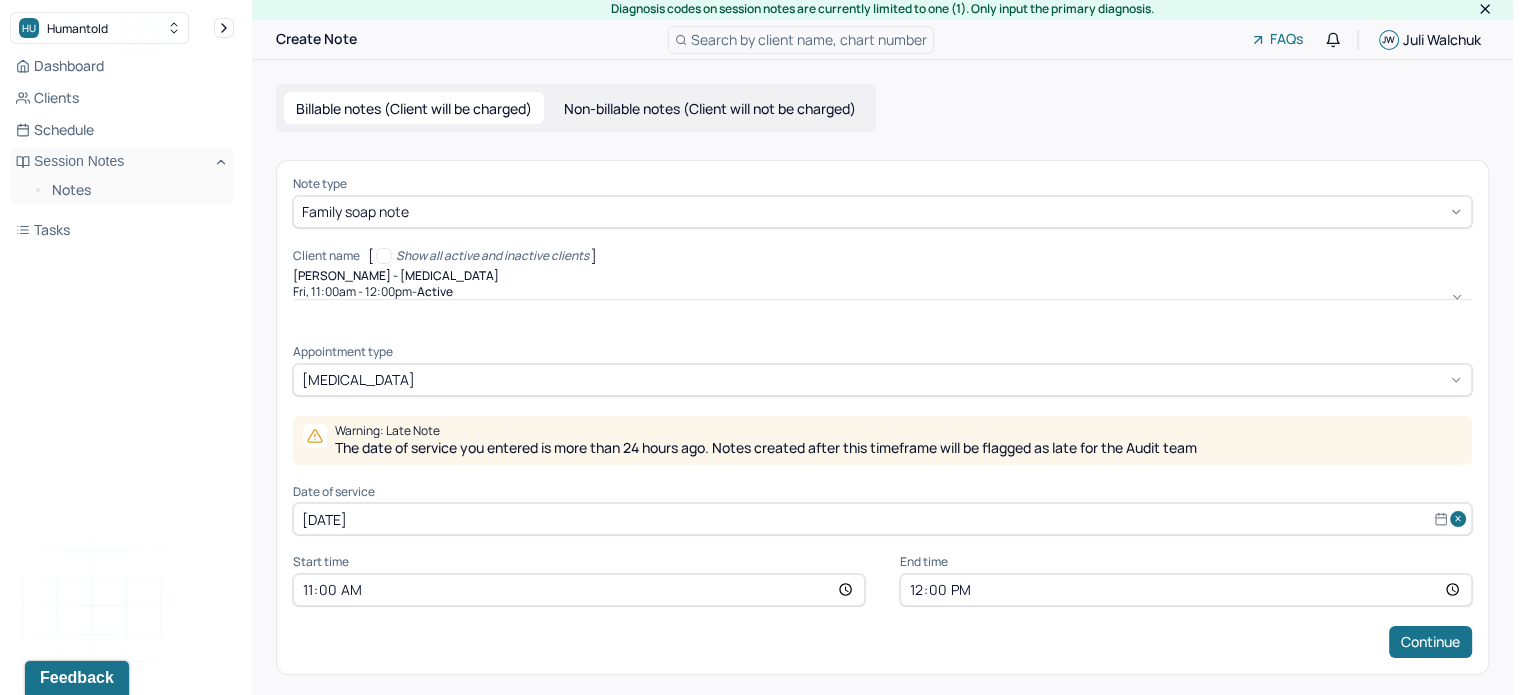 click on "[DATE]" at bounding box center (882, 519) 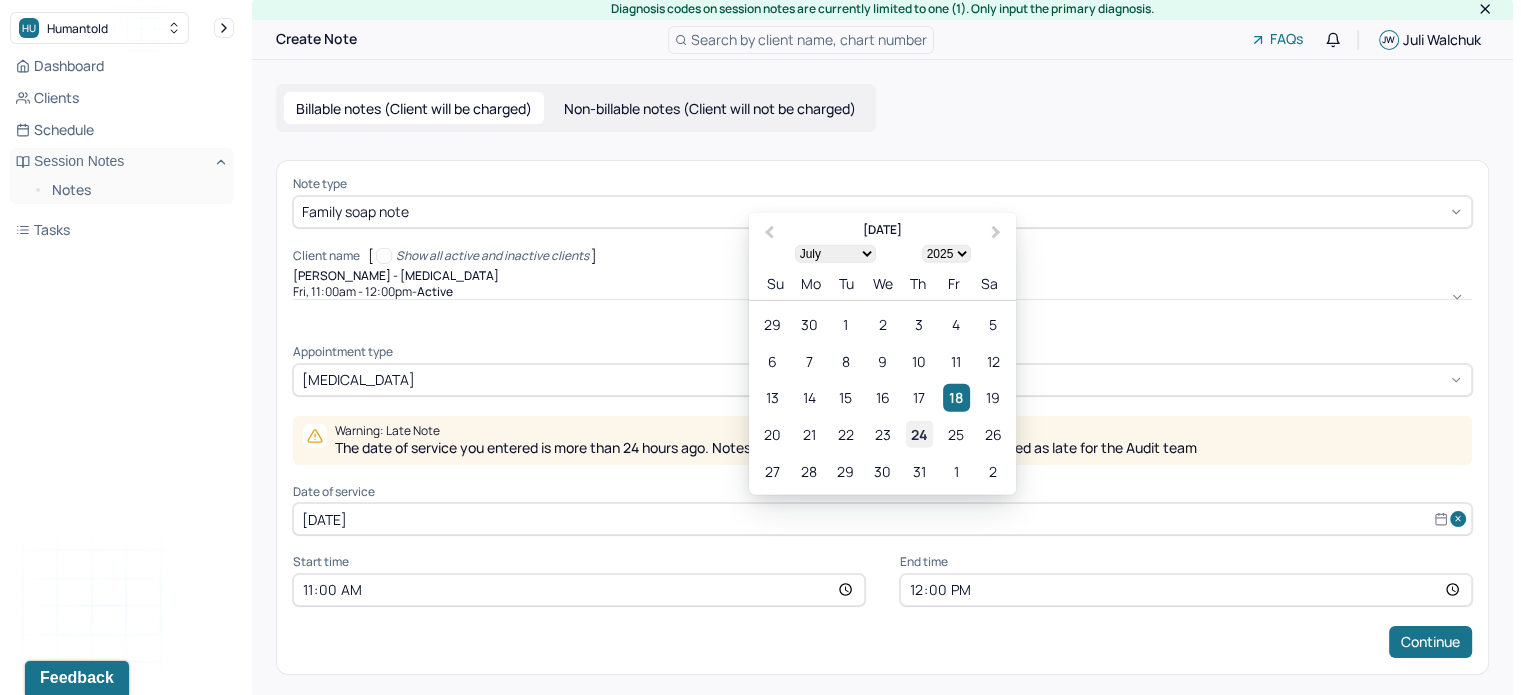 click on "24" at bounding box center (919, 434) 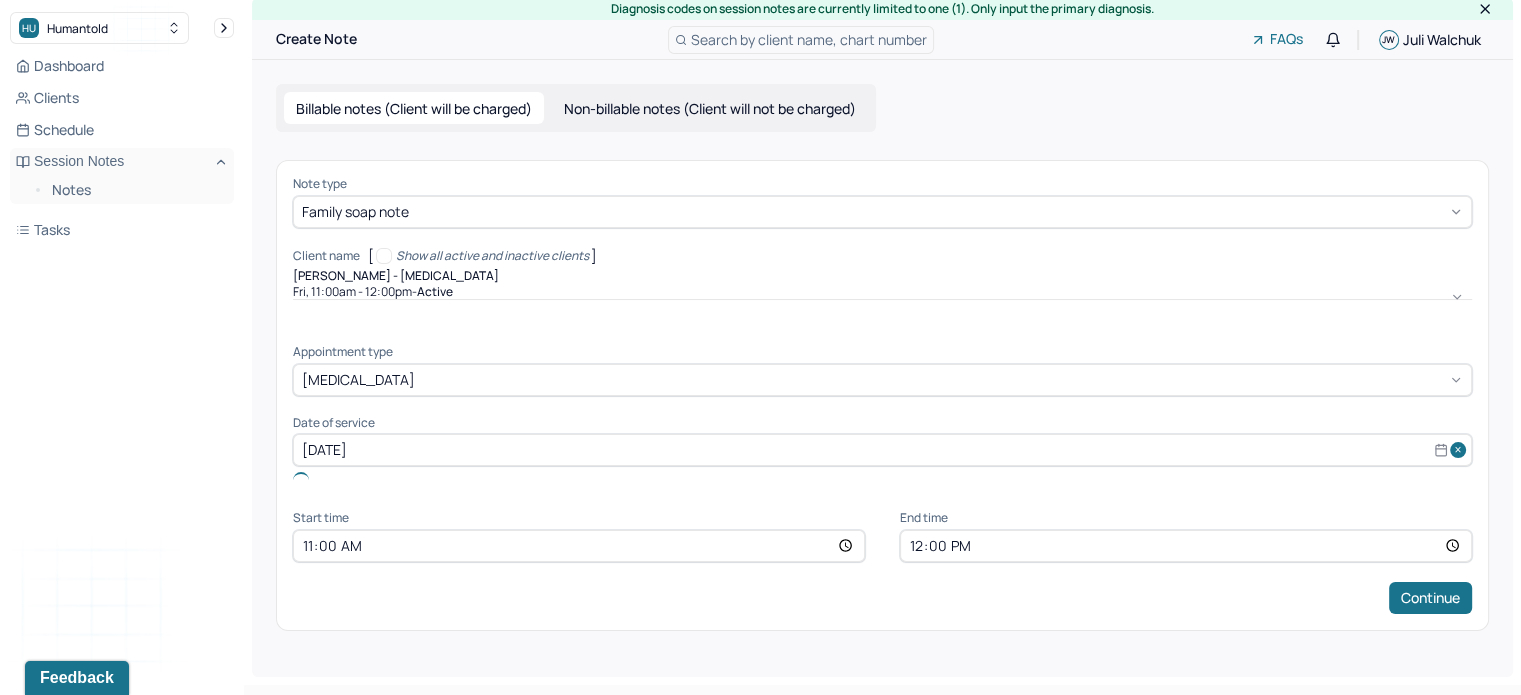 scroll, scrollTop: 0, scrollLeft: 0, axis: both 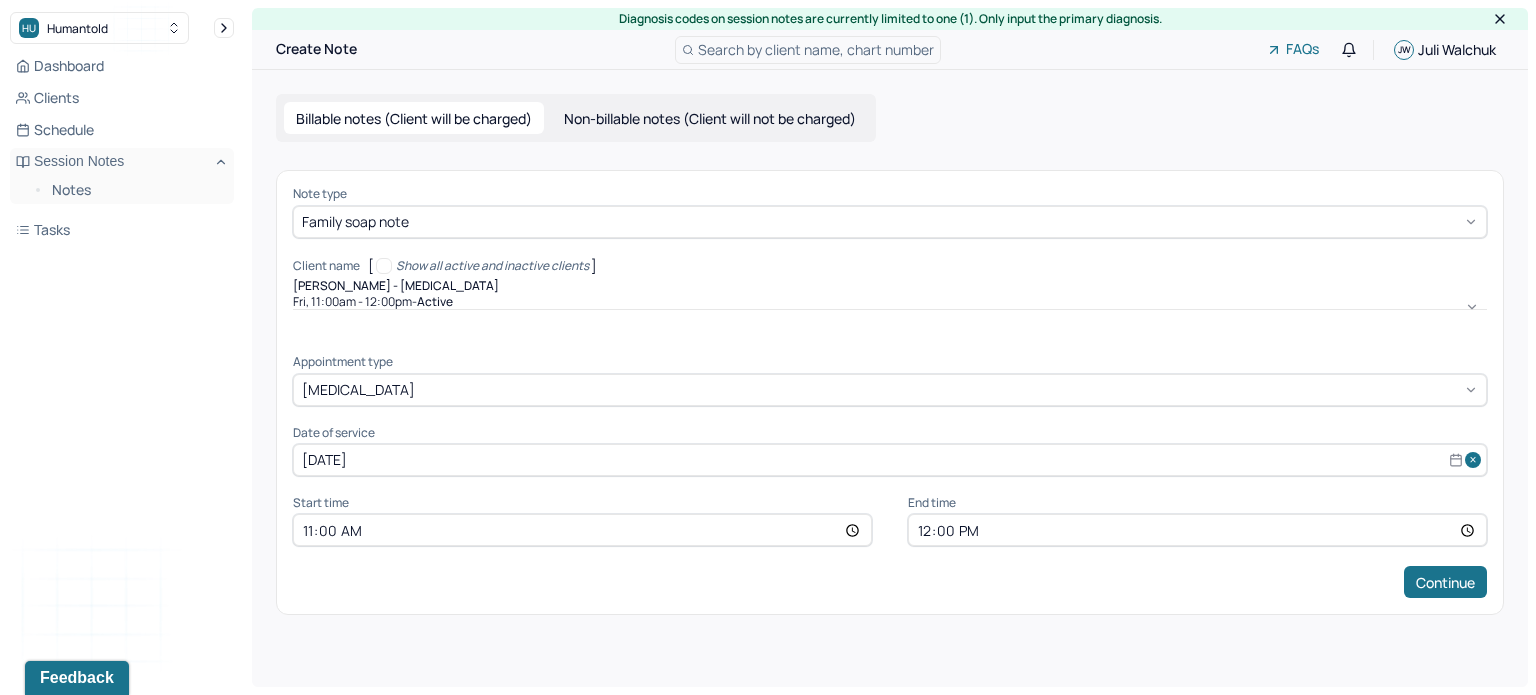 click on "11:00" at bounding box center (582, 530) 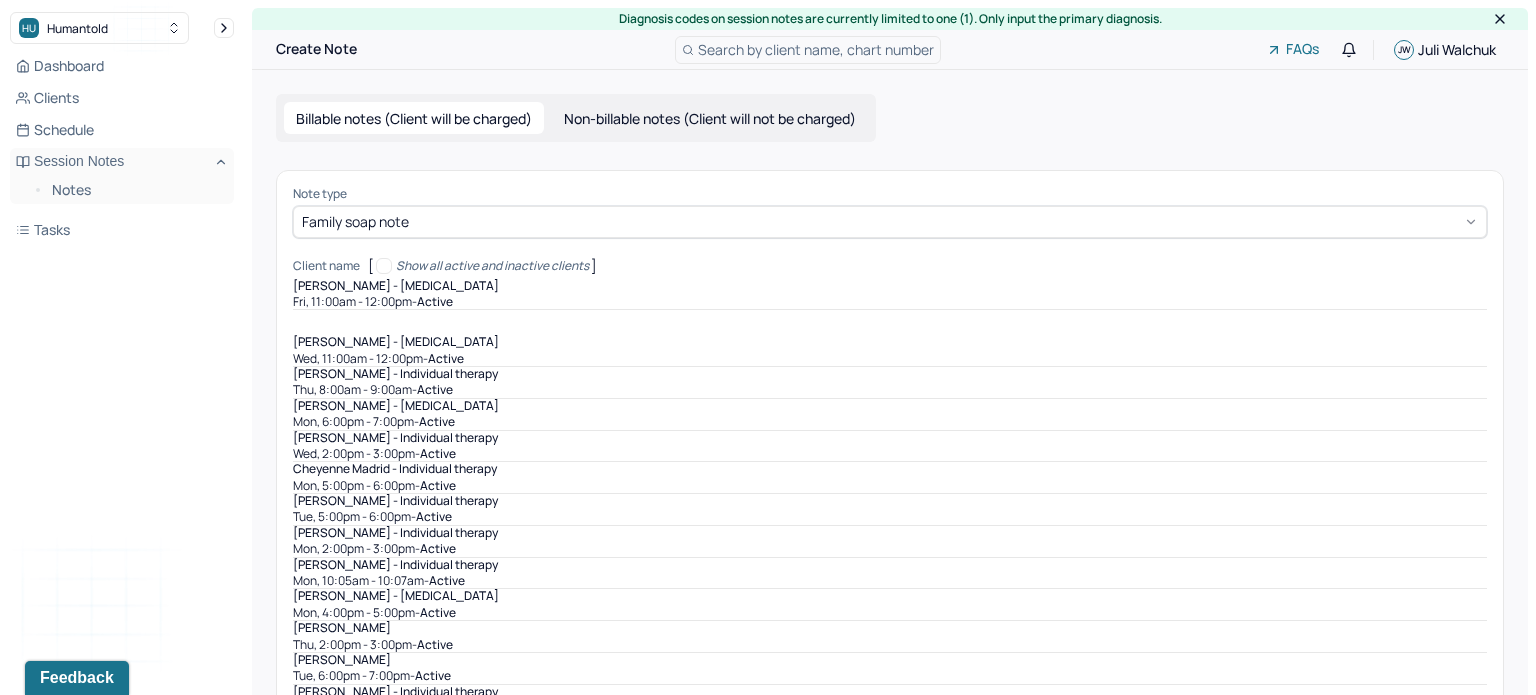 click on "[PERSON_NAME] - [MEDICAL_DATA]" at bounding box center [396, 286] 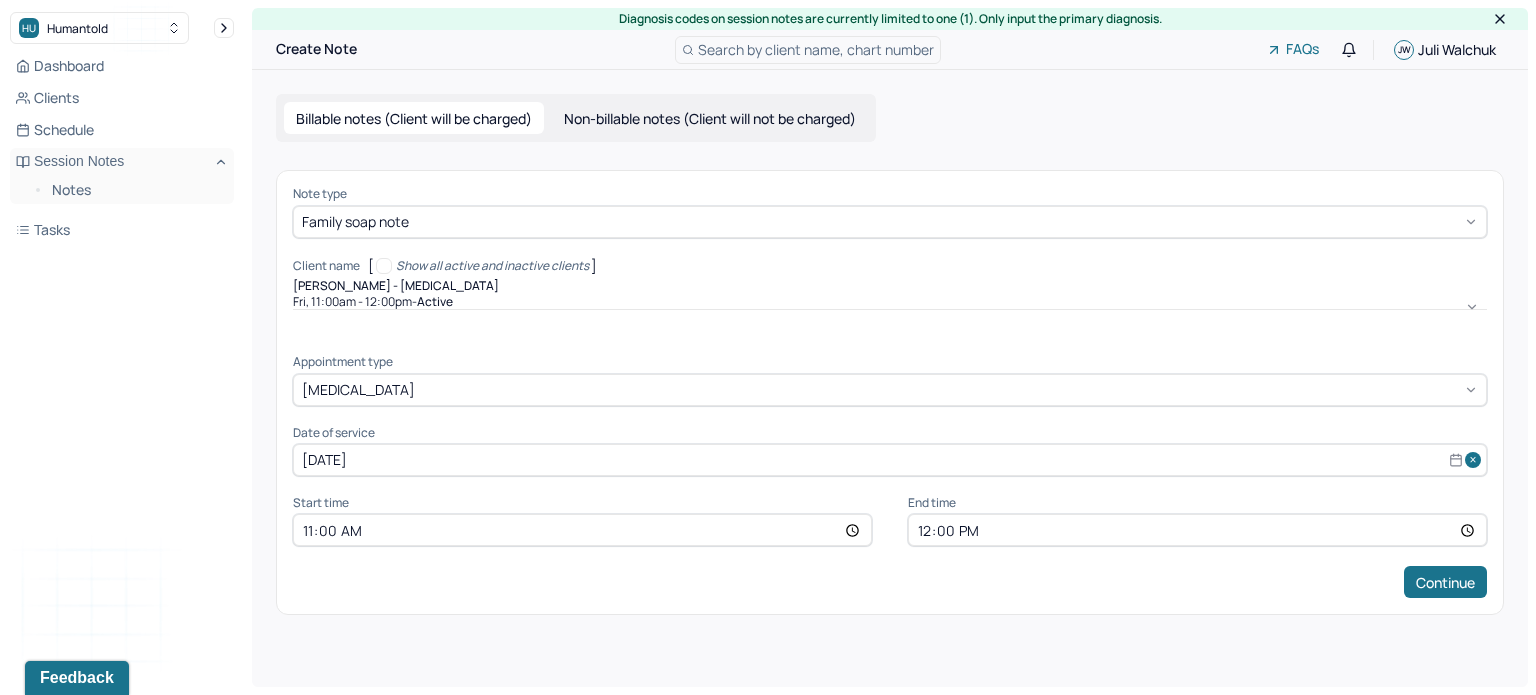 select on "6" 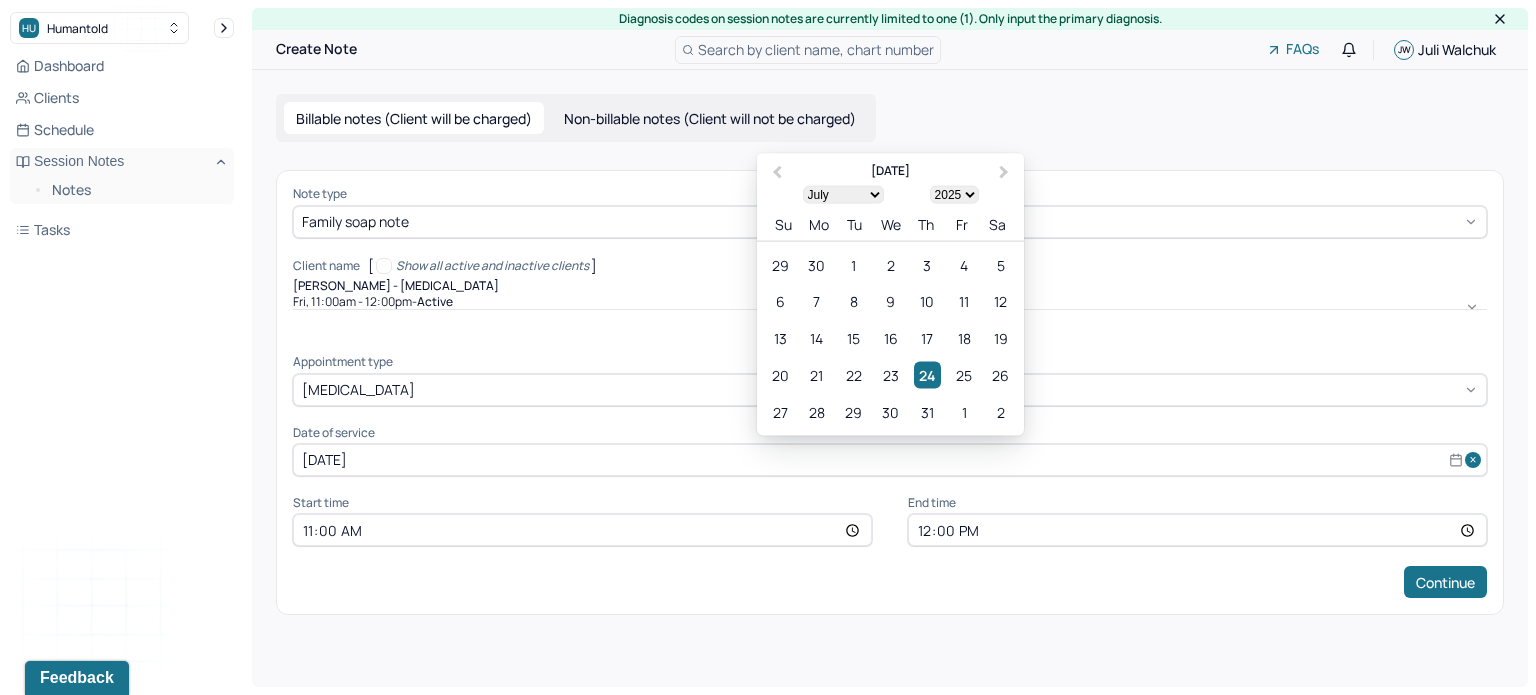 click on "[DATE]" at bounding box center [890, 460] 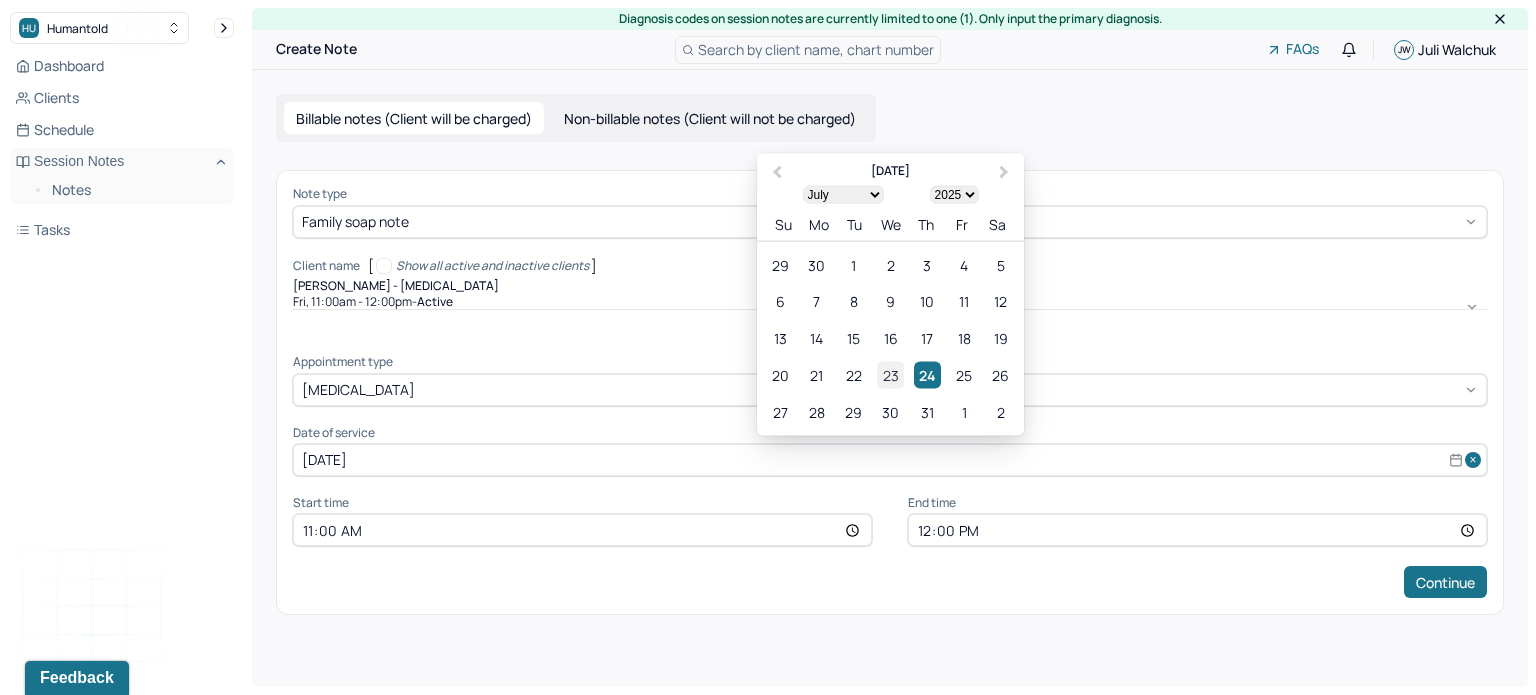 click on "23" at bounding box center (890, 375) 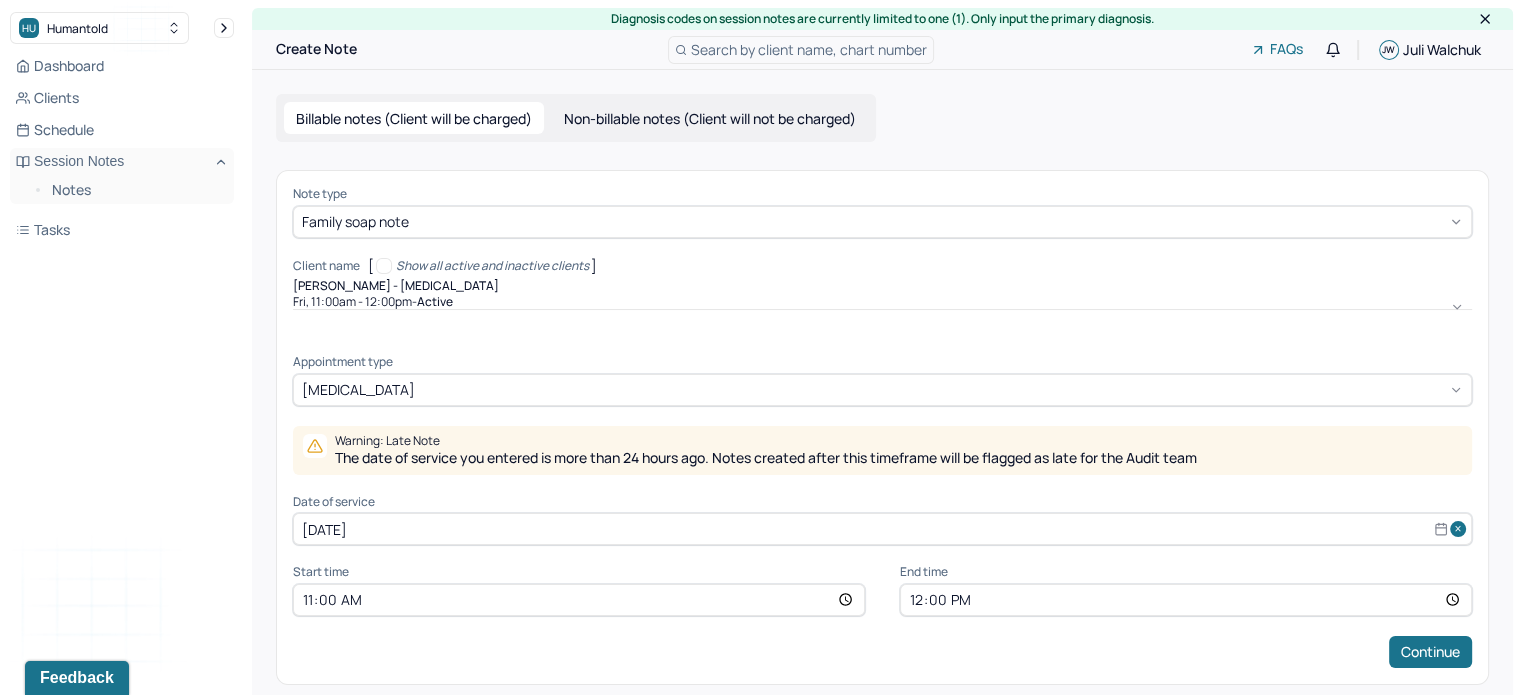 click on "11:00" at bounding box center (579, 600) 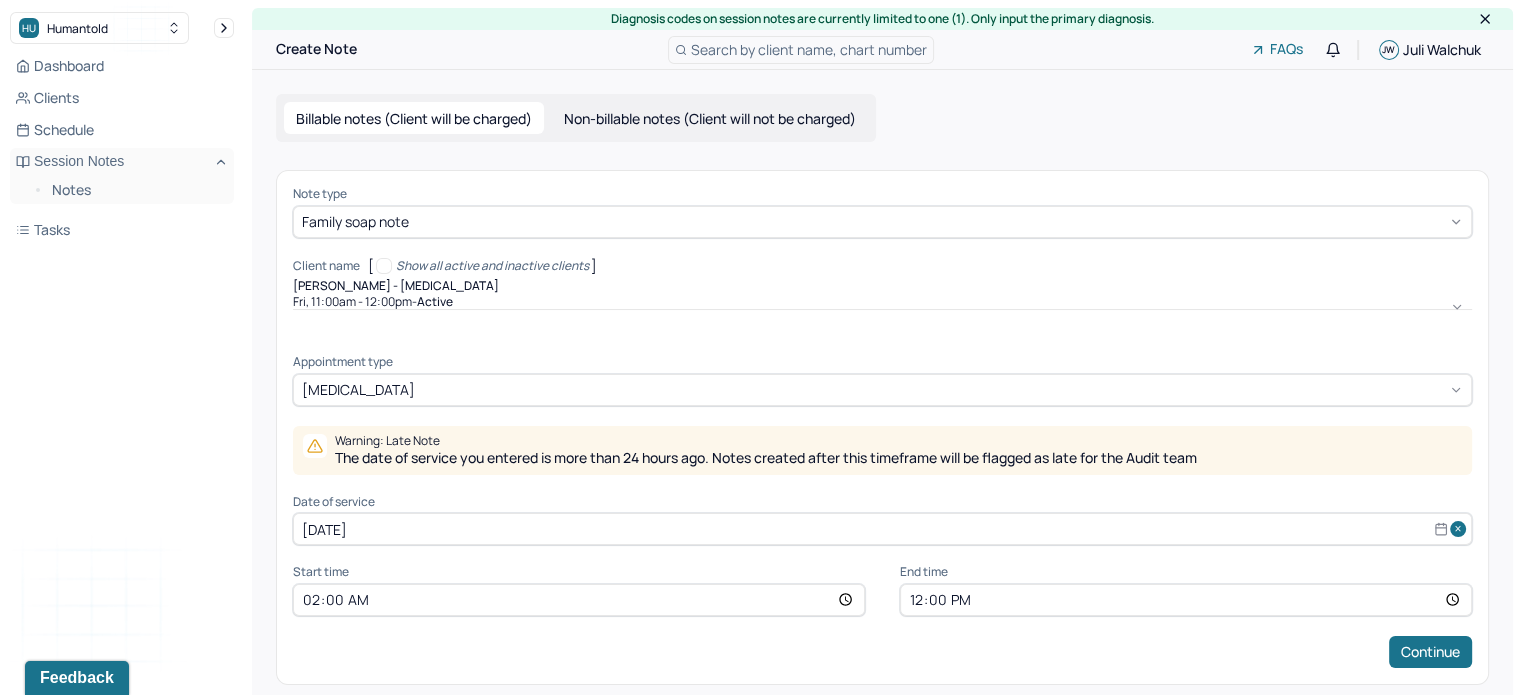 type on "14:00" 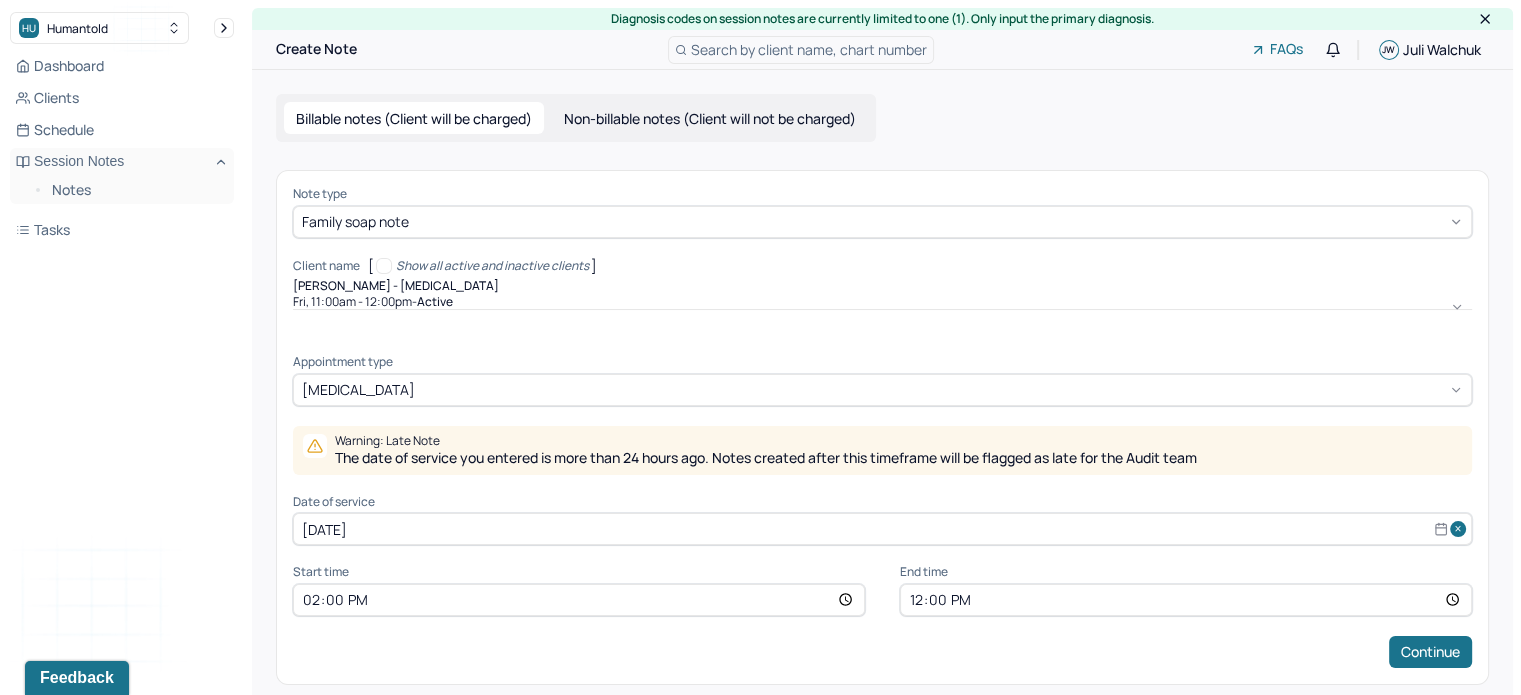 click on "12:00" at bounding box center [1186, 600] 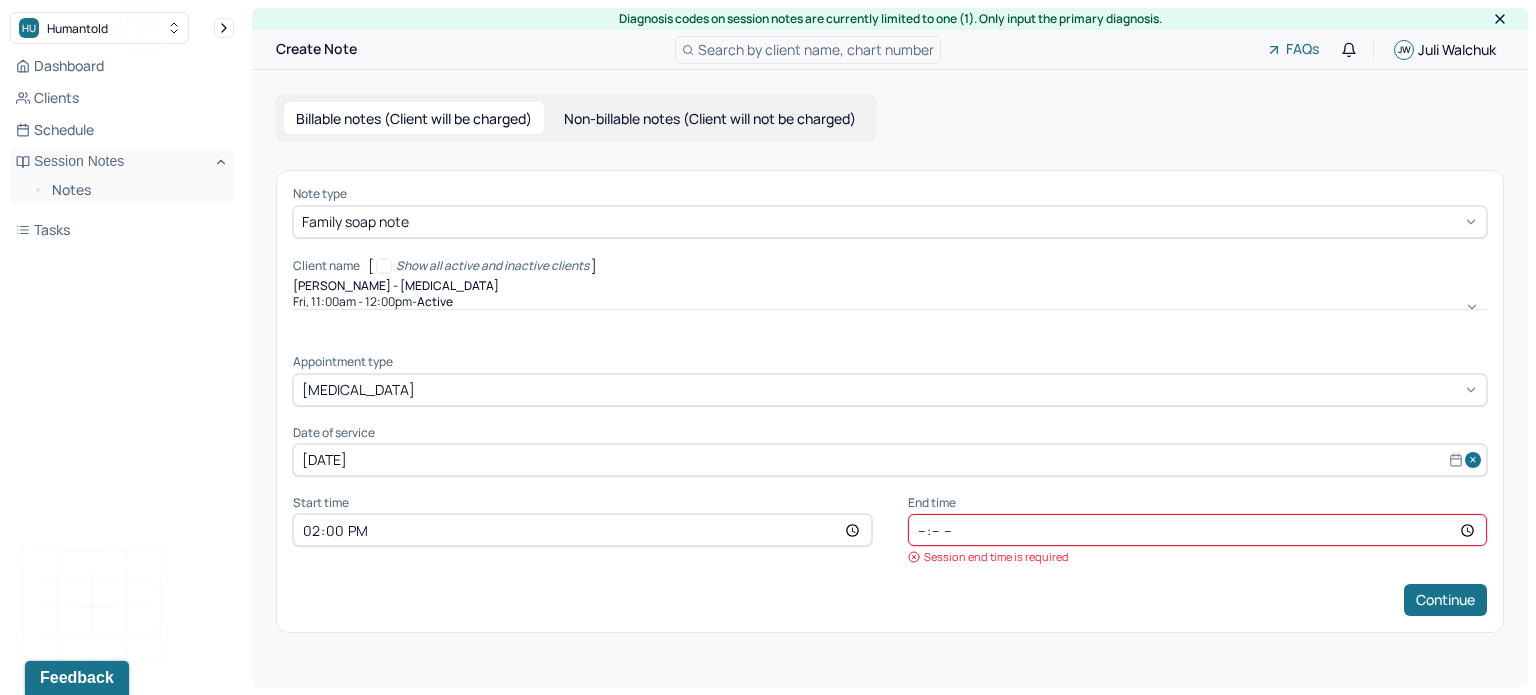 type on "15:00" 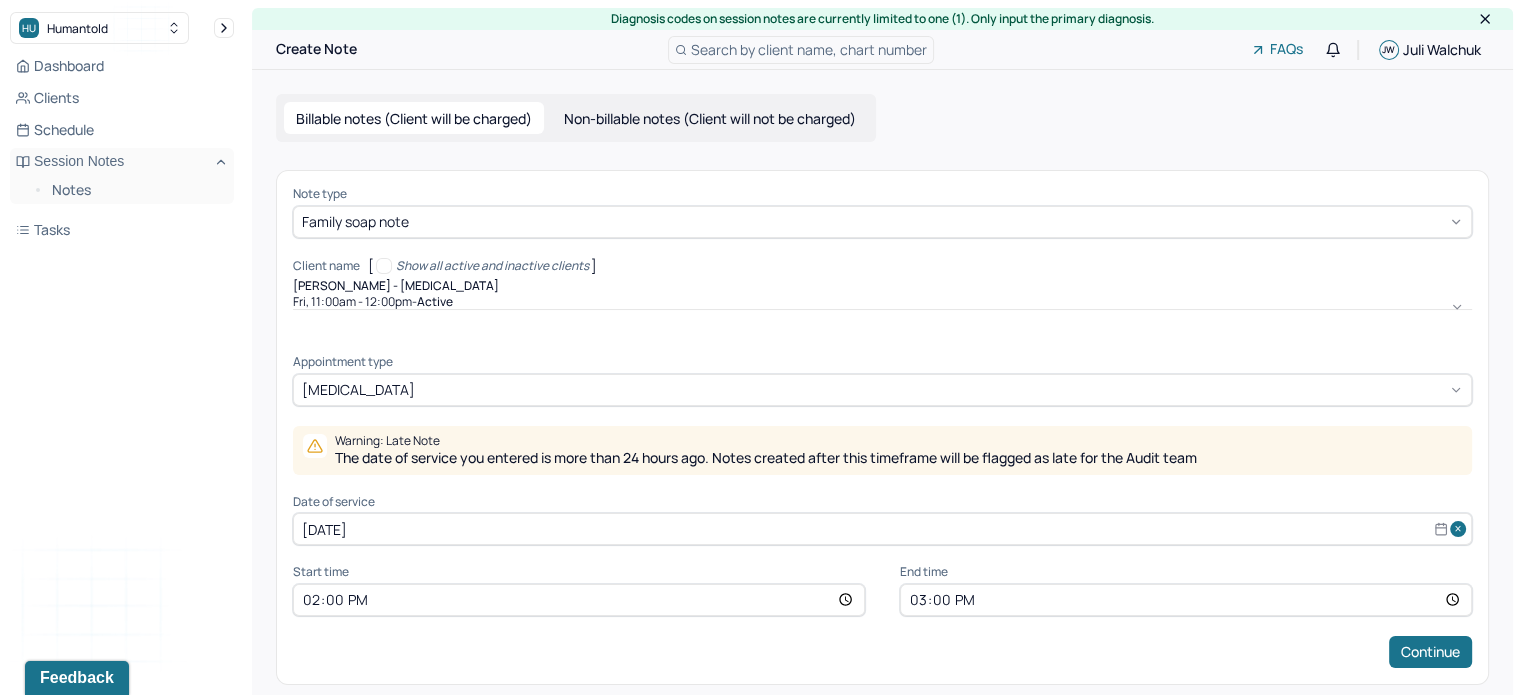 click on "Note type Family soap note Client name [ Show all active and inactive clients ] [PERSON_NAME] - [MEDICAL_DATA] Fri, 11:00am - 12:00pm  -  active Supervisee name [PERSON_NAME] Appointment type [MEDICAL_DATA] Warning: Late Note The date of service you entered is more than 24 hours ago. Notes created after this timeframe will be flagged as late for the Audit team Date of service [DATE] Start time 14:00 End time 15:00 Continue" at bounding box center (882, 427) 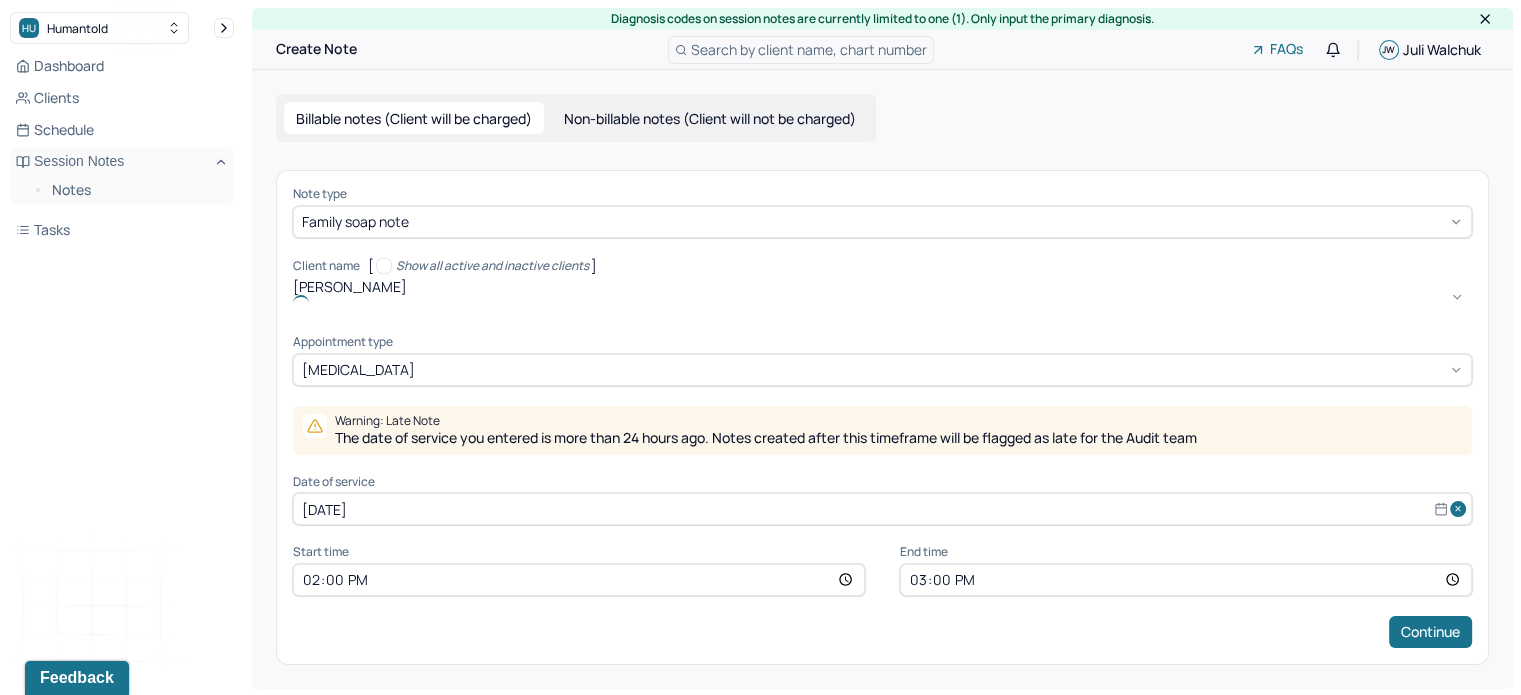 type on "sarina" 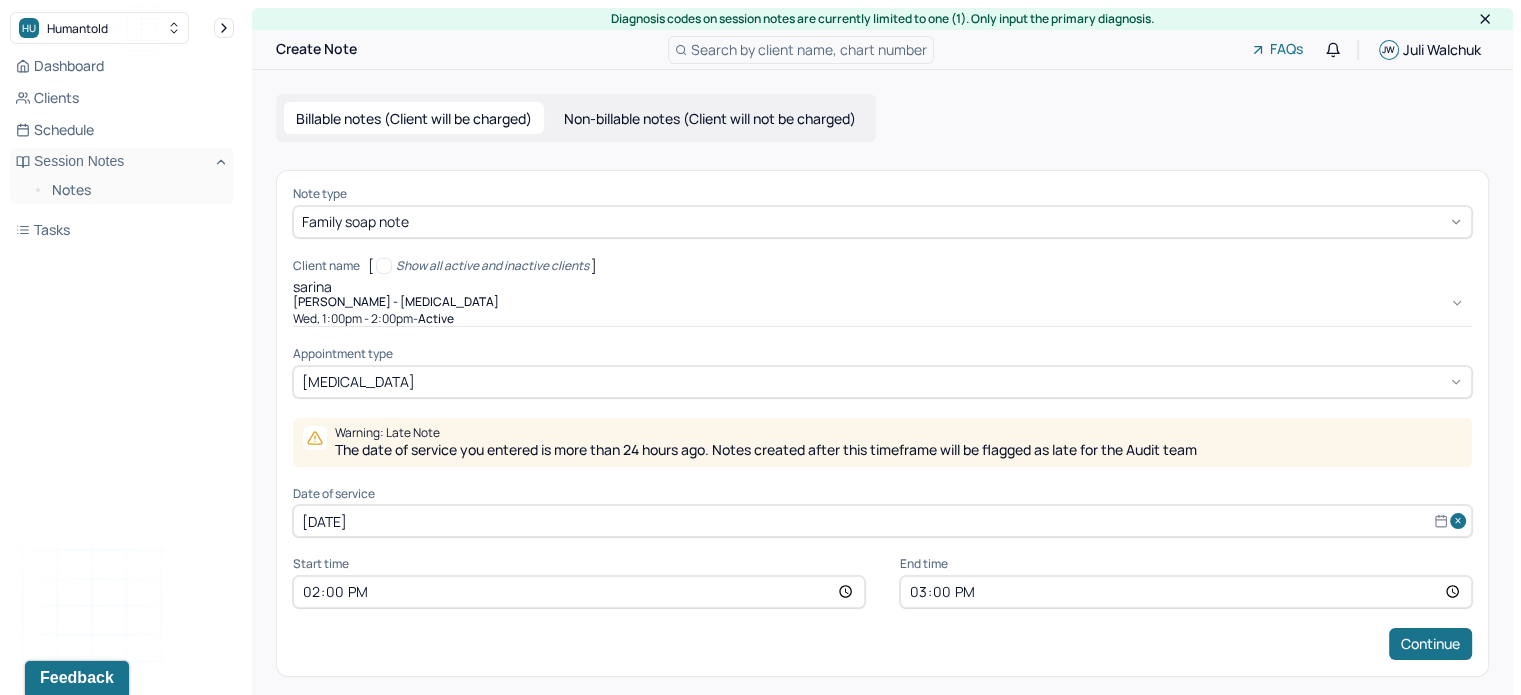 click on "[PERSON_NAME] - [MEDICAL_DATA]" at bounding box center [396, 302] 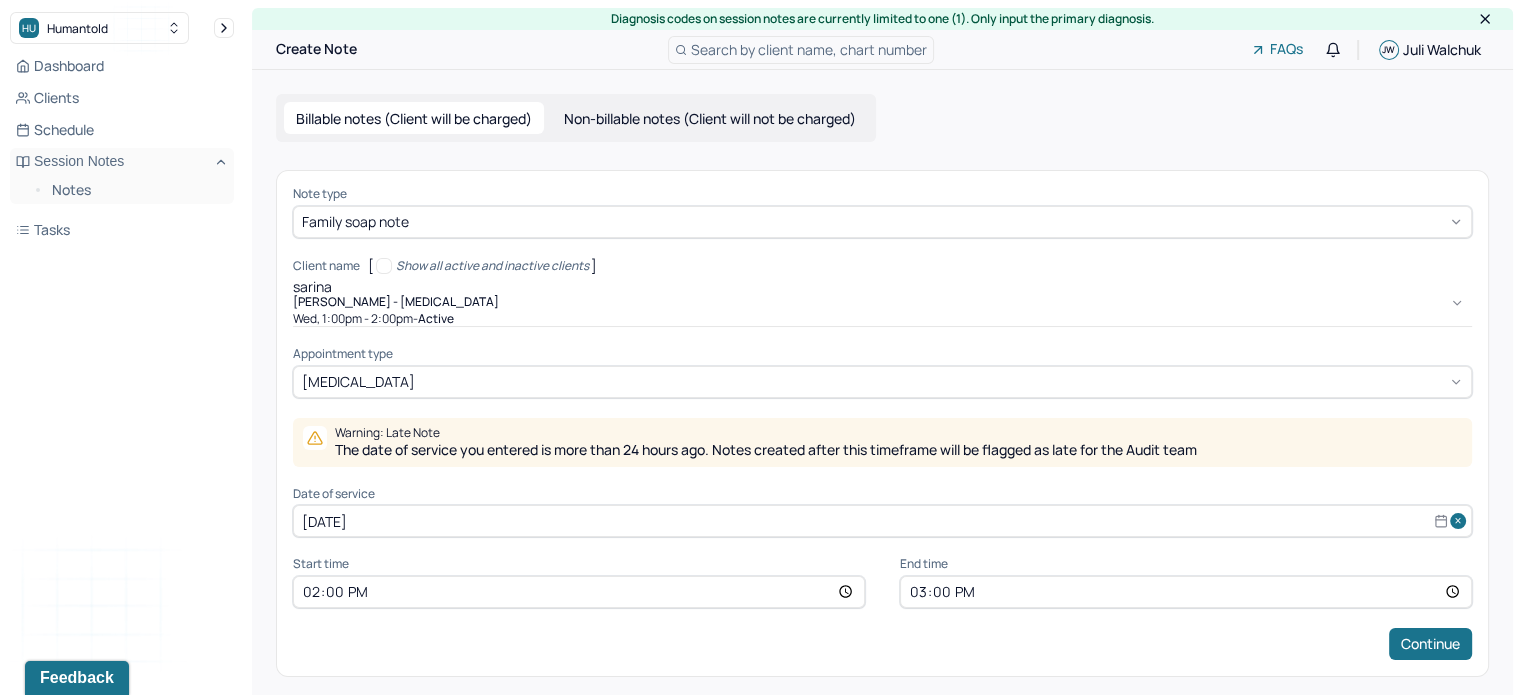 type 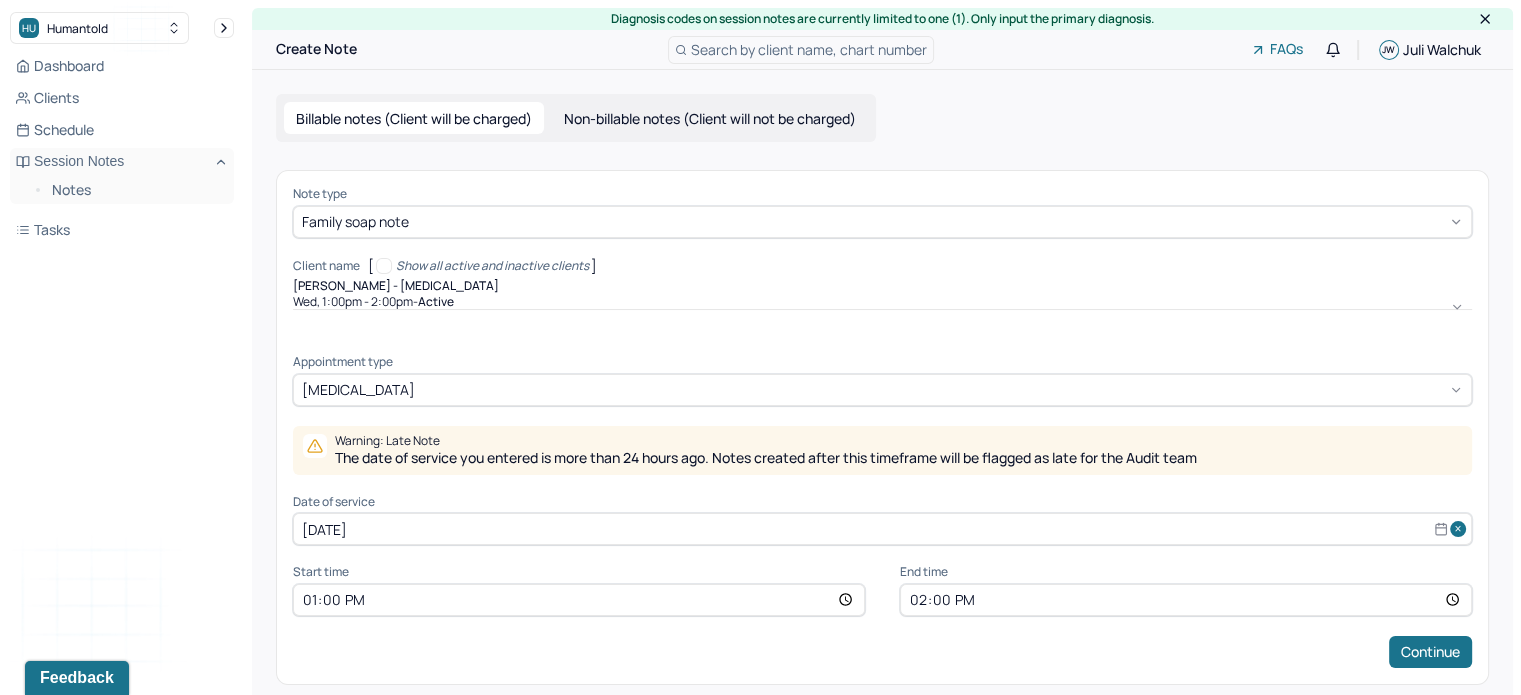 click on "13:00" at bounding box center [579, 600] 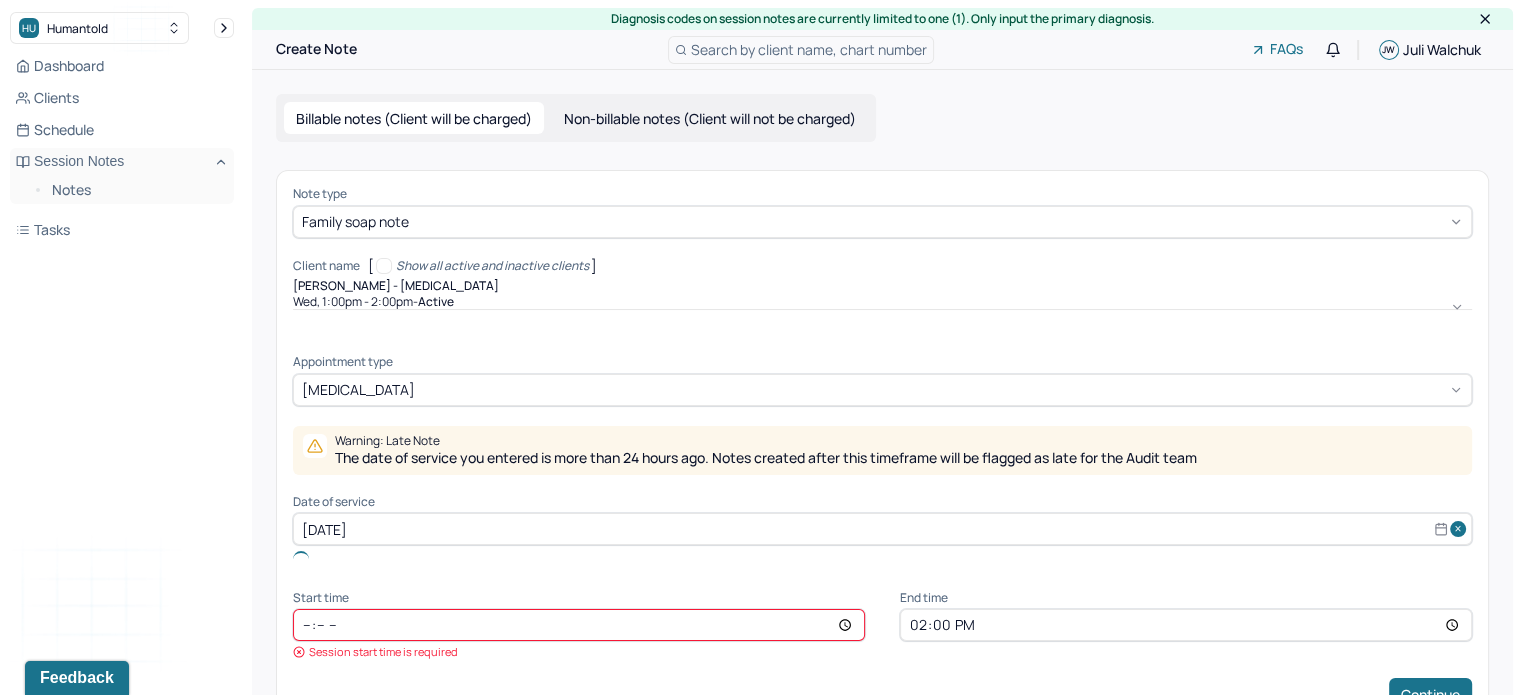 type on "14:00" 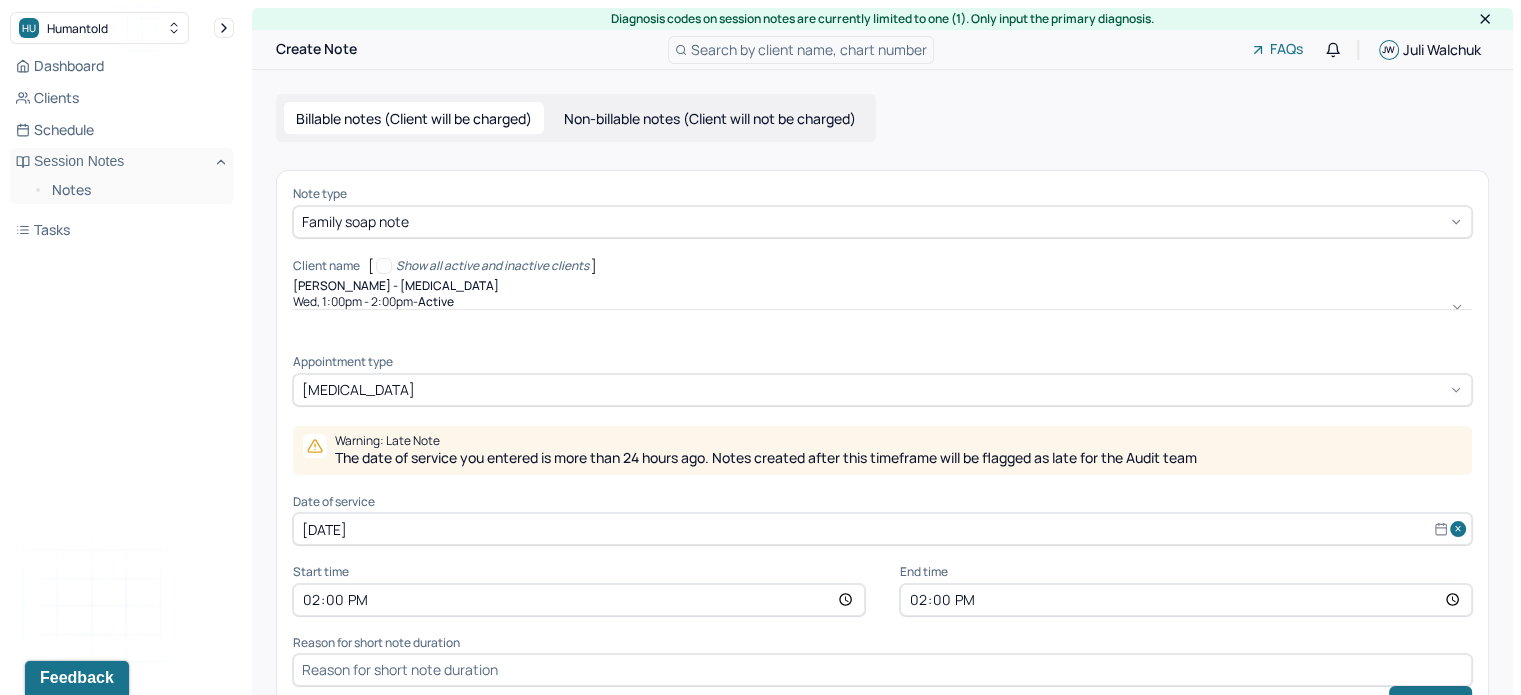 click on "[DATE]" at bounding box center [882, 529] 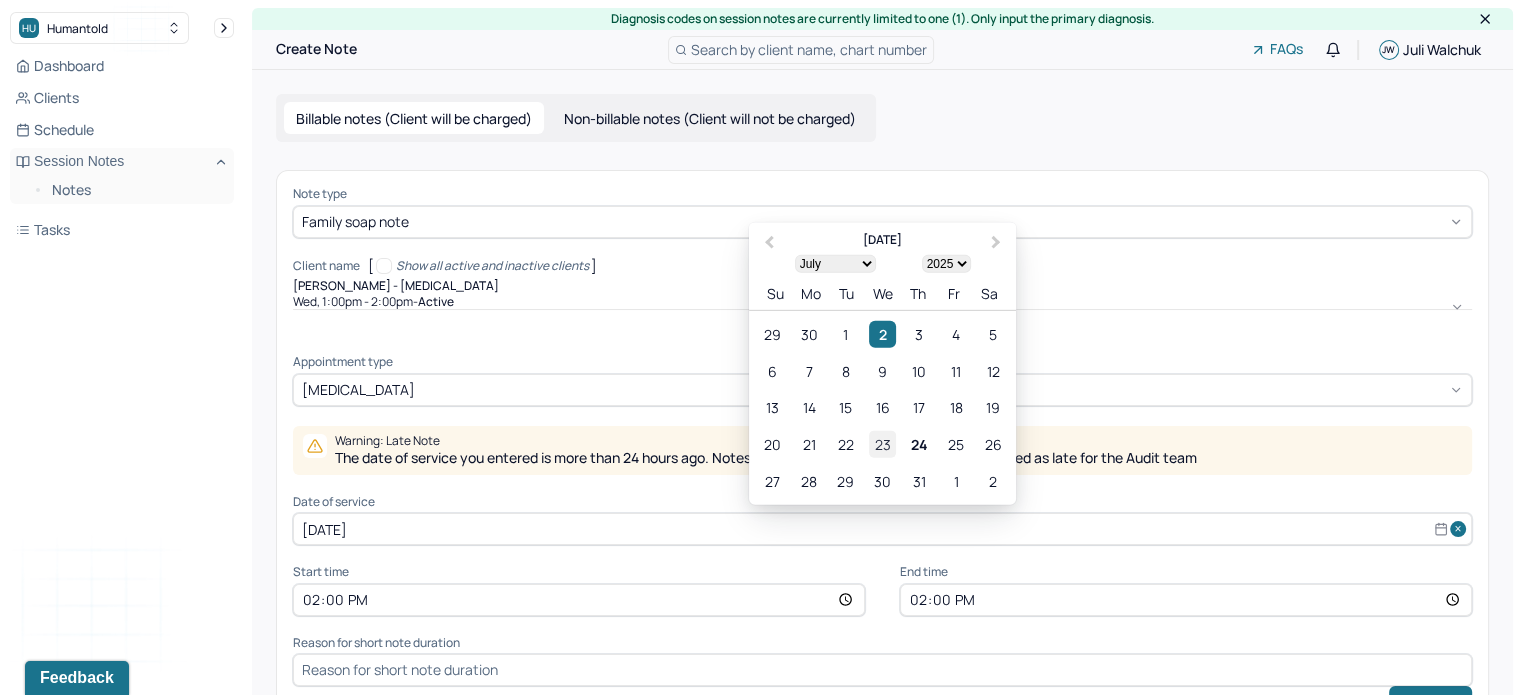 click on "23" at bounding box center [882, 444] 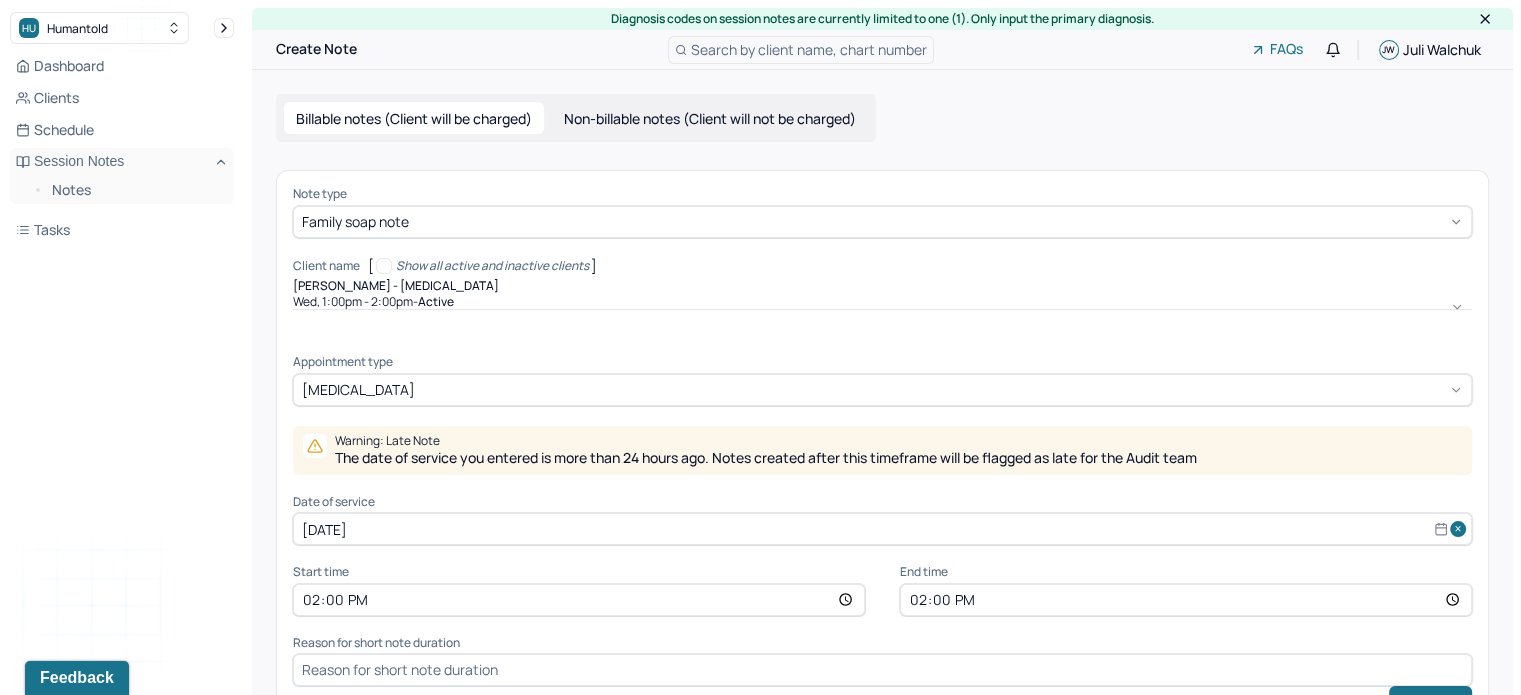 scroll, scrollTop: 60, scrollLeft: 0, axis: vertical 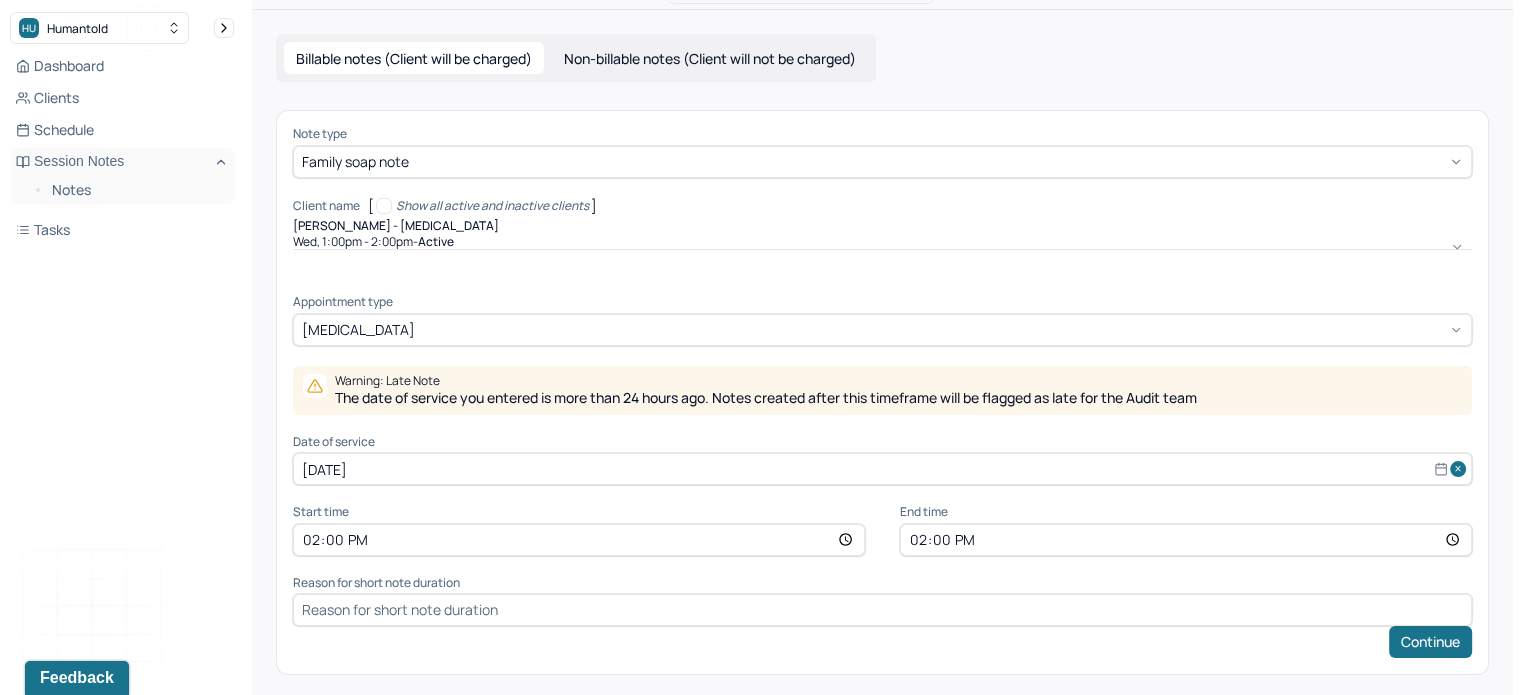 click on "14:00" at bounding box center (1186, 540) 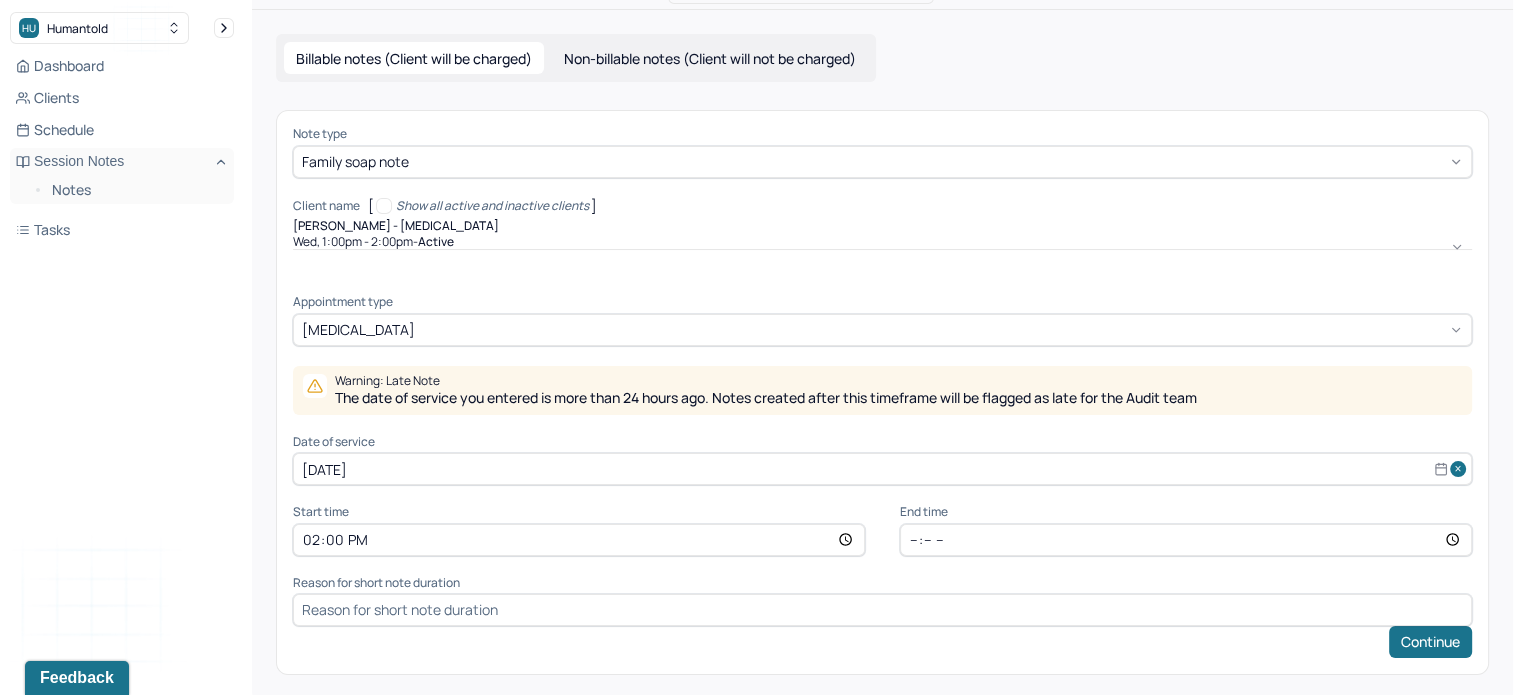 scroll, scrollTop: 0, scrollLeft: 0, axis: both 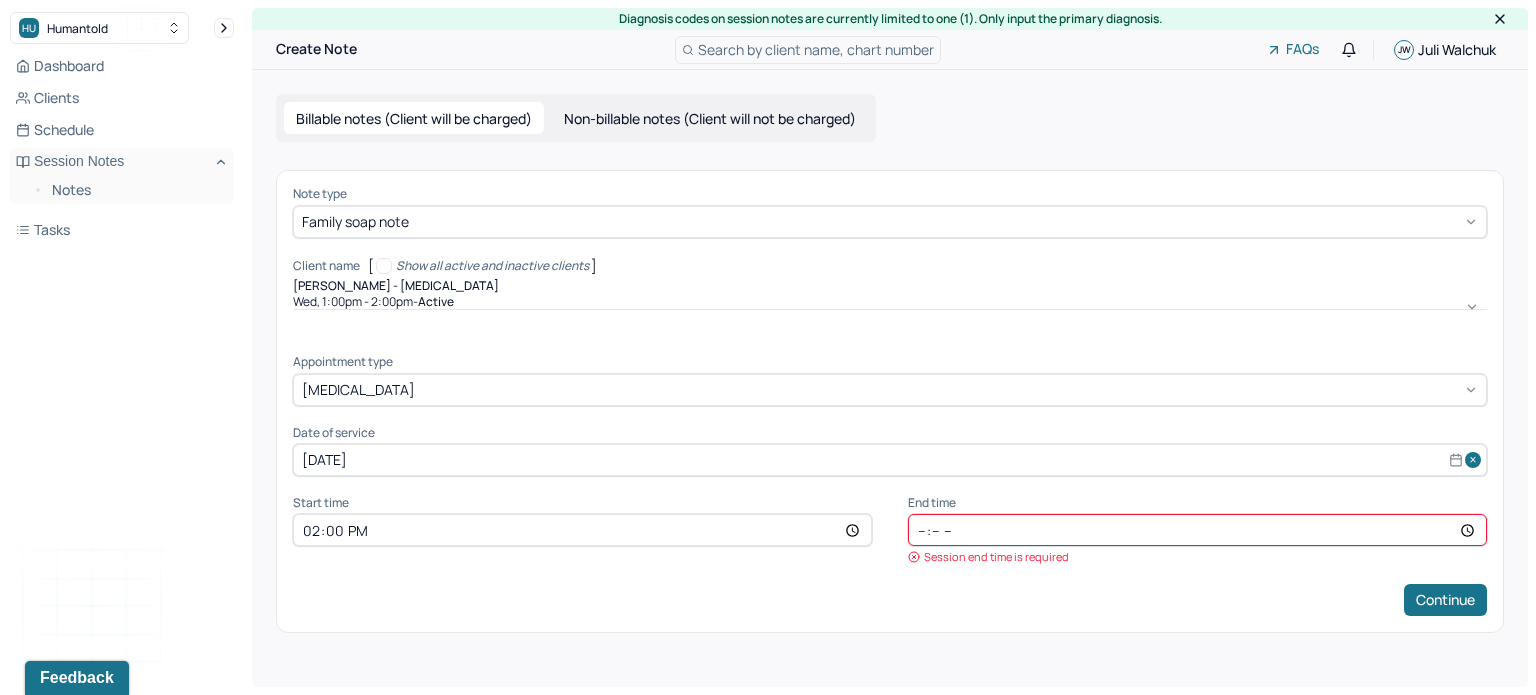 type on "15:00" 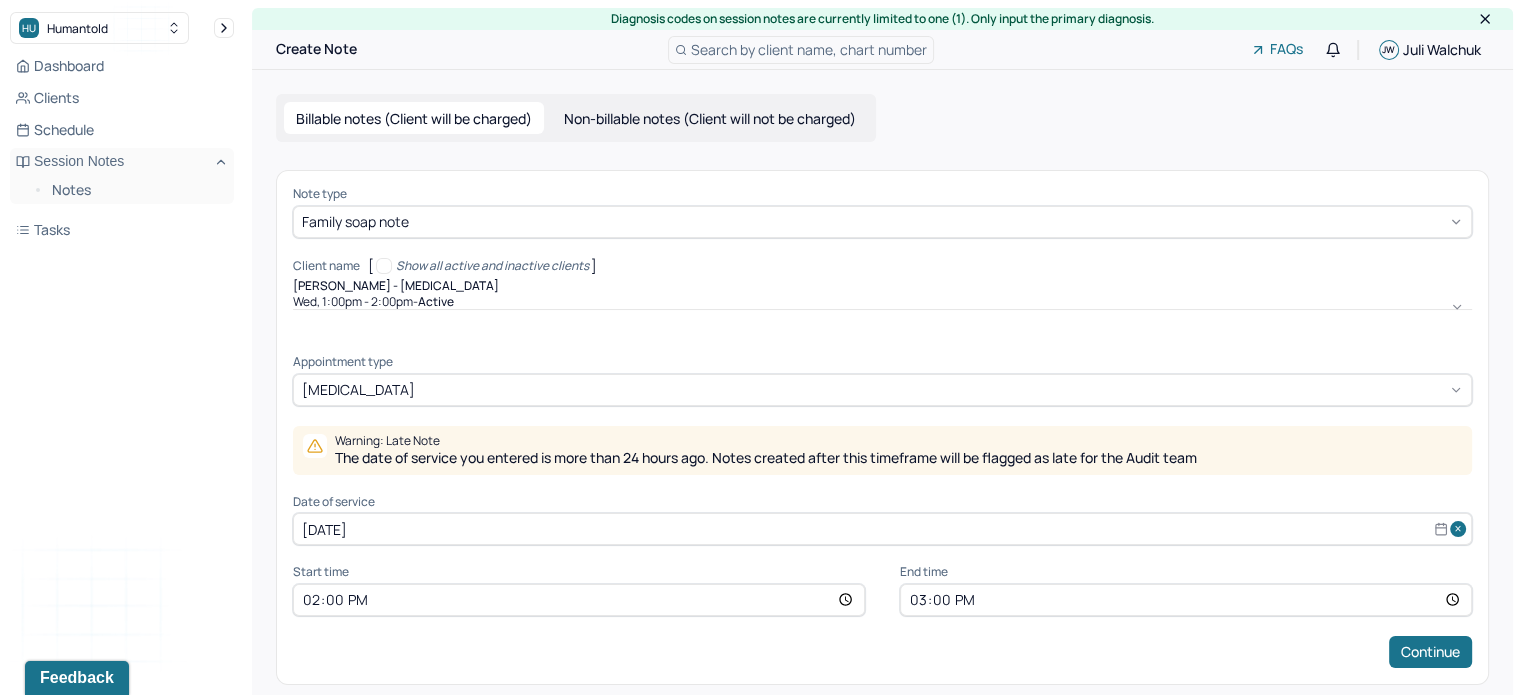 click on "Note type Family soap note Client name [ Show all active and inactive clients ] [PERSON_NAME] - [MEDICAL_DATA] Wed, 1:00pm - 2:00pm  -  active Supervisee name [PERSON_NAME] Appointment type [MEDICAL_DATA] Warning: Late Note The date of service you entered is more than 24 hours ago. Notes created after this timeframe will be flagged as late for the Audit team Date of service [DATE] Start time 14:00 End time 15:00 Continue" at bounding box center (882, 427) 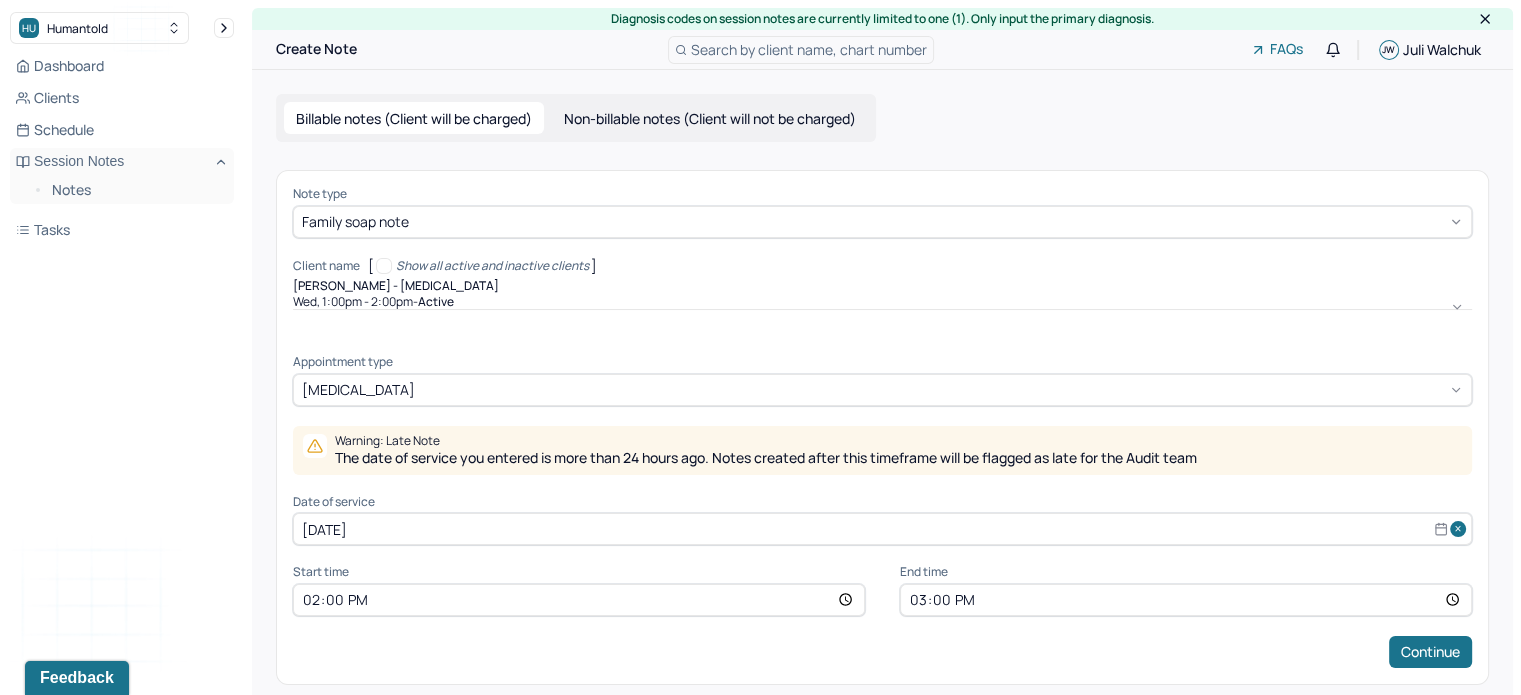 scroll, scrollTop: 10, scrollLeft: 0, axis: vertical 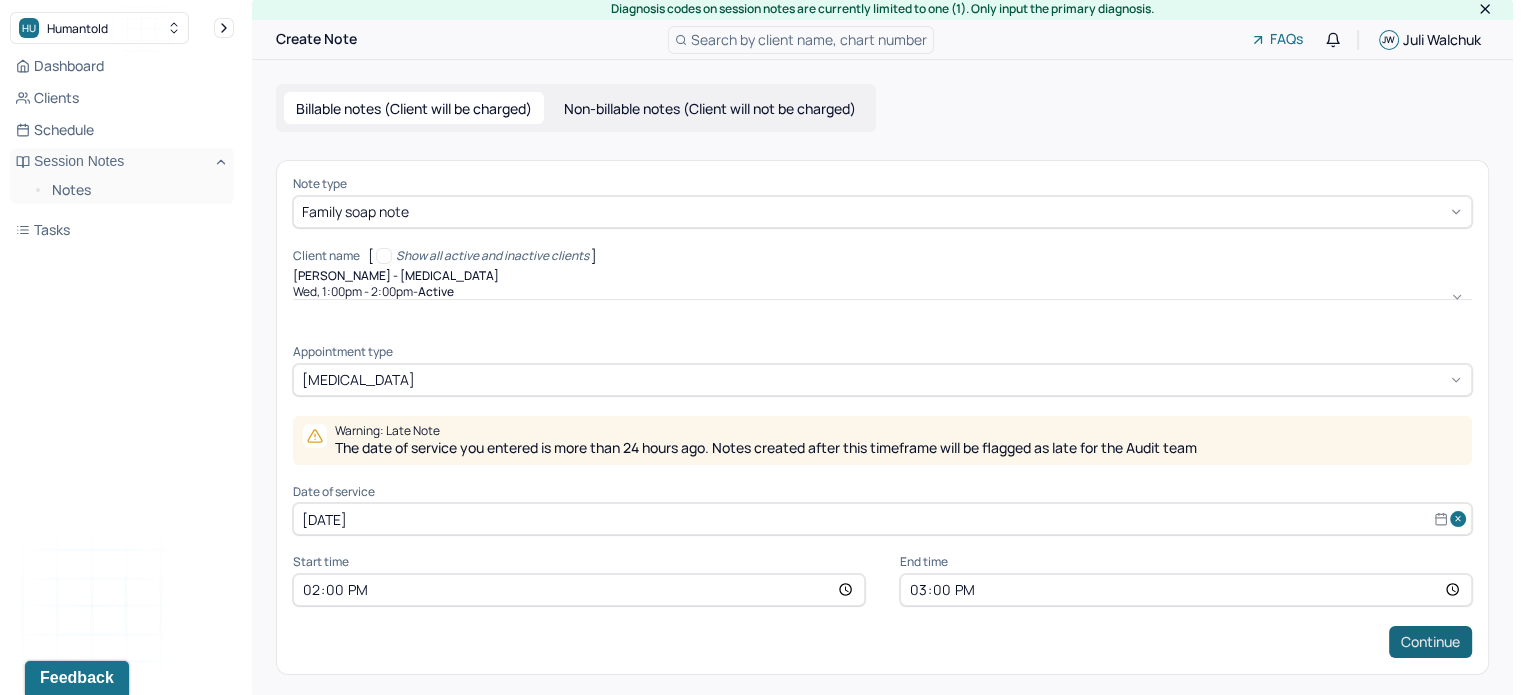 click on "Continue" at bounding box center [1430, 642] 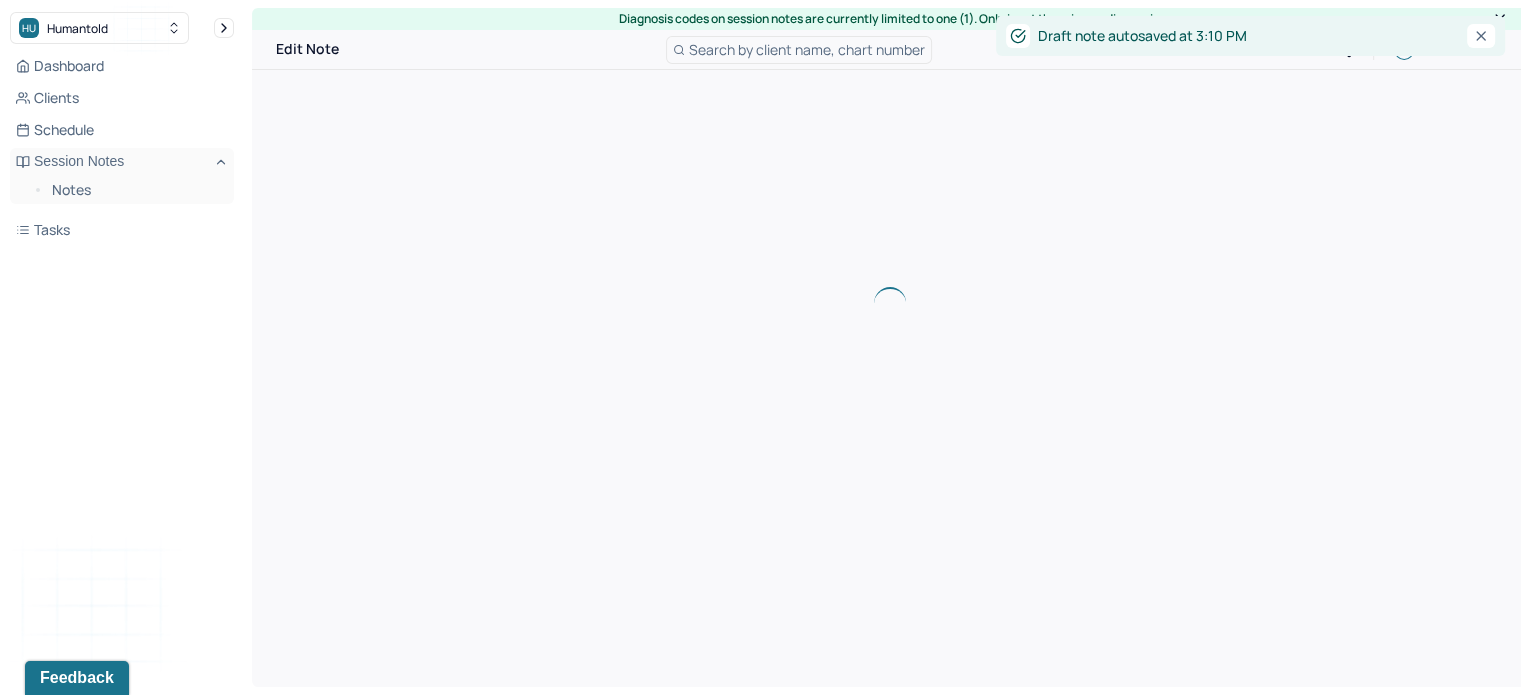 scroll, scrollTop: 0, scrollLeft: 0, axis: both 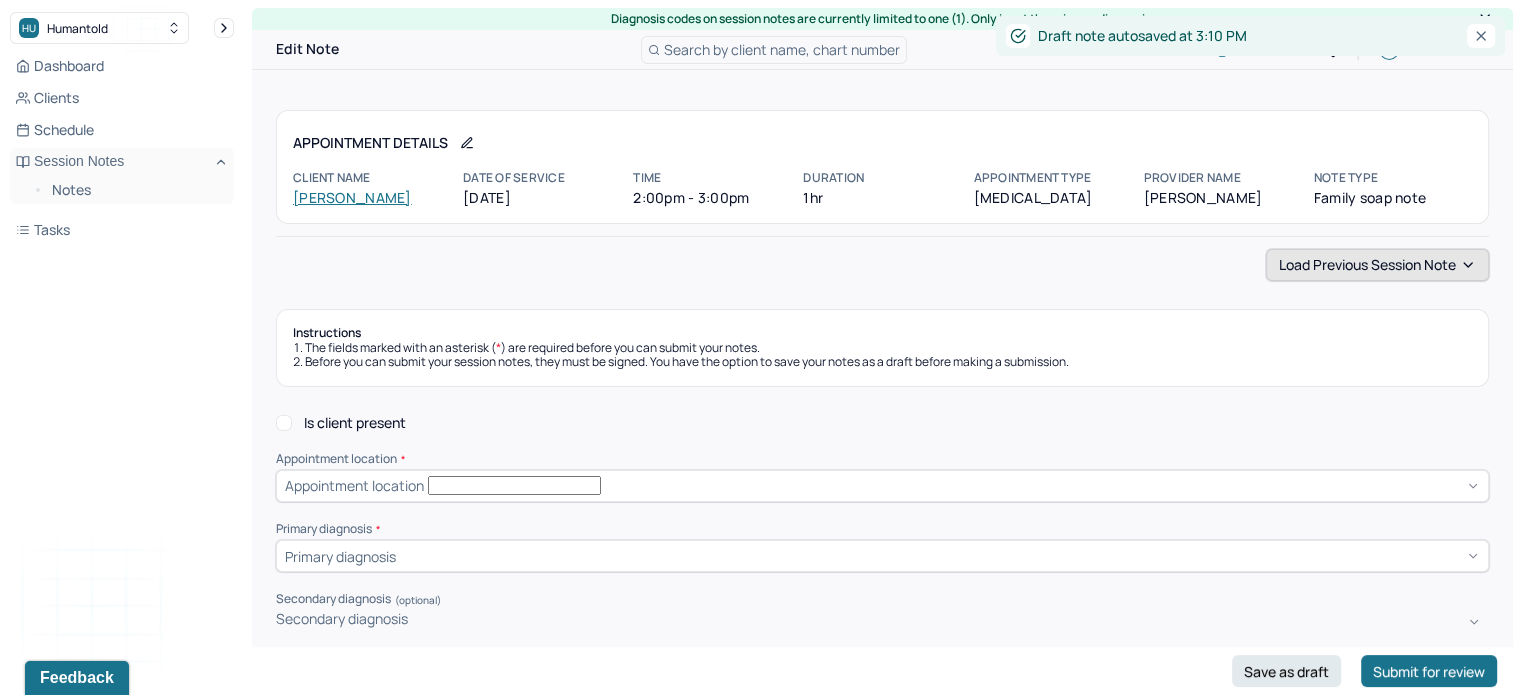 click on "Load previous session note" at bounding box center [1377, 265] 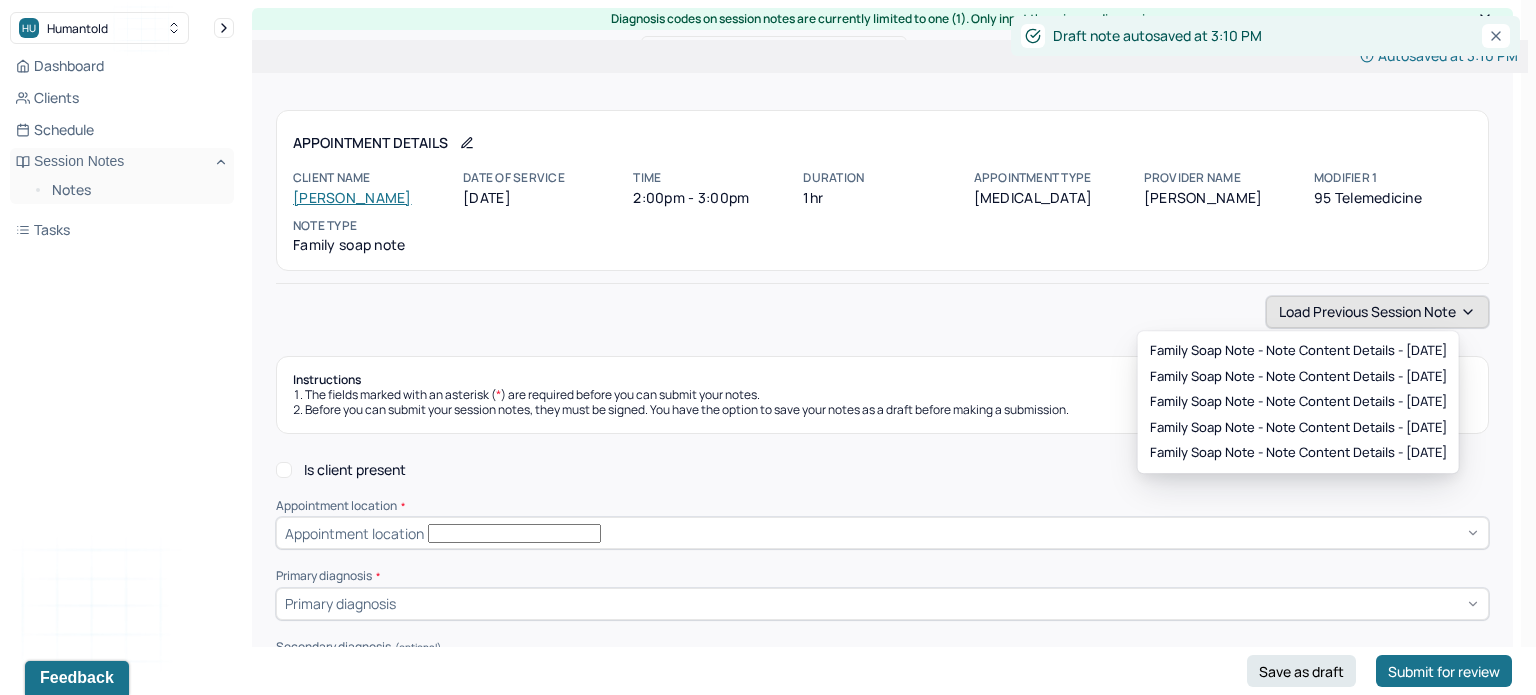 click on "Load previous session note" at bounding box center (1377, 312) 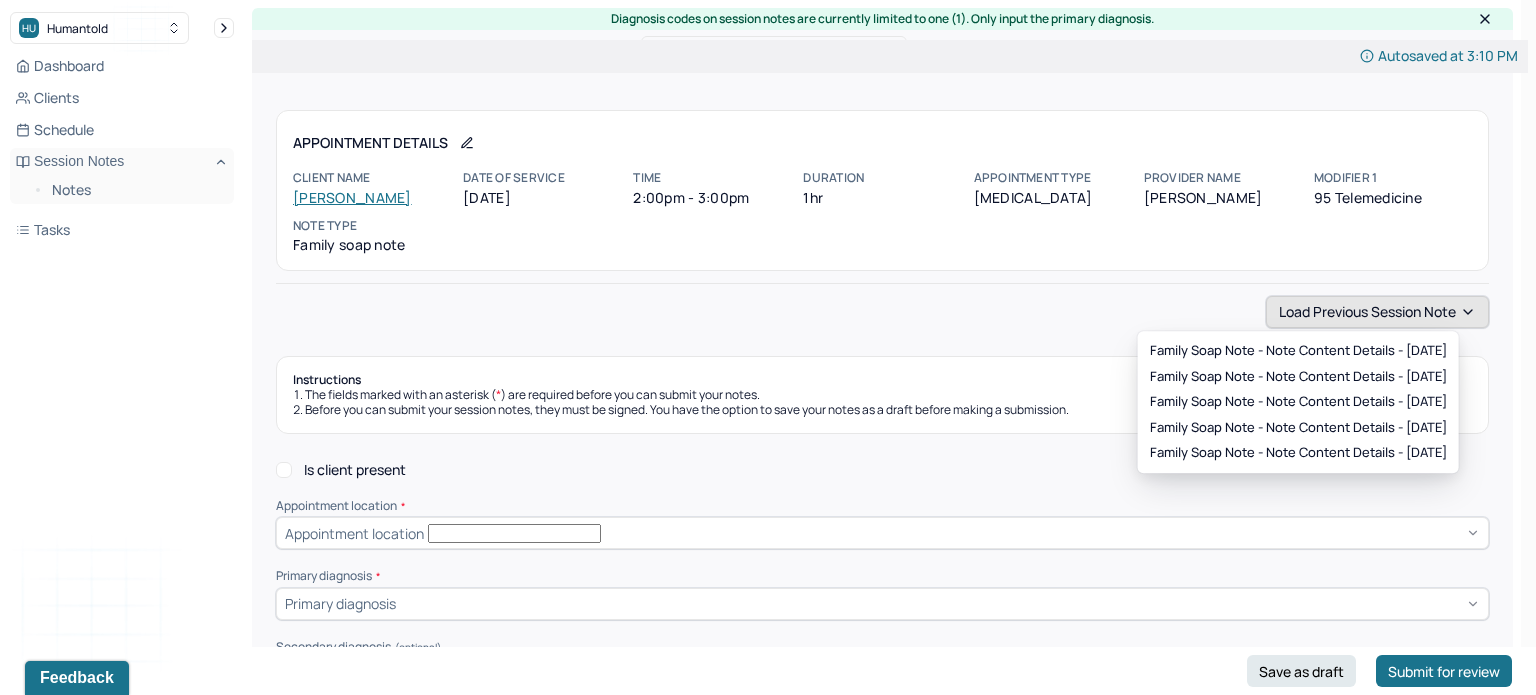 click on "Load previous session note" at bounding box center (1377, 312) 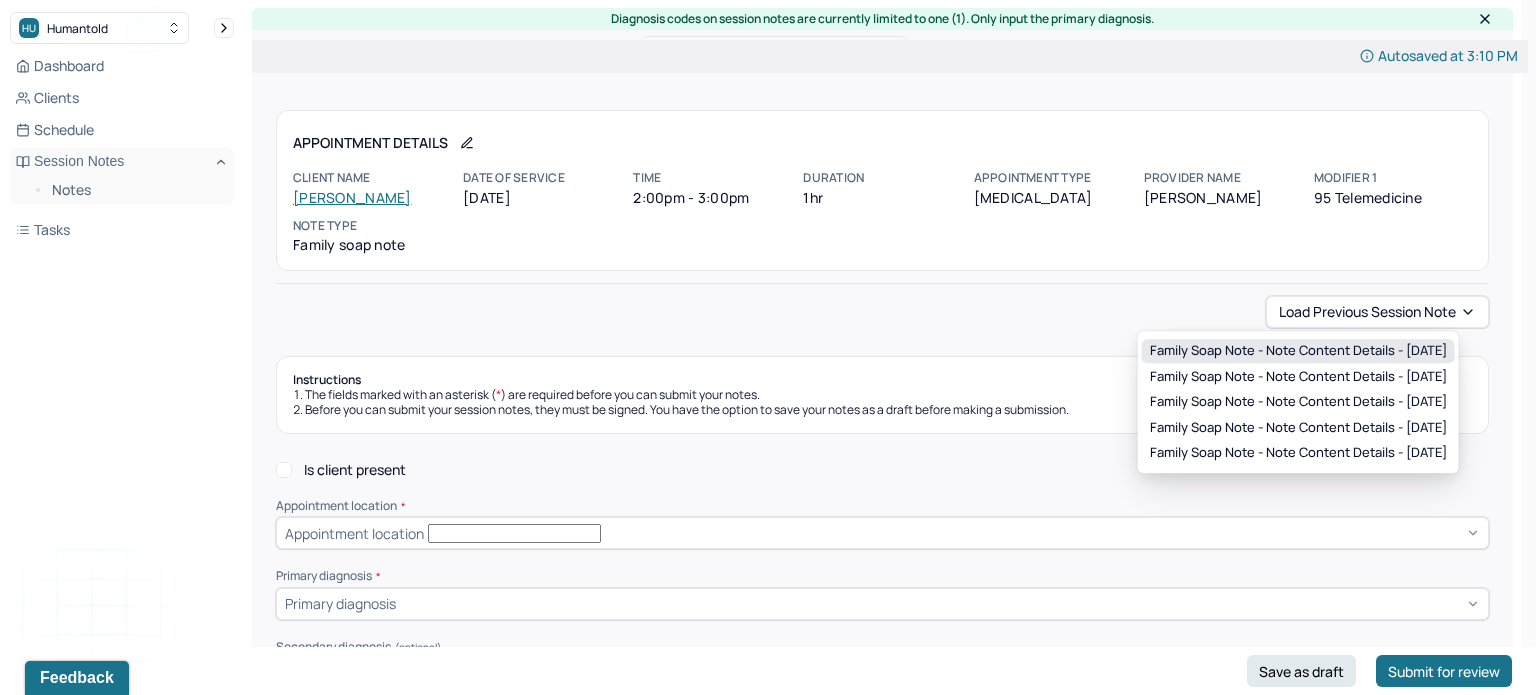 click on "Family soap note   - Note content Details -   [DATE]" at bounding box center (1298, 351) 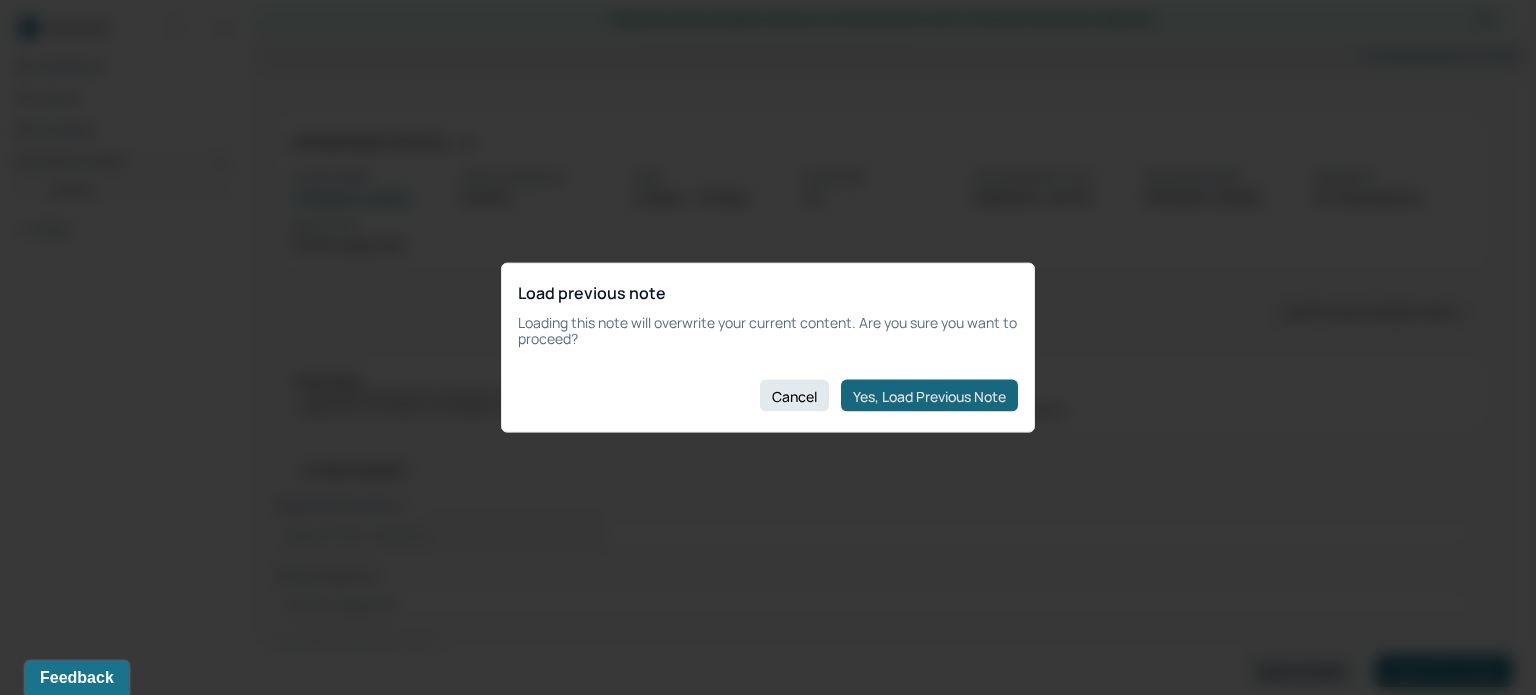 click on "Yes, Load Previous Note" at bounding box center [929, 396] 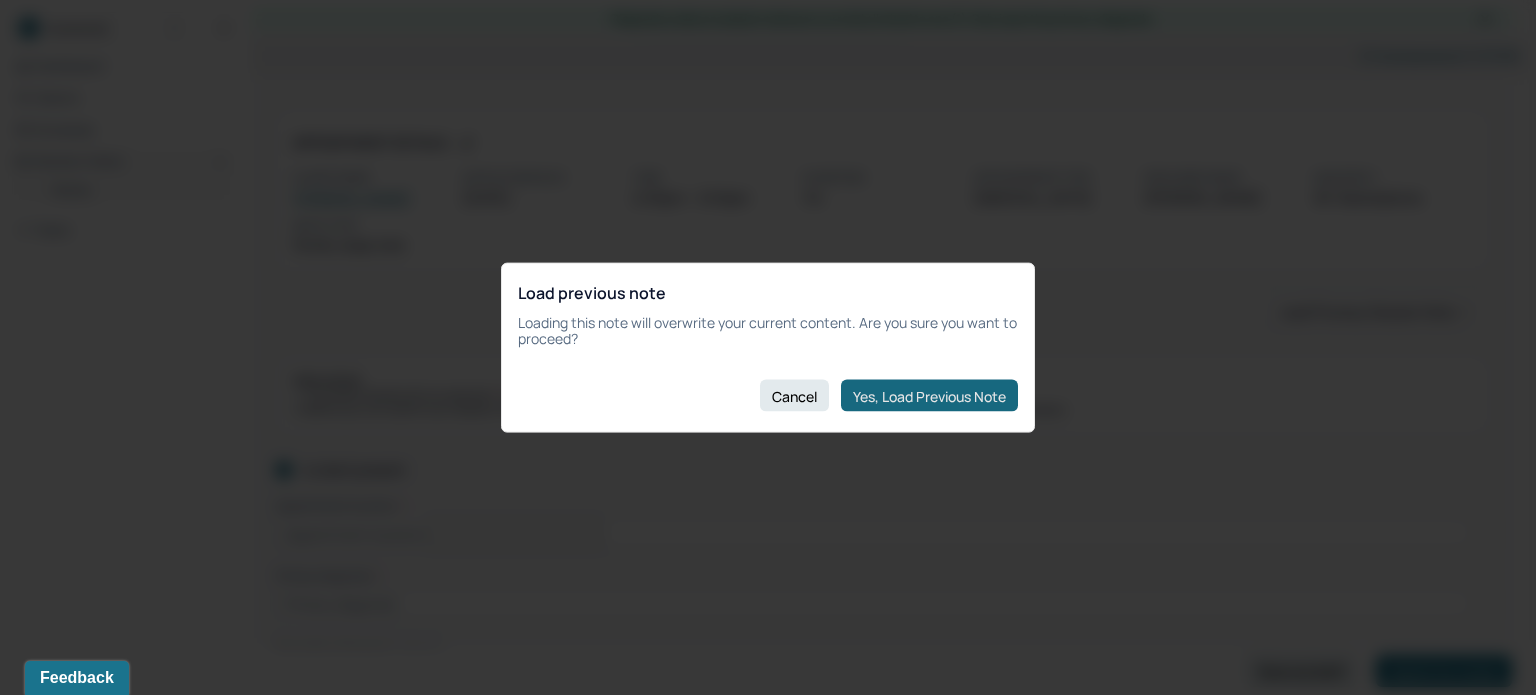 checkbox on "true" 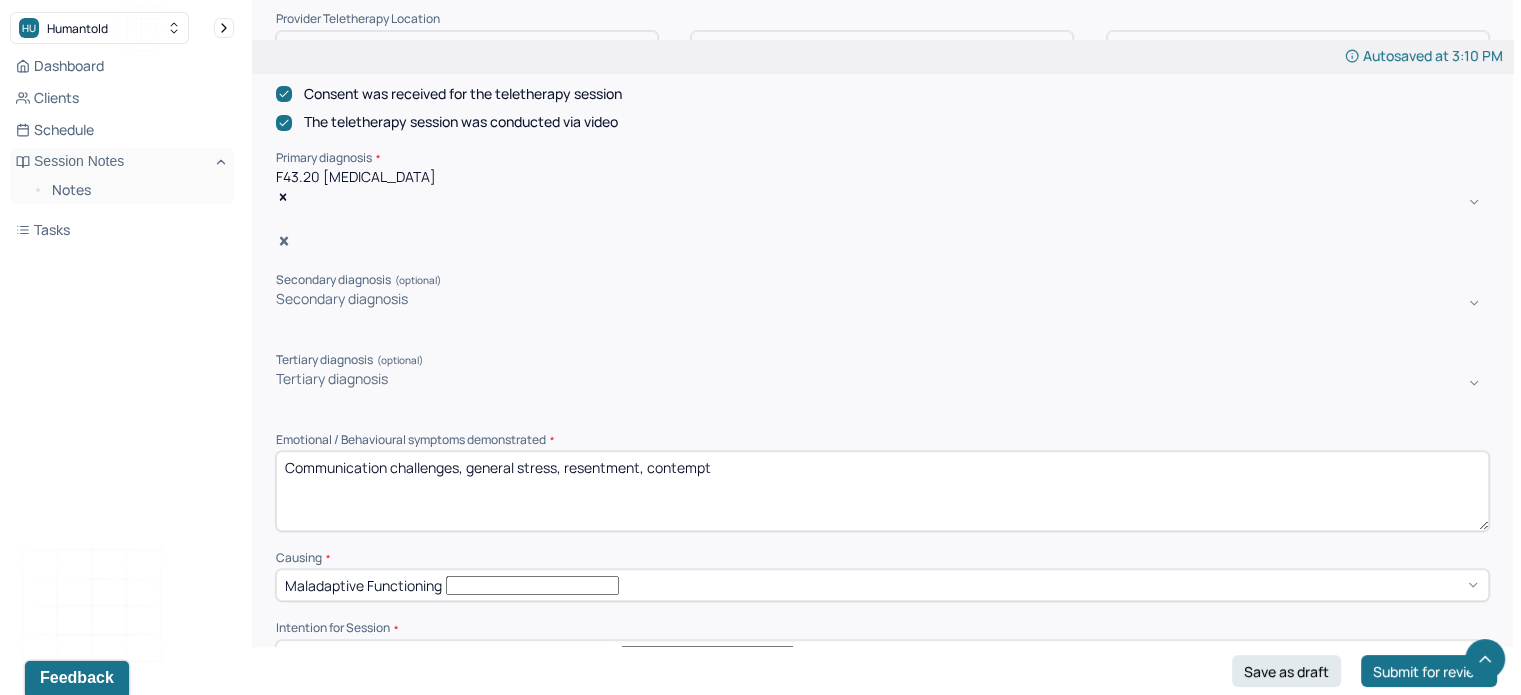 scroll, scrollTop: 739, scrollLeft: 0, axis: vertical 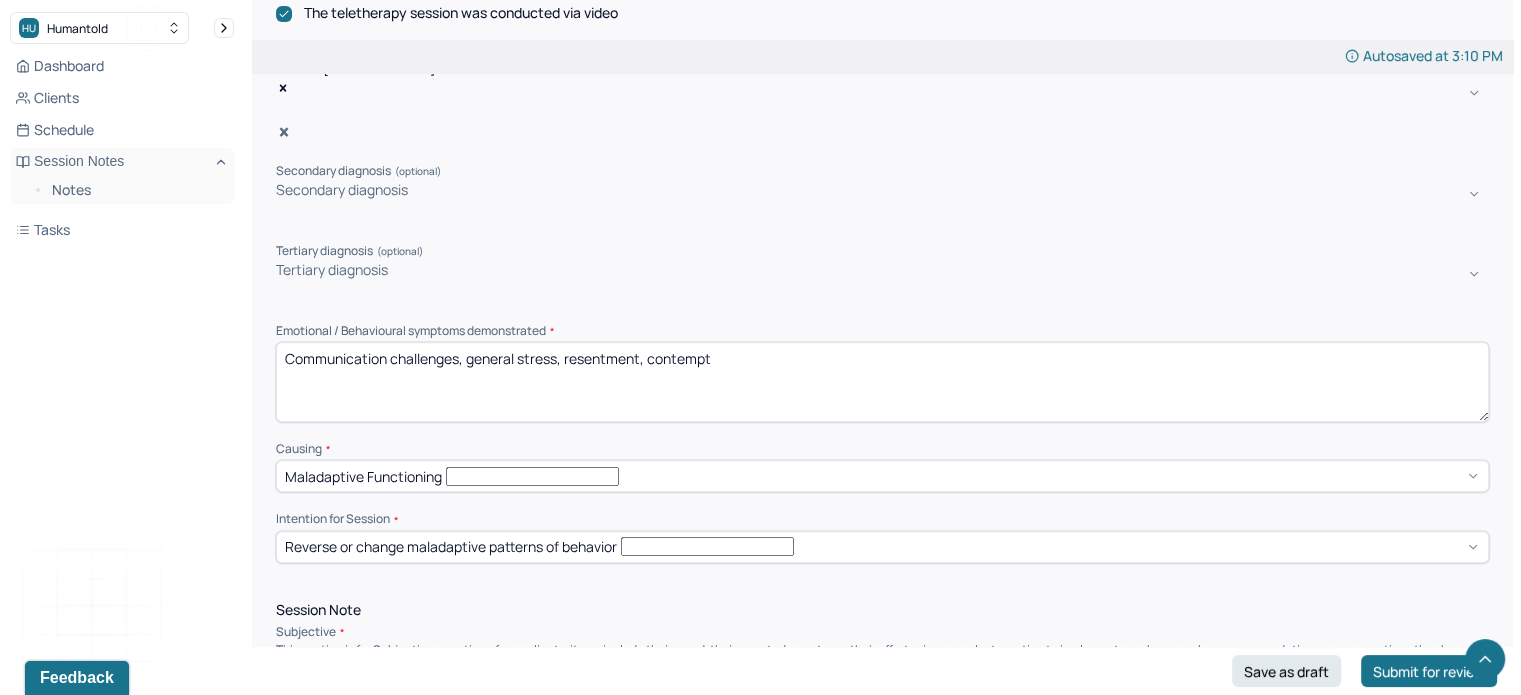 drag, startPoint x: 564, startPoint y: 295, endPoint x: 511, endPoint y: 311, distance: 55.362442 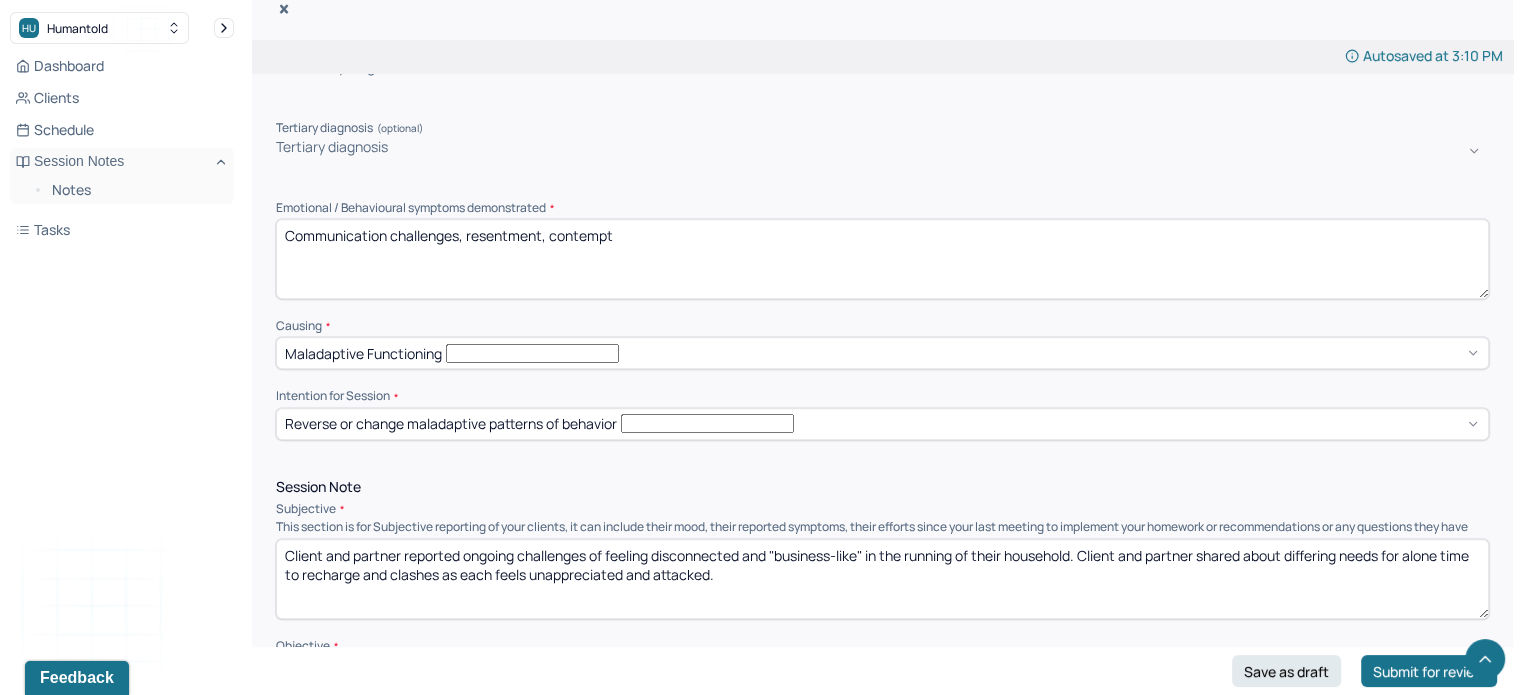 scroll, scrollTop: 1024, scrollLeft: 0, axis: vertical 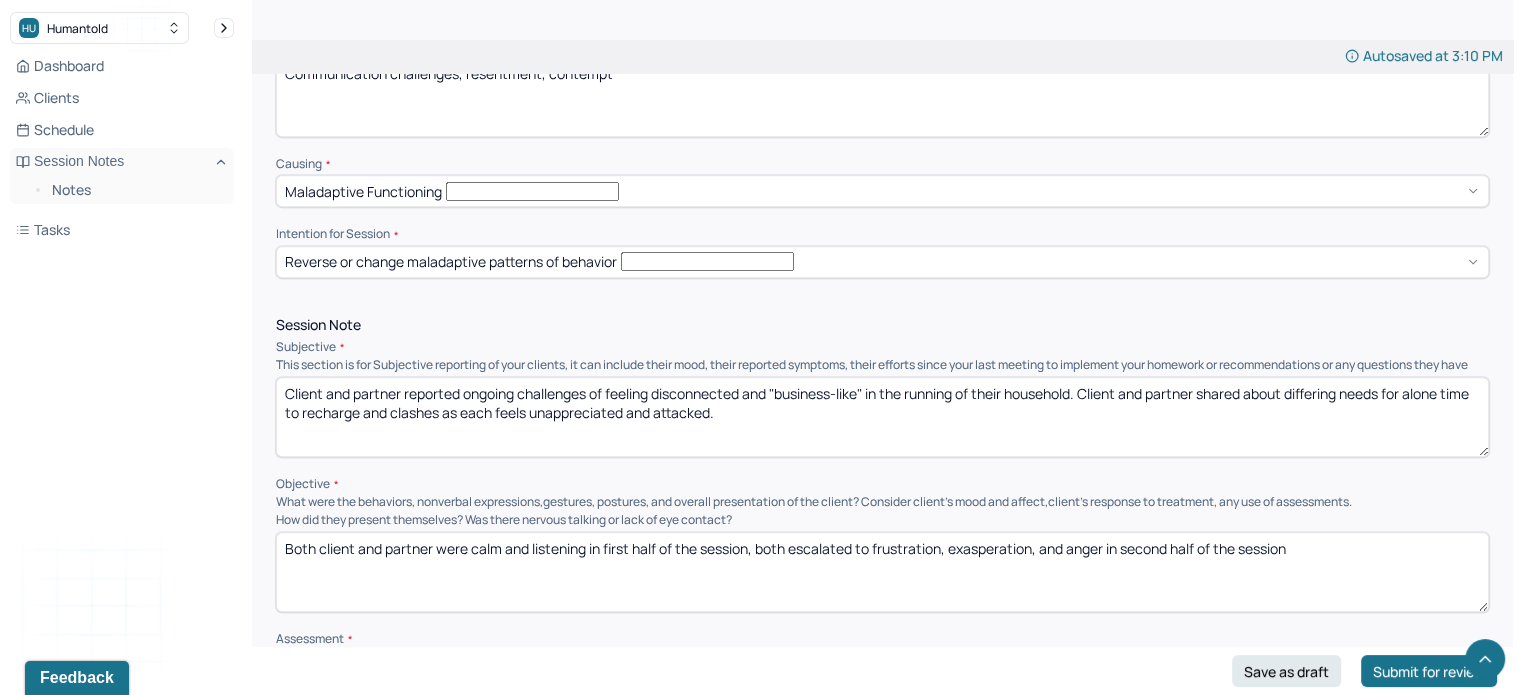 type on "Communication challenges, resentment, contempt" 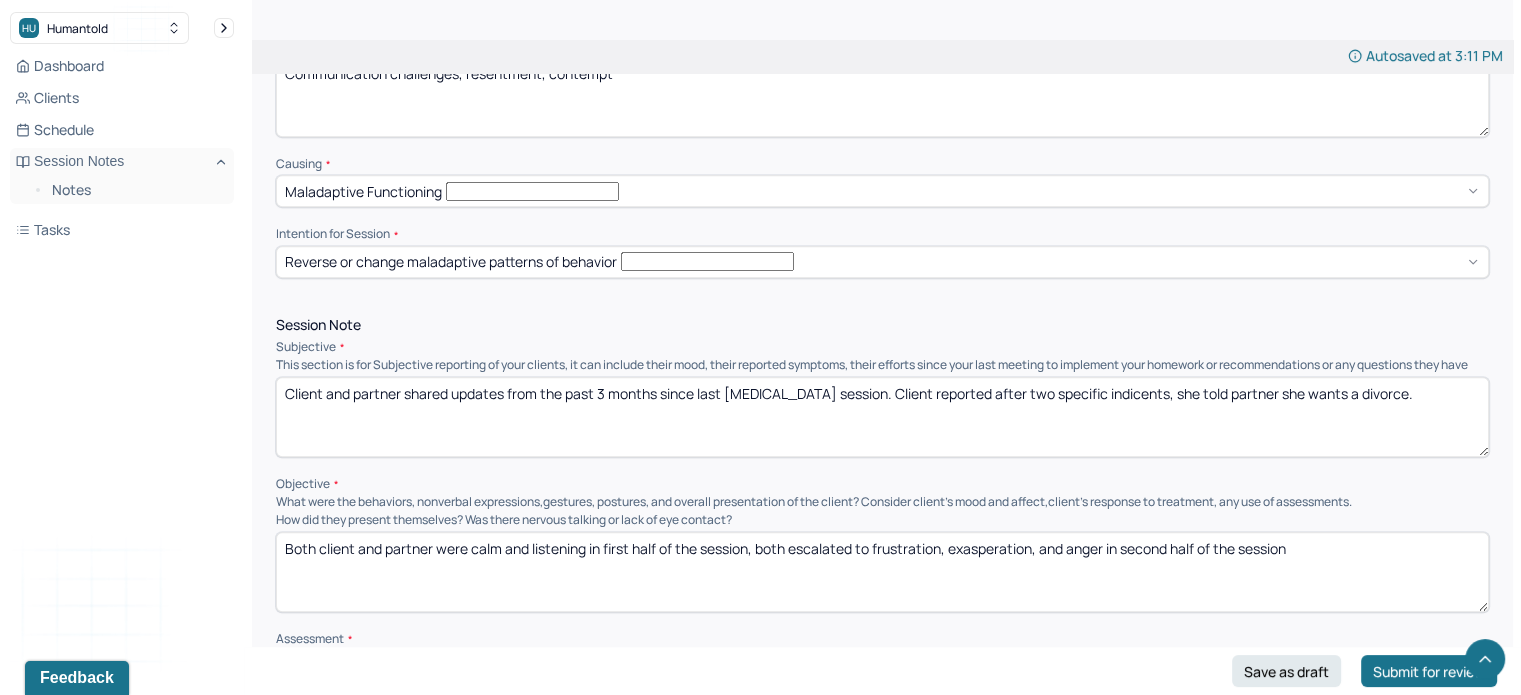 click on "Client and partner shared updates from the past 3 months since last [MEDICAL_DATA] session. Client reported after two specific indicents, she told partner she wants a divorce." at bounding box center (882, 417) 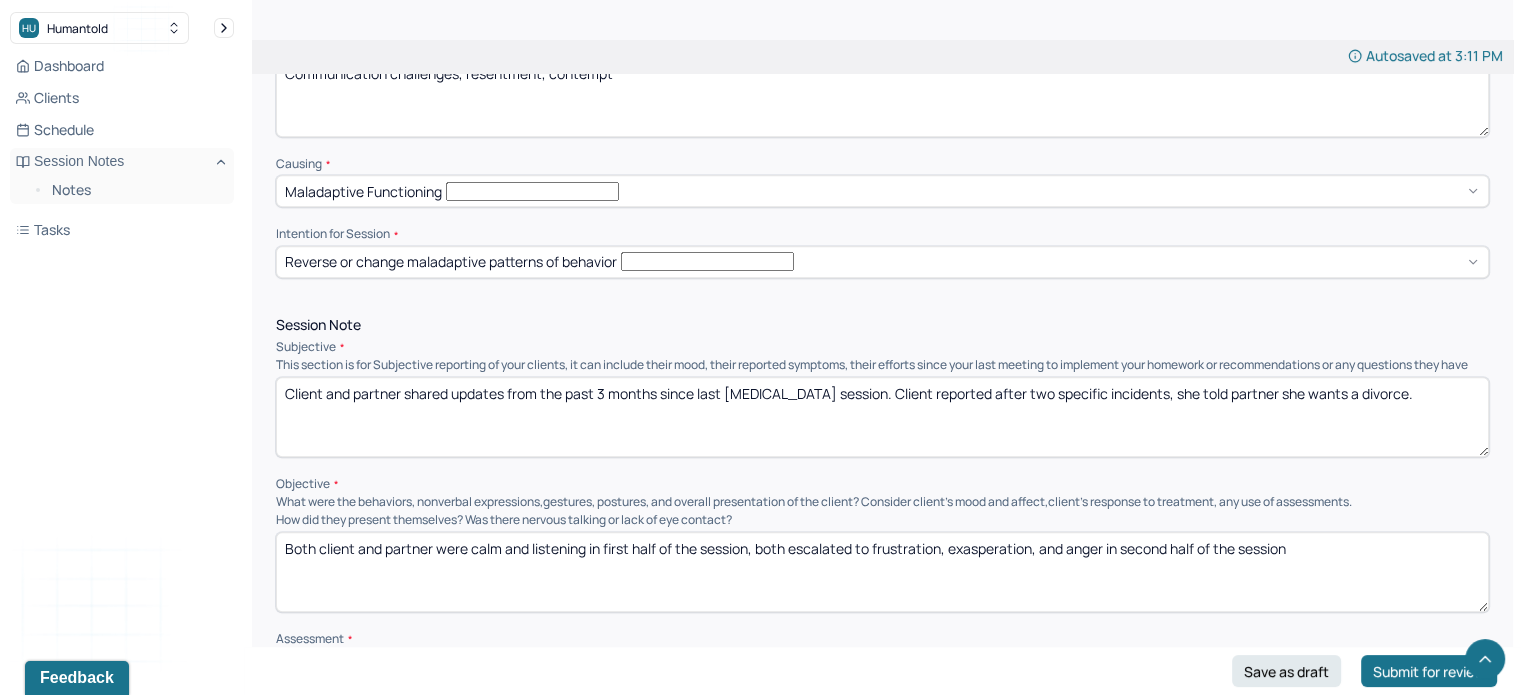 click on "Client and partner shared updates from the past 3 months since last [MEDICAL_DATA] session. Client reported after two specific incidents, she told partner she wants a divorce." at bounding box center (882, 417) 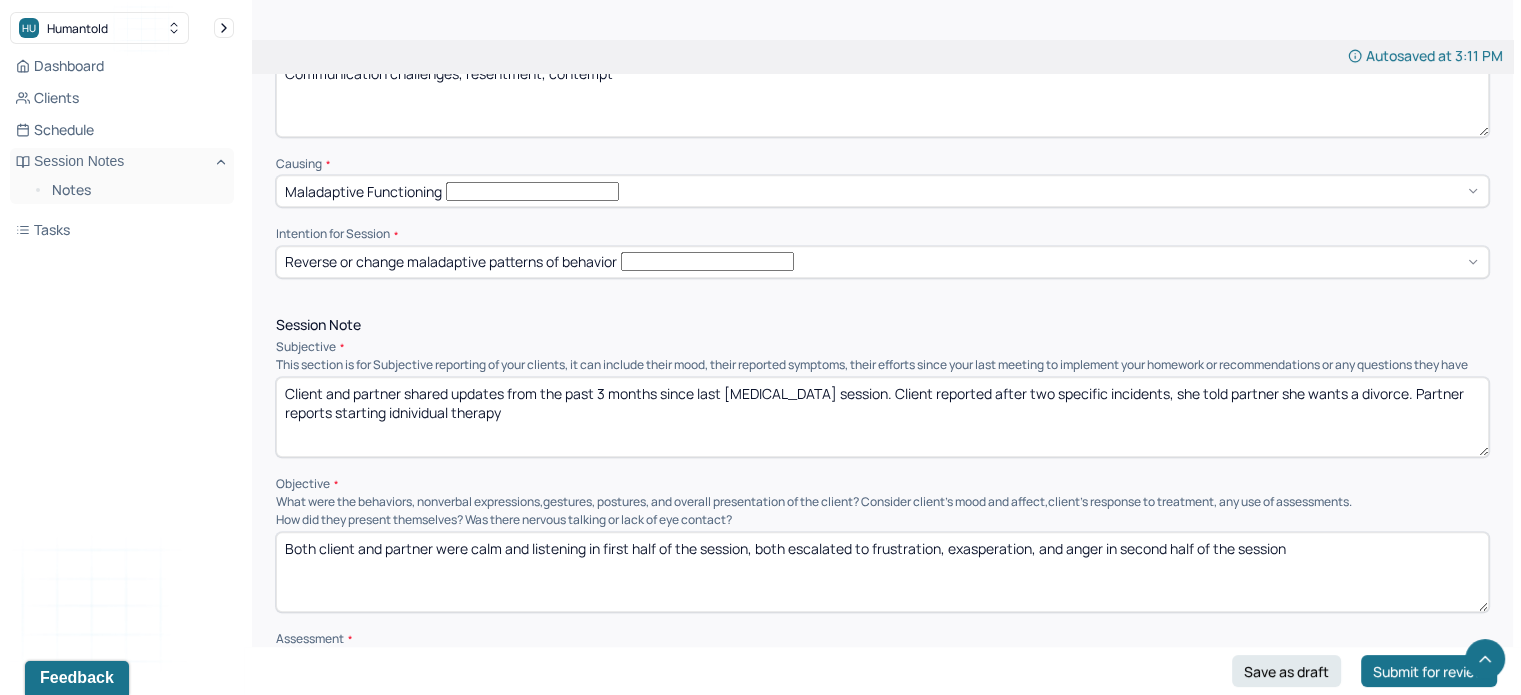 click on "Client and partner shared updates from the past 3 months since last [MEDICAL_DATA] session. Client reported after two specific incidents, she told partner she wants a divorce. Partner reports starting idnividual therapy" at bounding box center [882, 417] 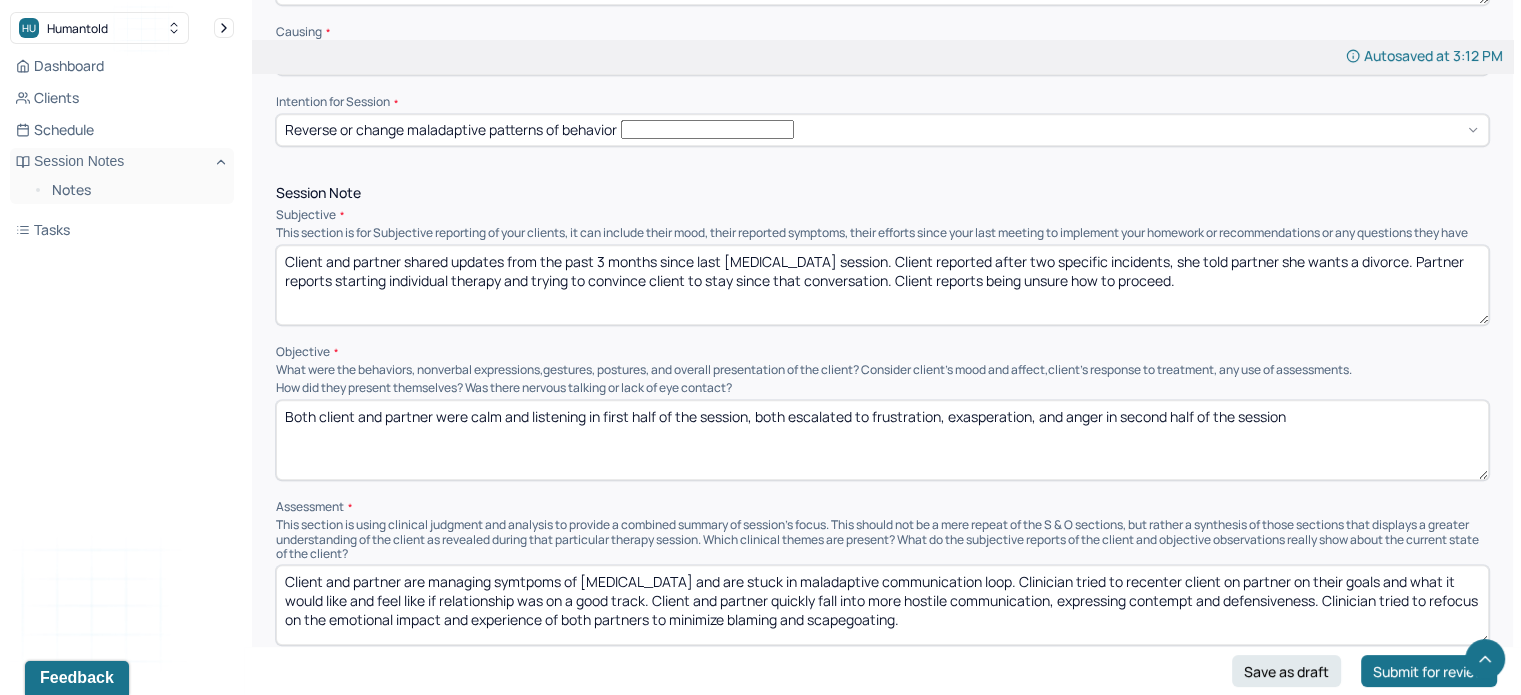 scroll, scrollTop: 1160, scrollLeft: 0, axis: vertical 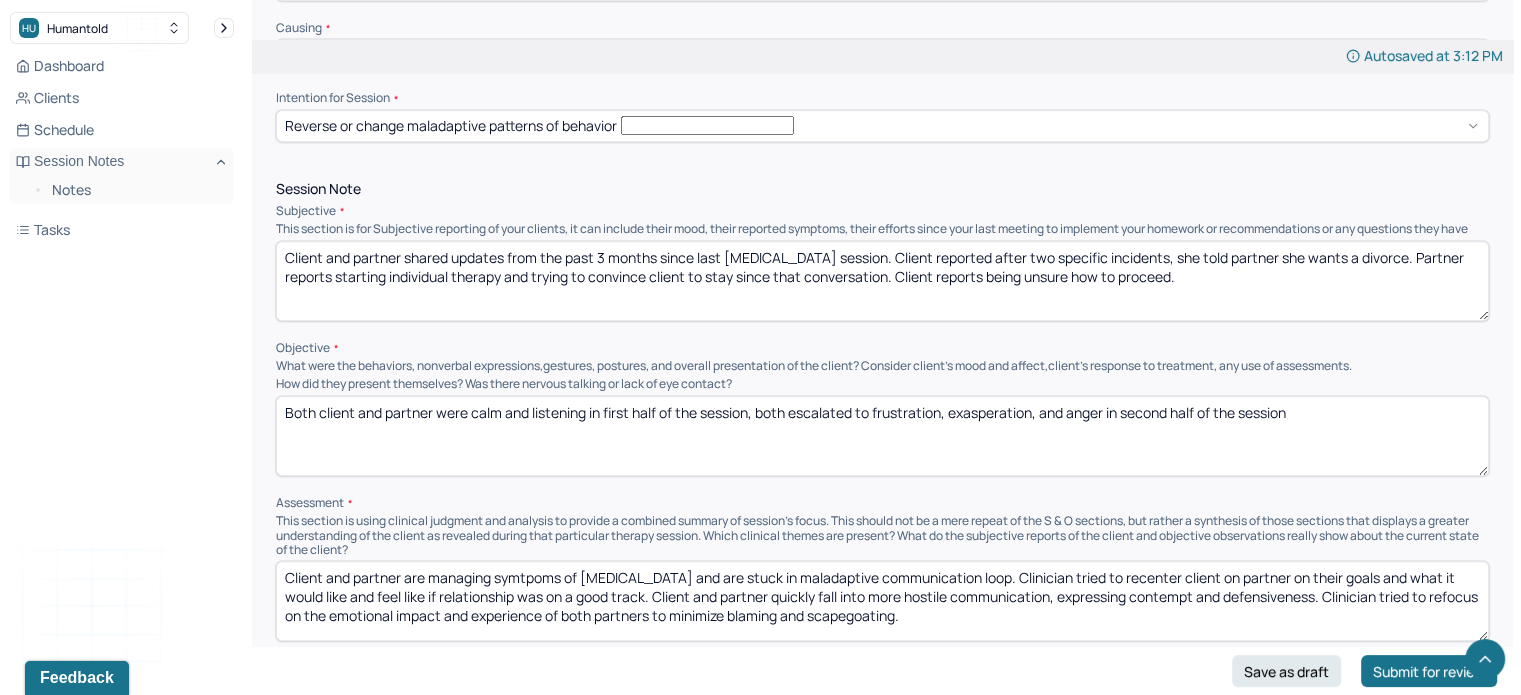 type on "Client and partner shared updates from the past 3 months since last [MEDICAL_DATA] session. Client reported after two specific incidents, she told partner she wants a divorce. Partner reports starting individual therapy and trying to convince client to stay since that conversation. Client reports being unsure how to proceed." 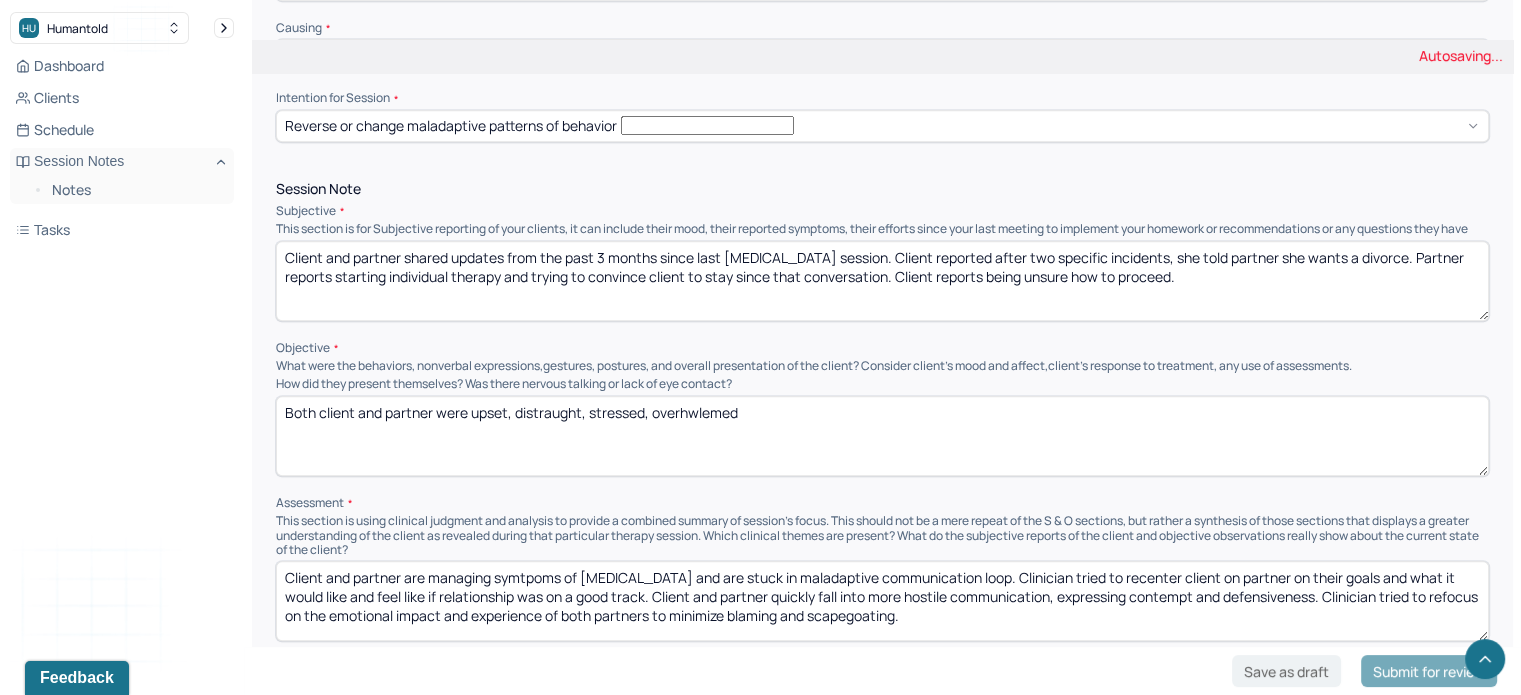 click on "Both client and partner were upset, distraught," at bounding box center [882, 436] 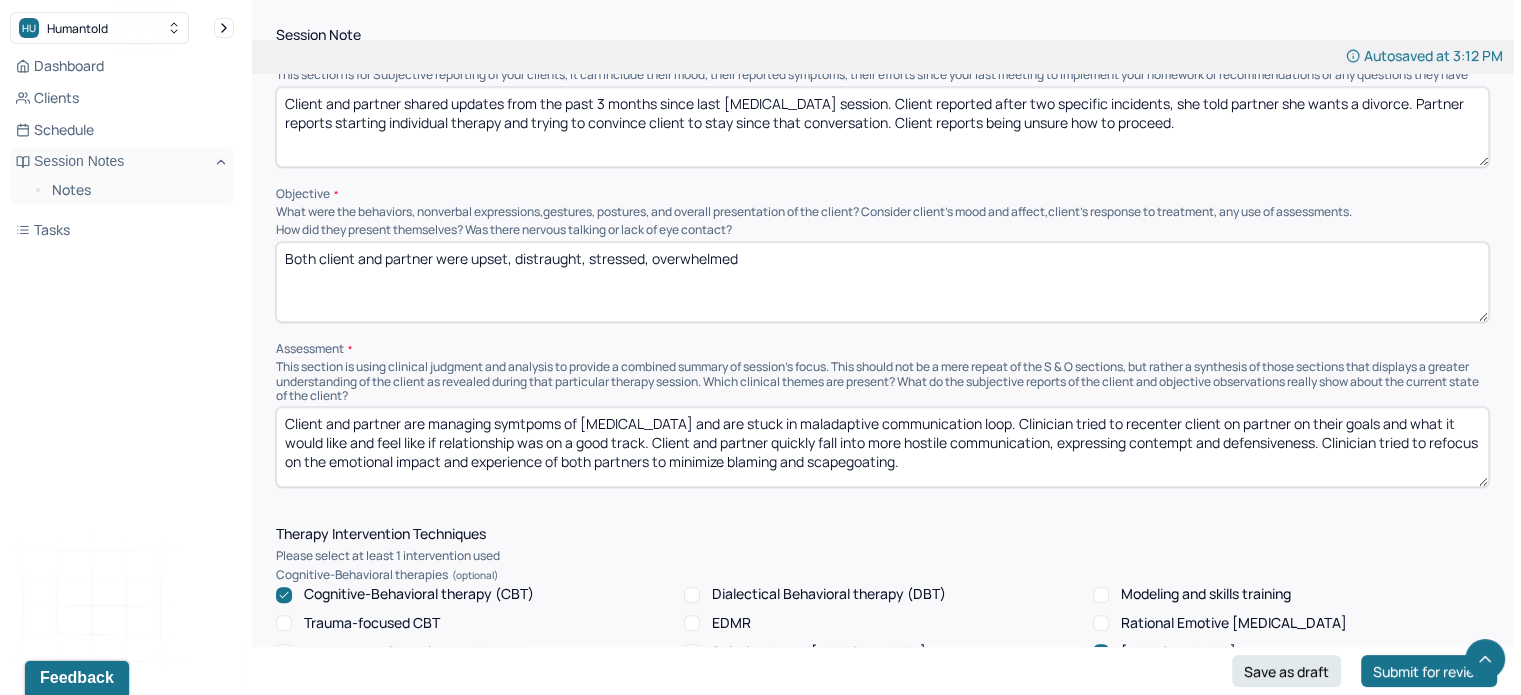 scroll, scrollTop: 1312, scrollLeft: 0, axis: vertical 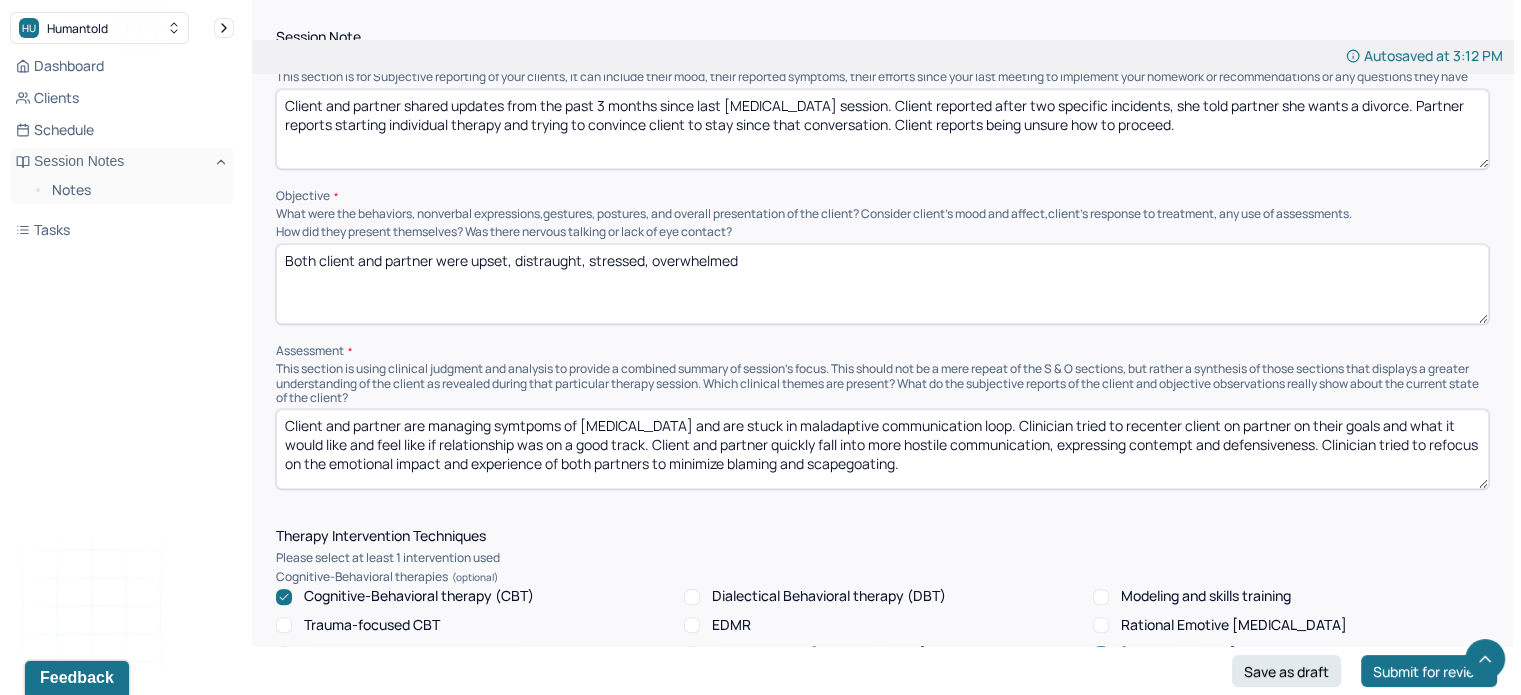 type on "Both client and partner were upset, distraught, stressed, overwhelmed" 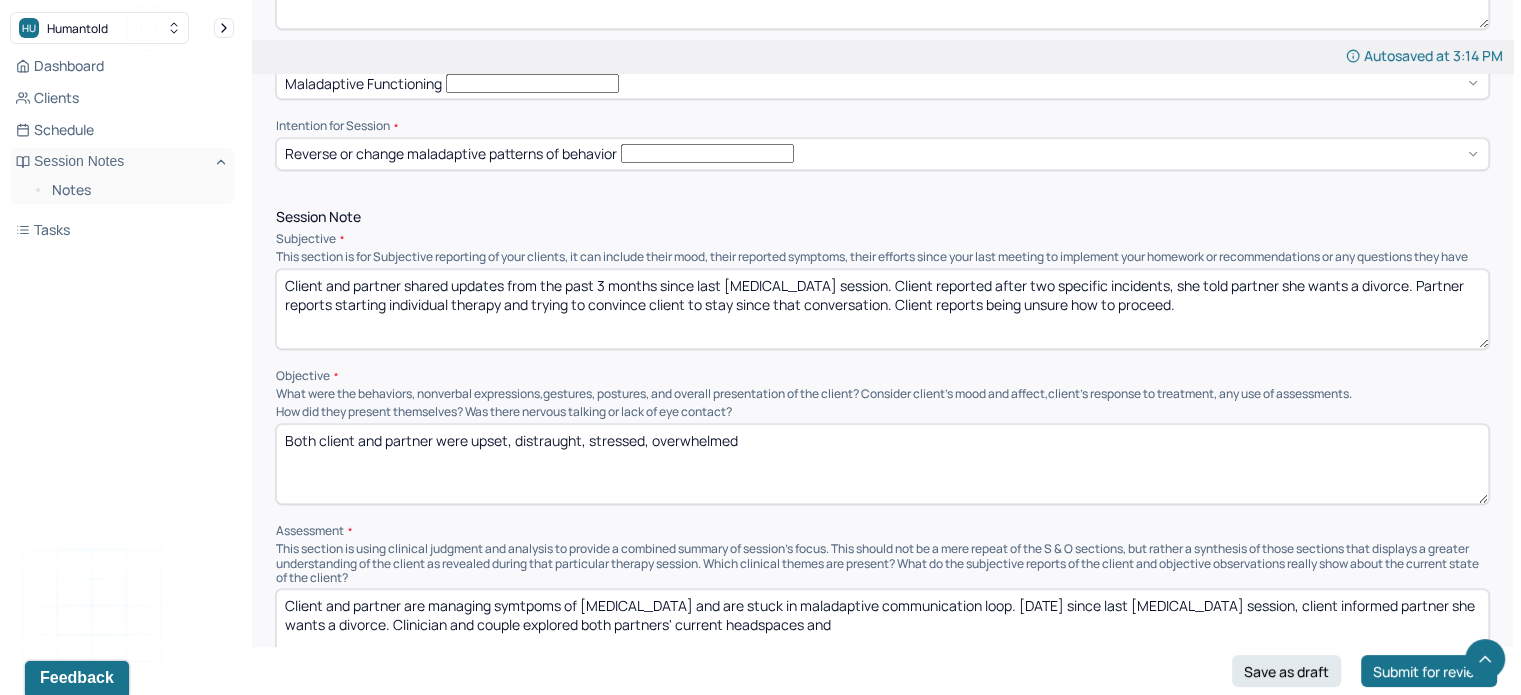 scroll, scrollTop: 1128, scrollLeft: 0, axis: vertical 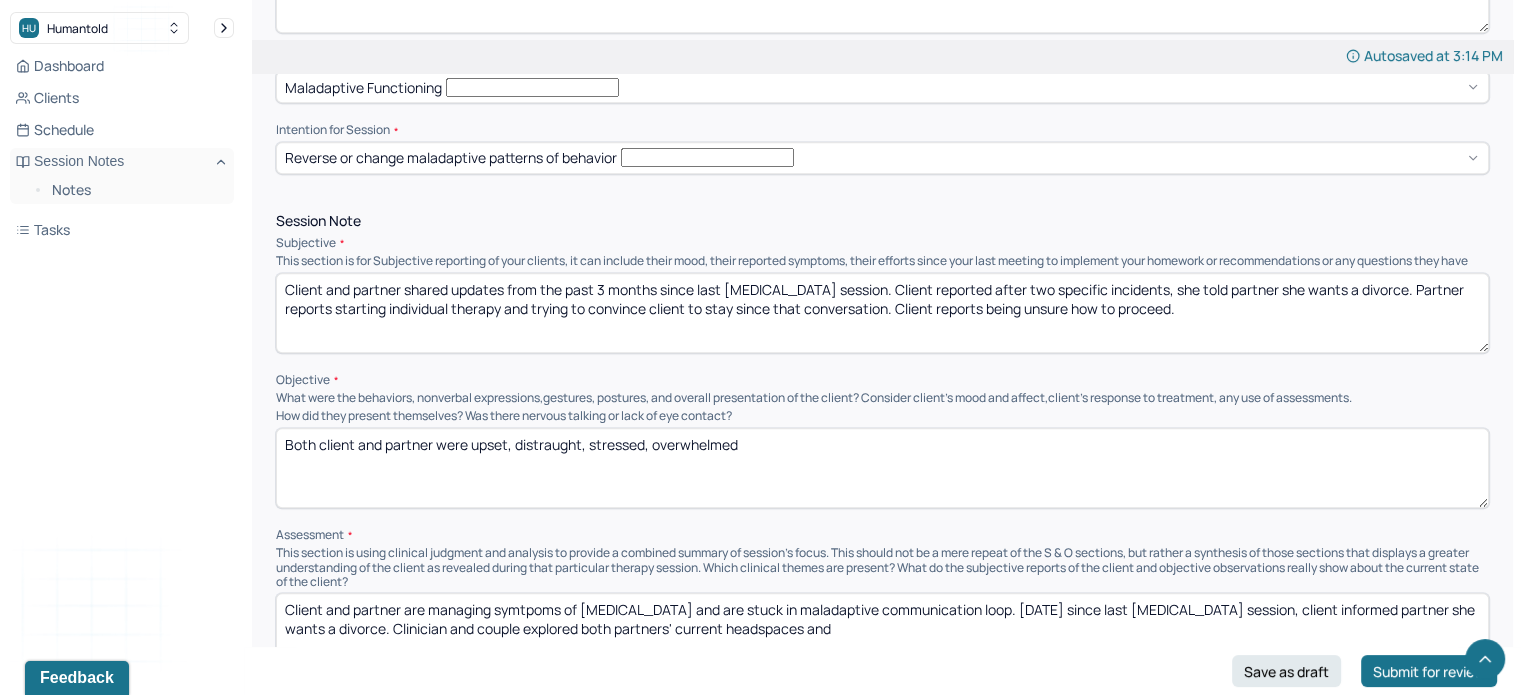 type on "Client and partner are managing symtpoms of [MEDICAL_DATA] and are stuck in maladaptive communication loop. [DATE] since last [MEDICAL_DATA] session, client informed partner she wants a divorce. Clinician and couple explored both partners' current headspaces and" 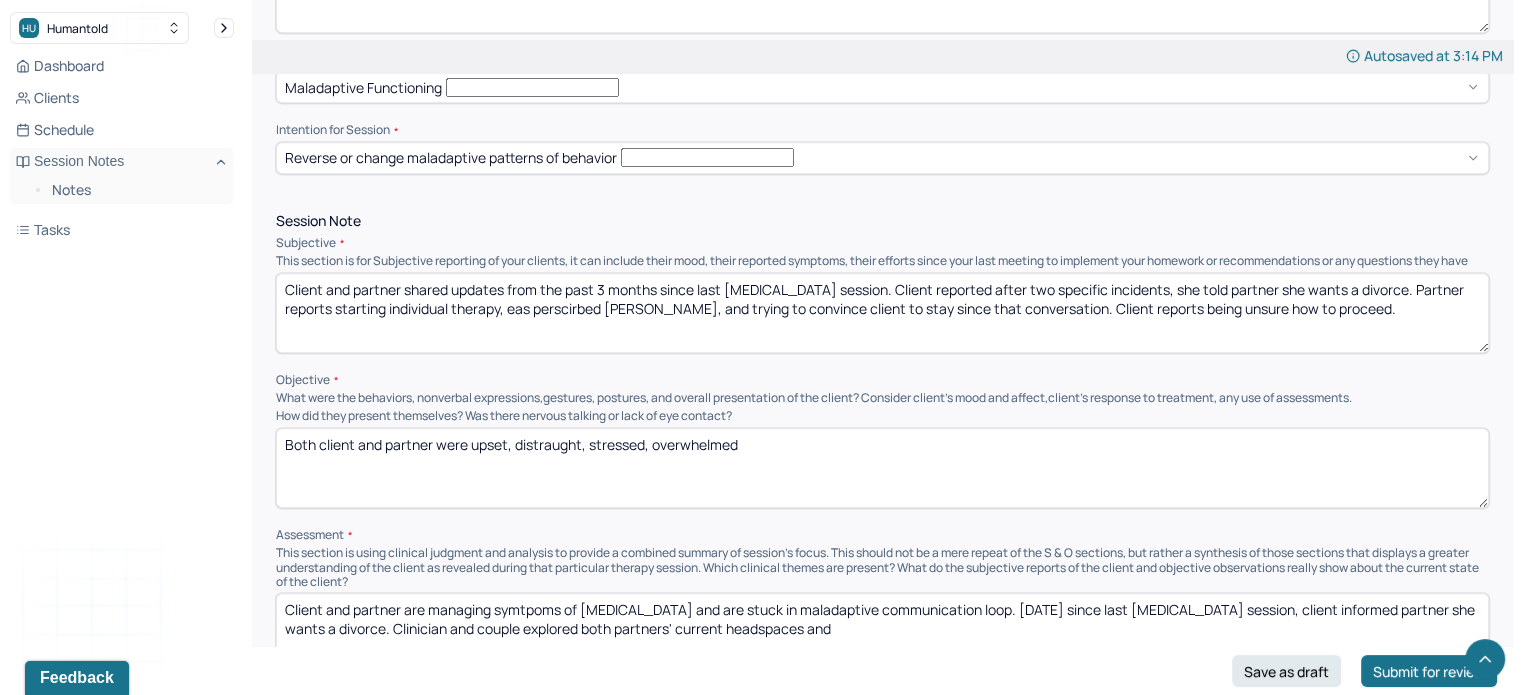 drag, startPoint x: 525, startPoint y: 261, endPoint x: 479, endPoint y: 272, distance: 47.296936 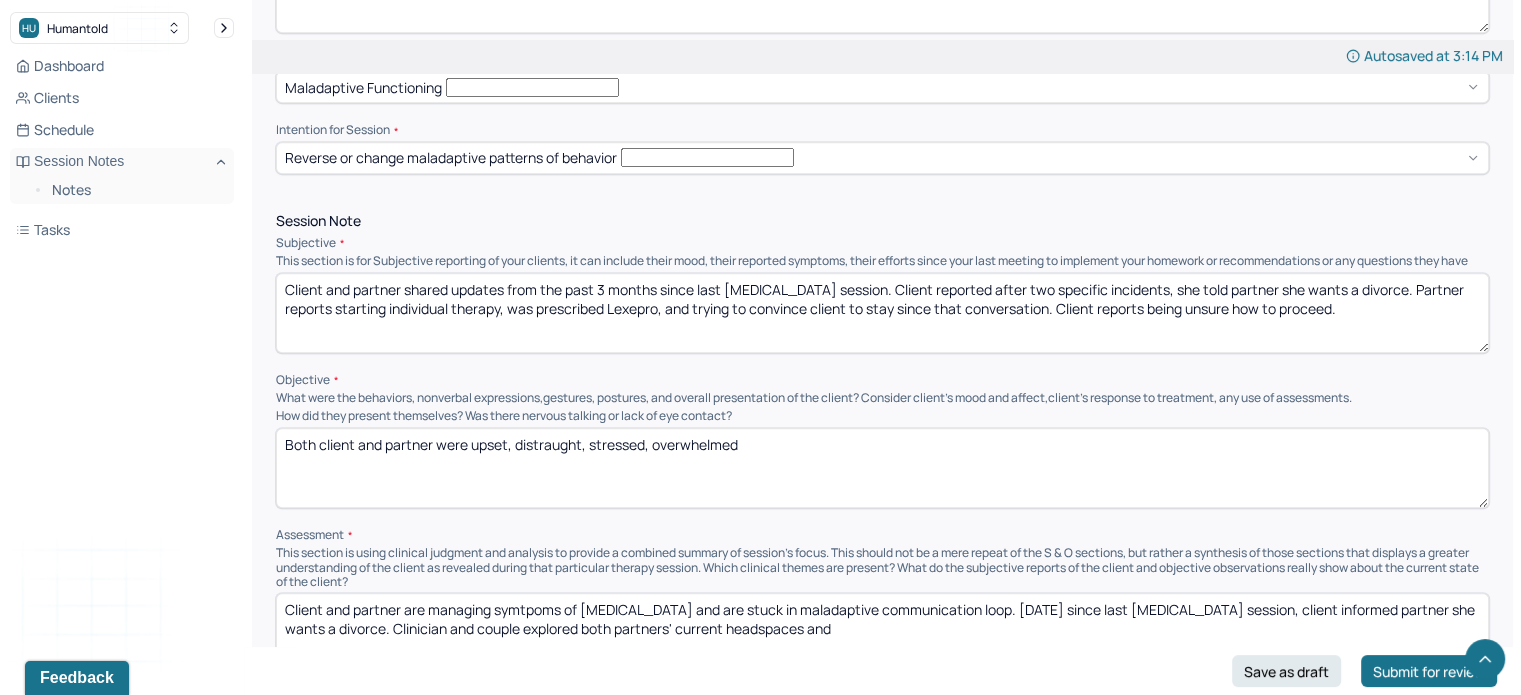 click on "Client and partner shared updates from the past 3 months since last [MEDICAL_DATA] session. Client reported after two specific incidents, she told partner she wants a divorce. Partner reports starting individual therapy, was perscirbed [PERSON_NAME], and trying to convince client to stay since that conversation. Client reports being unsure how to proceed." at bounding box center [882, 313] 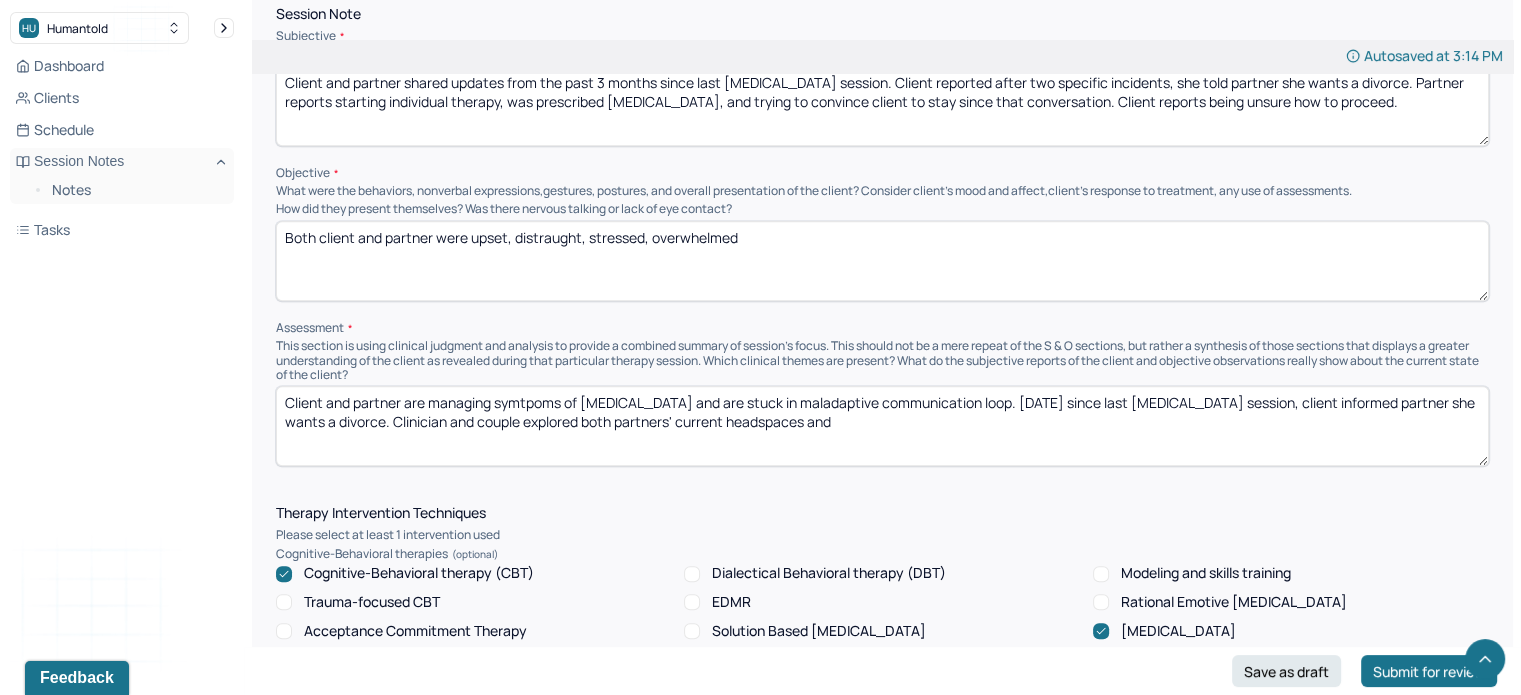 scroll, scrollTop: 1336, scrollLeft: 0, axis: vertical 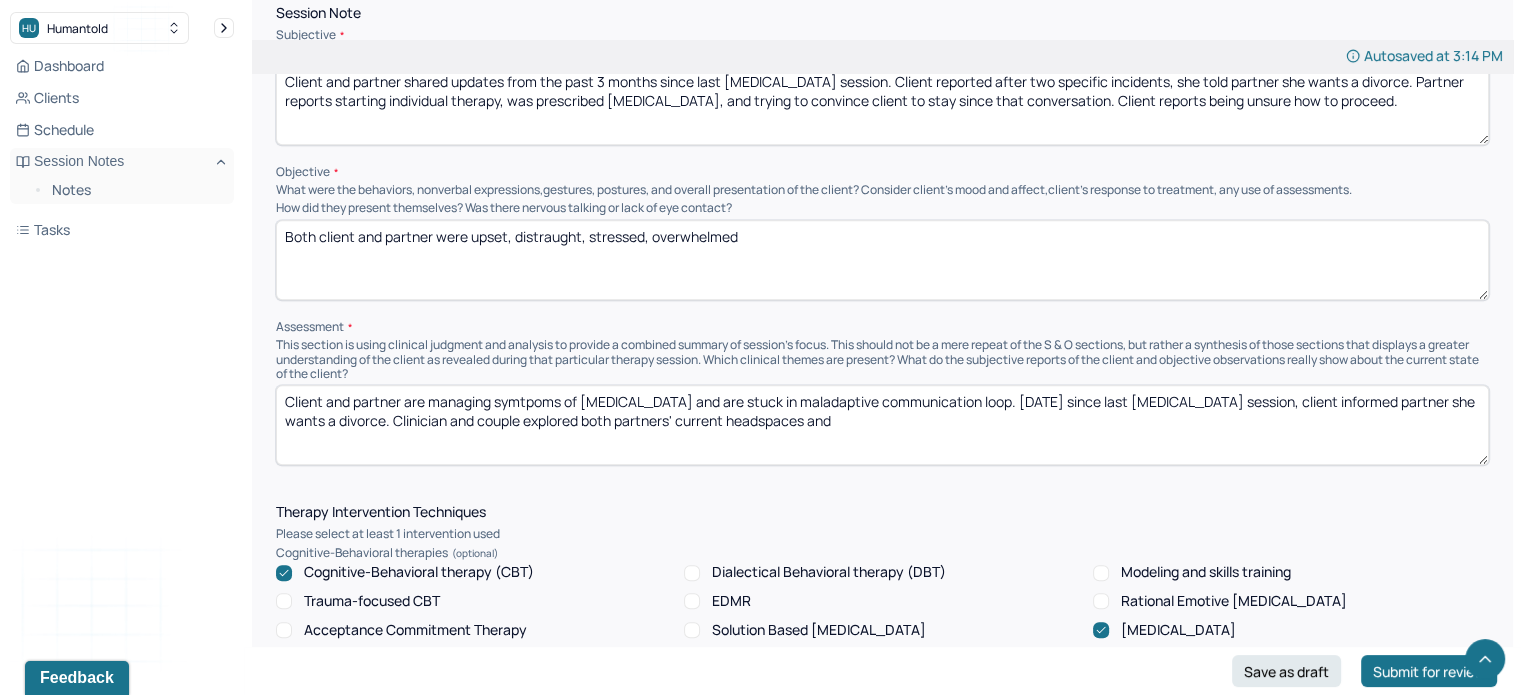 type on "Client and partner shared updates from the past 3 months since last [MEDICAL_DATA] session. Client reported after two specific incidents, she told partner she wants a divorce. Partner reports starting individual therapy, was prescribed [MEDICAL_DATA], and trying to convince client to stay since that conversation. Client reports being unsure how to proceed." 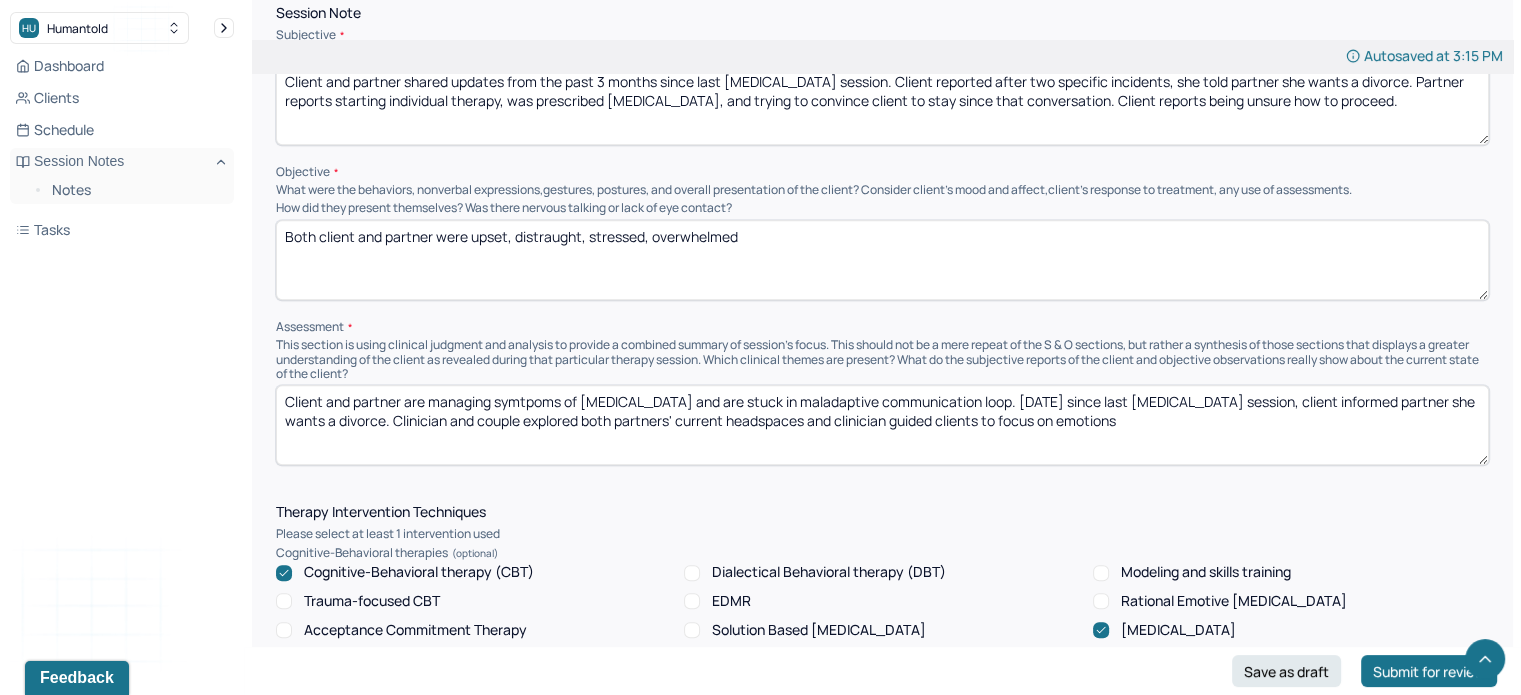 click on "Client and partner are managing symtpoms of [MEDICAL_DATA] and are stuck in maladaptive communication loop. [DATE] since last [MEDICAL_DATA] session, client informed partner she wants a divorce. Clinician and couple explored both partners' current headspaces and clinician guided clients to focus on emotions" at bounding box center [882, 425] 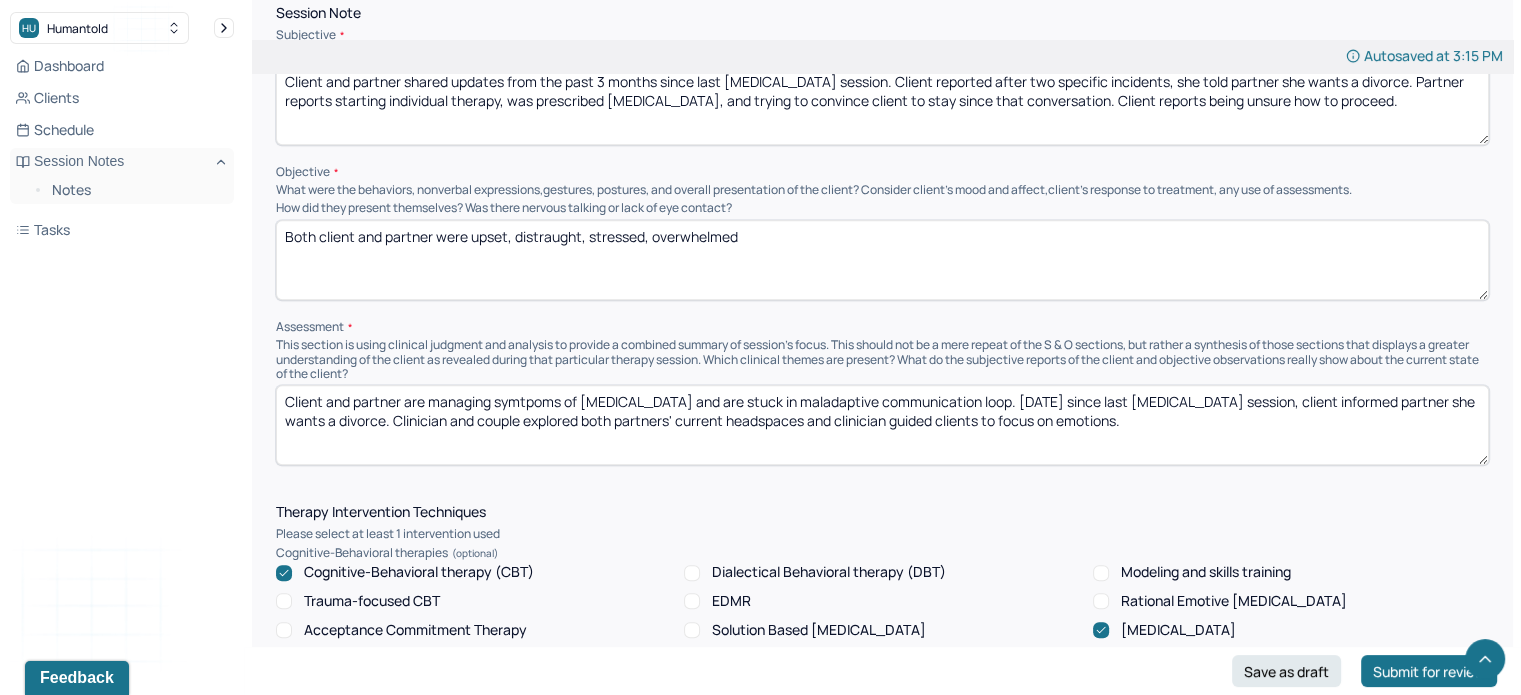 click on "Client and partner are managing symtpoms of [MEDICAL_DATA] and are stuck in maladaptive communication loop. [DATE] since last [MEDICAL_DATA] session, client informed partner she wants a divorce. Clinician and couple explored both partners' current headspaces and clinician guided clients to focus on emotions." at bounding box center [882, 425] 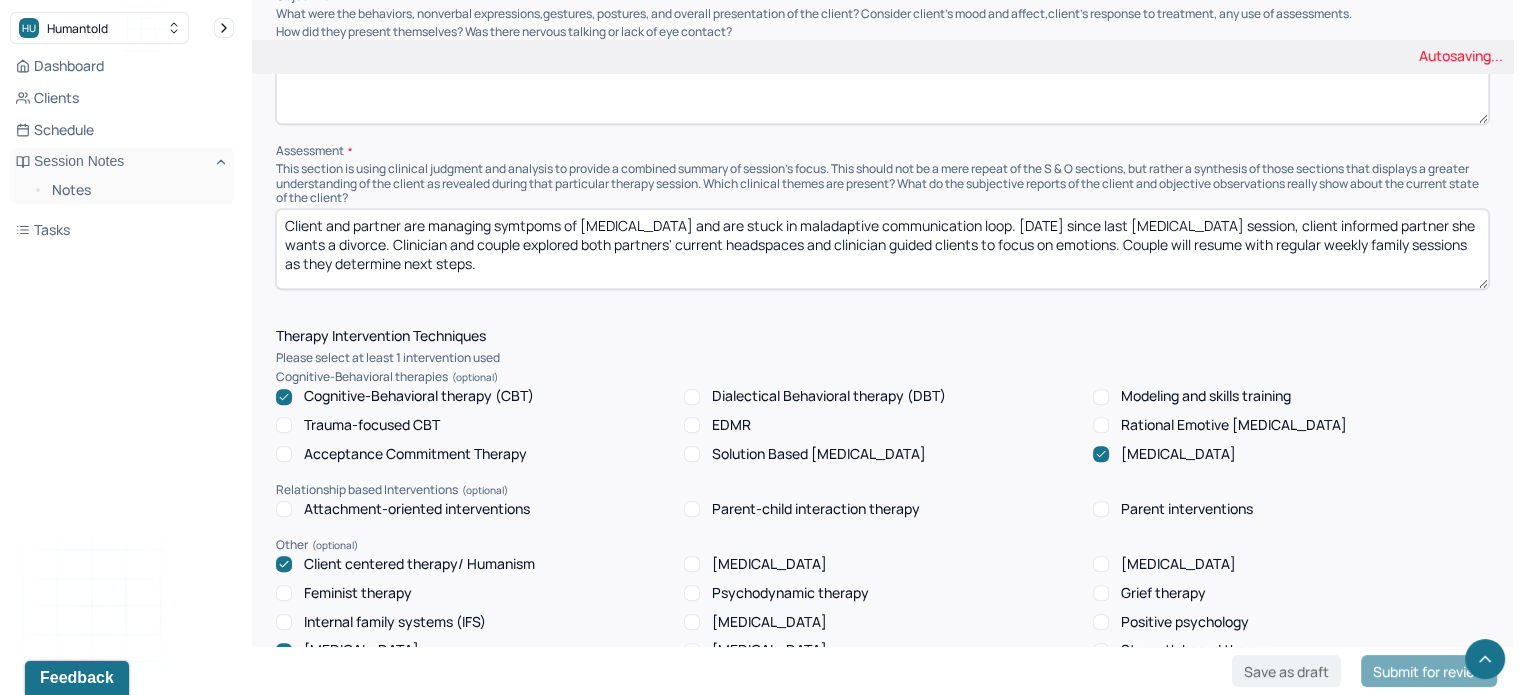scroll, scrollTop: 1666, scrollLeft: 0, axis: vertical 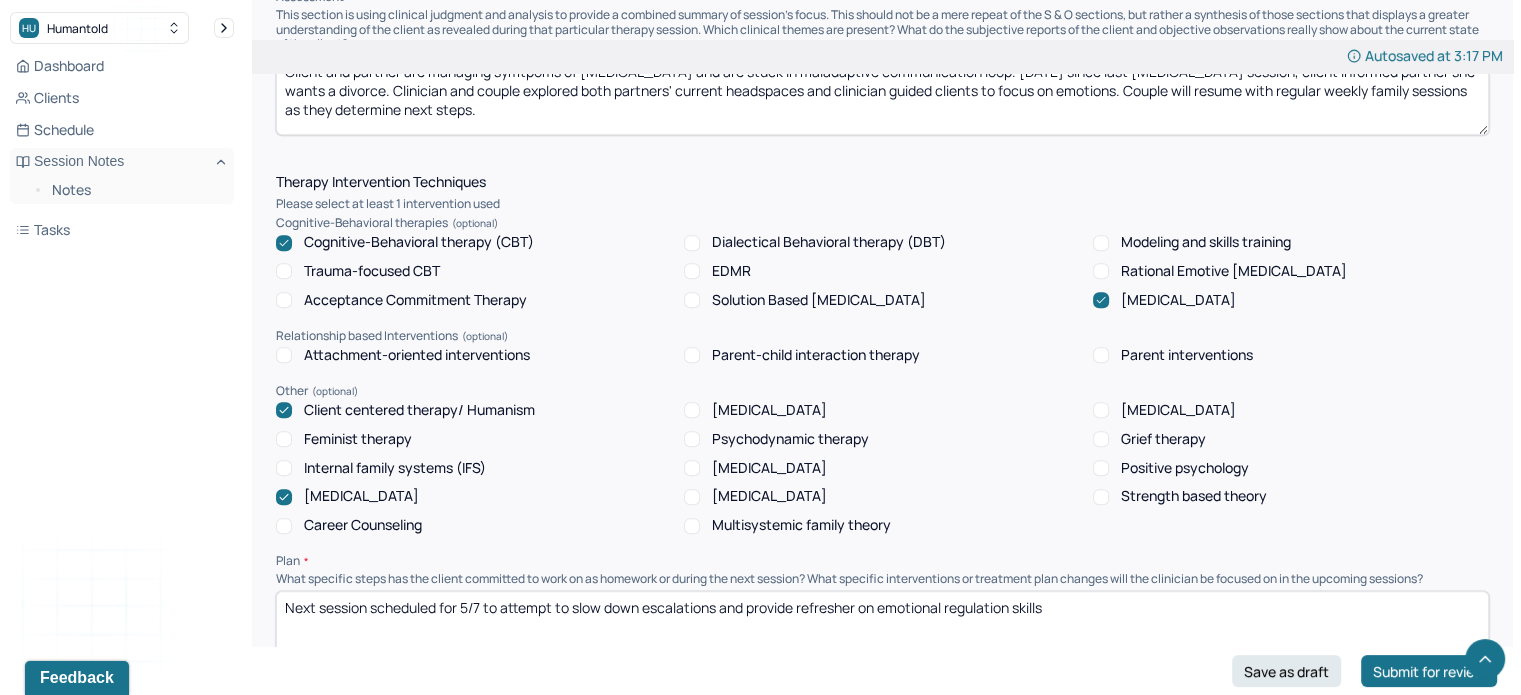 type on "Client and partner are managing symtpoms of [MEDICAL_DATA] and are stuck in maladaptive communication loop. [DATE] since last [MEDICAL_DATA] session, client informed partner she wants a divorce. Clinician and couple explored both partners' current headspaces and clinician guided clients to focus on emotions. Couple will resume with regular weekly family sessions as they determine next steps." 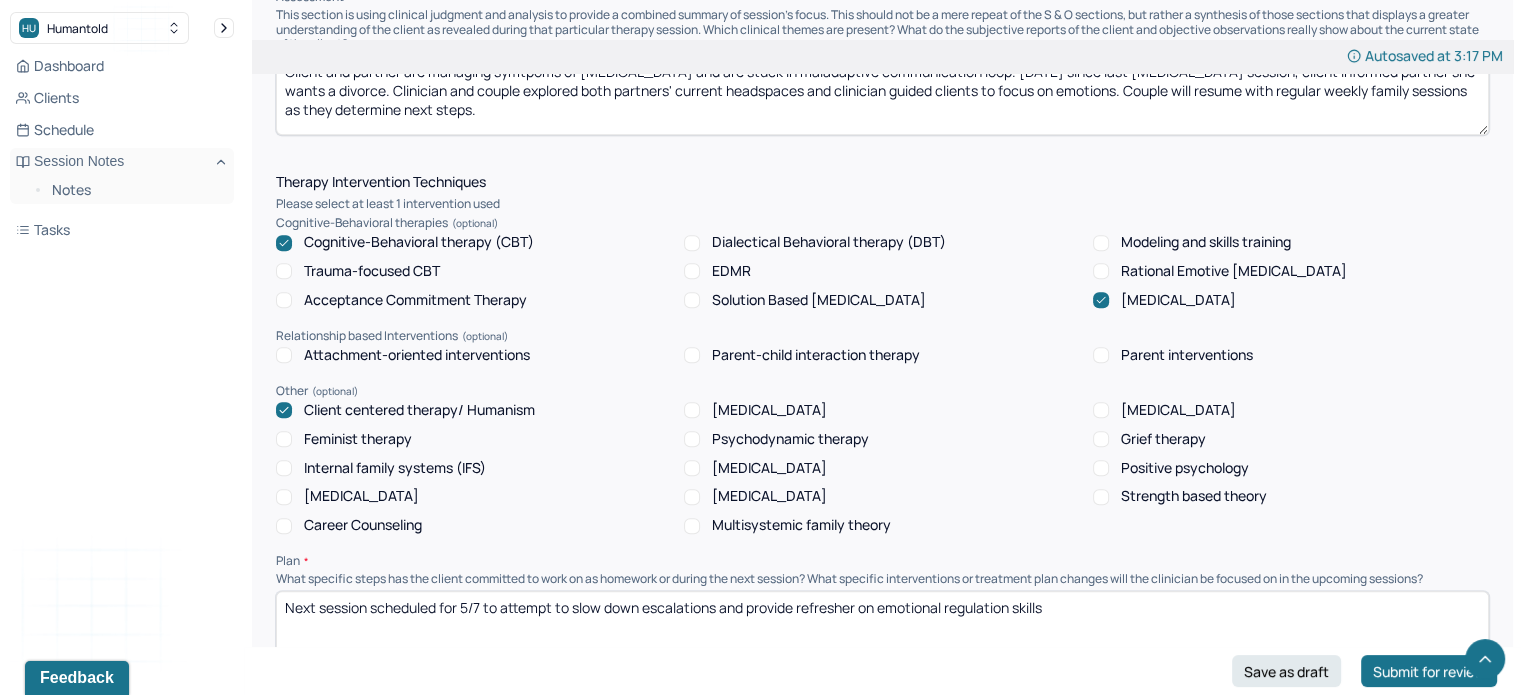click on "Attachment-oriented interventions" at bounding box center [417, 355] 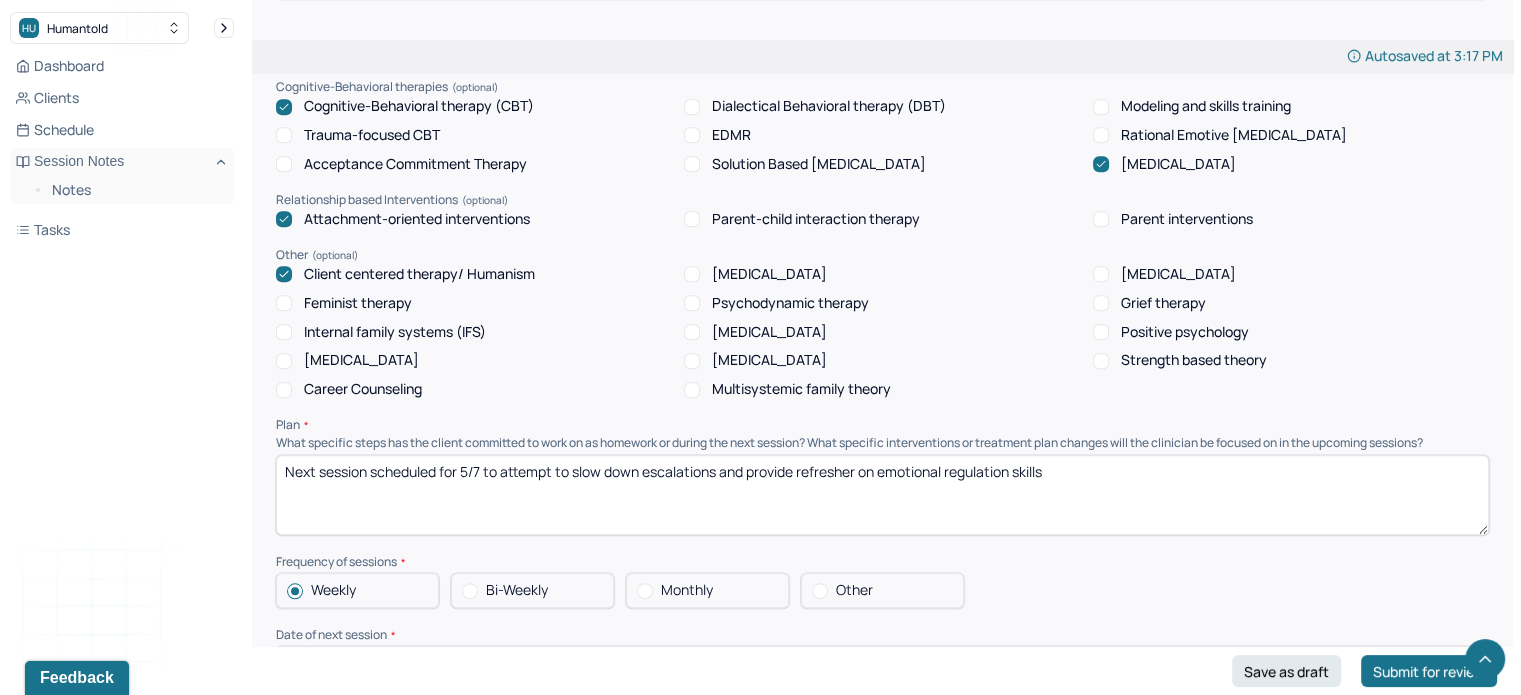 scroll, scrollTop: 1807, scrollLeft: 0, axis: vertical 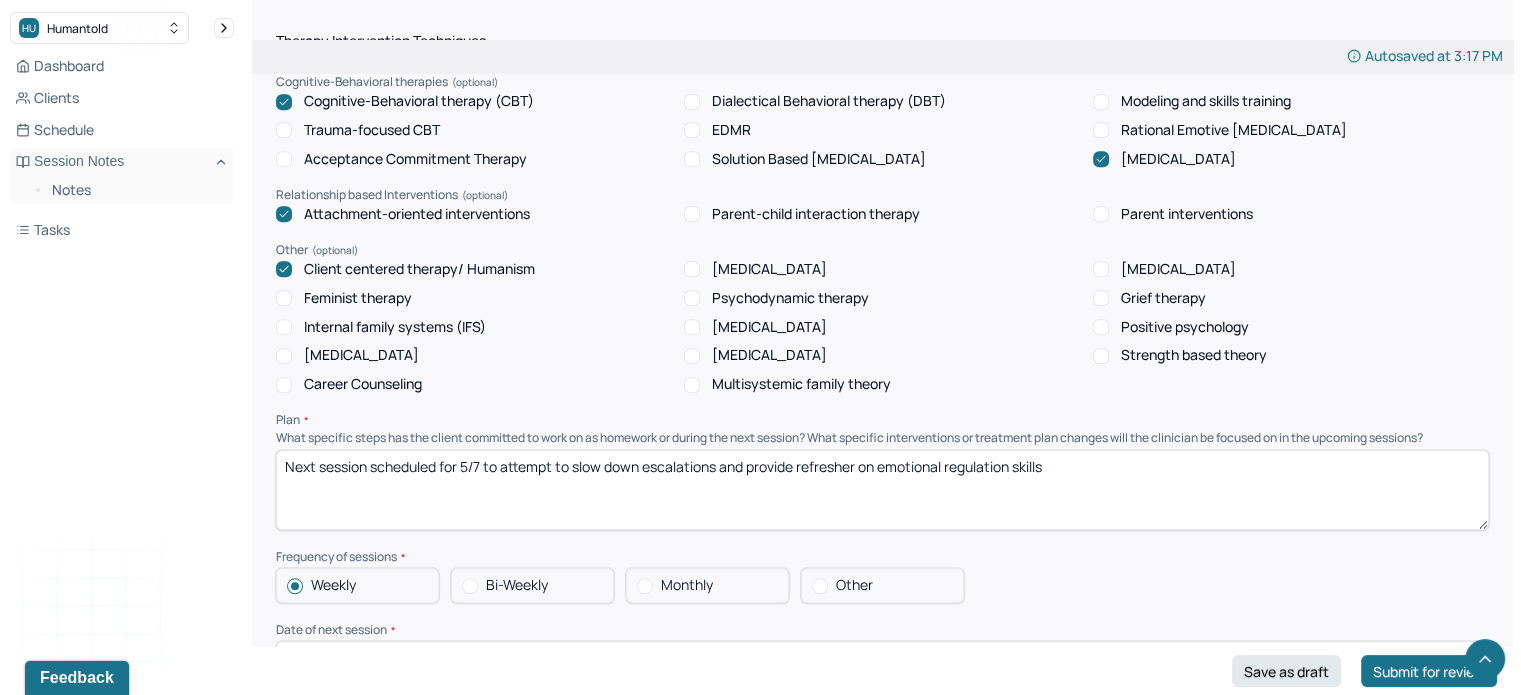 drag, startPoint x: 1066, startPoint y: 424, endPoint x: 462, endPoint y: 423, distance: 604.00085 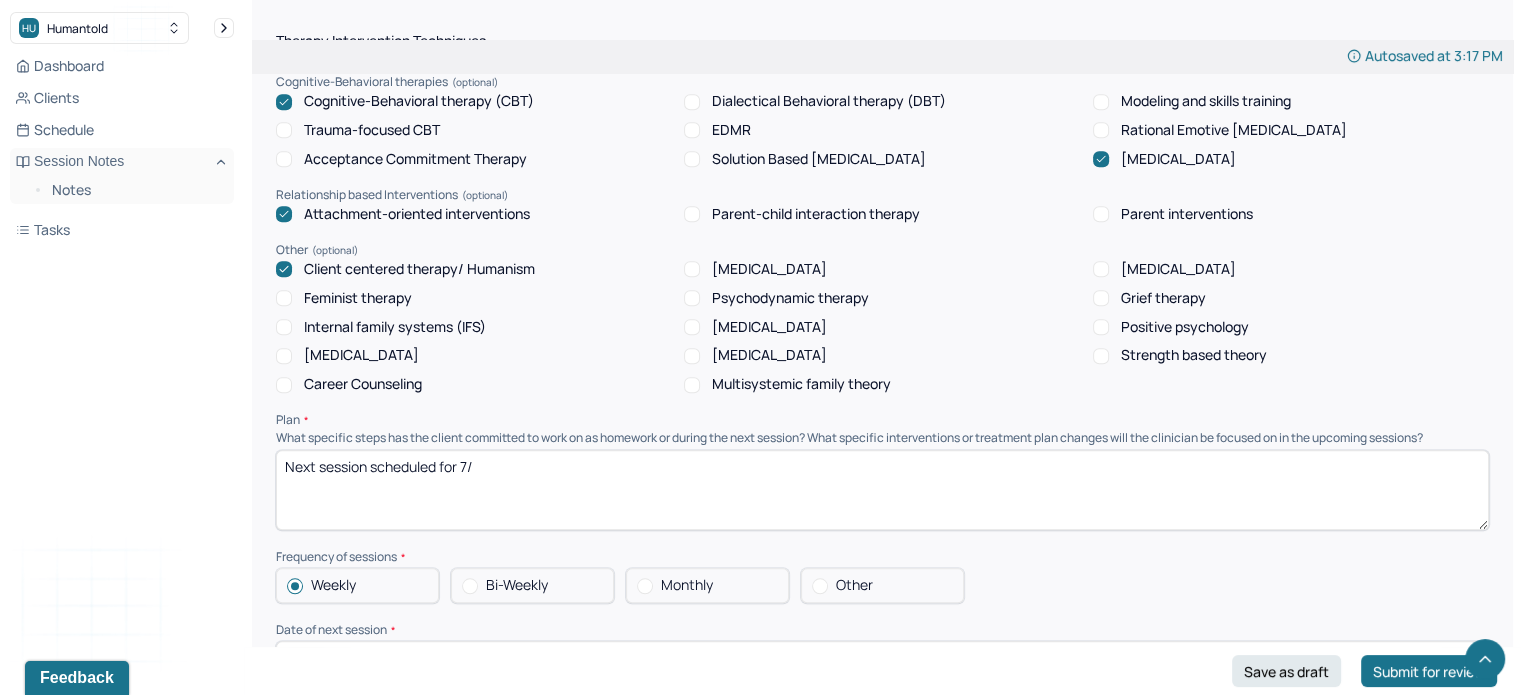 click on "Next session scheduled for 7/" at bounding box center (882, 490) 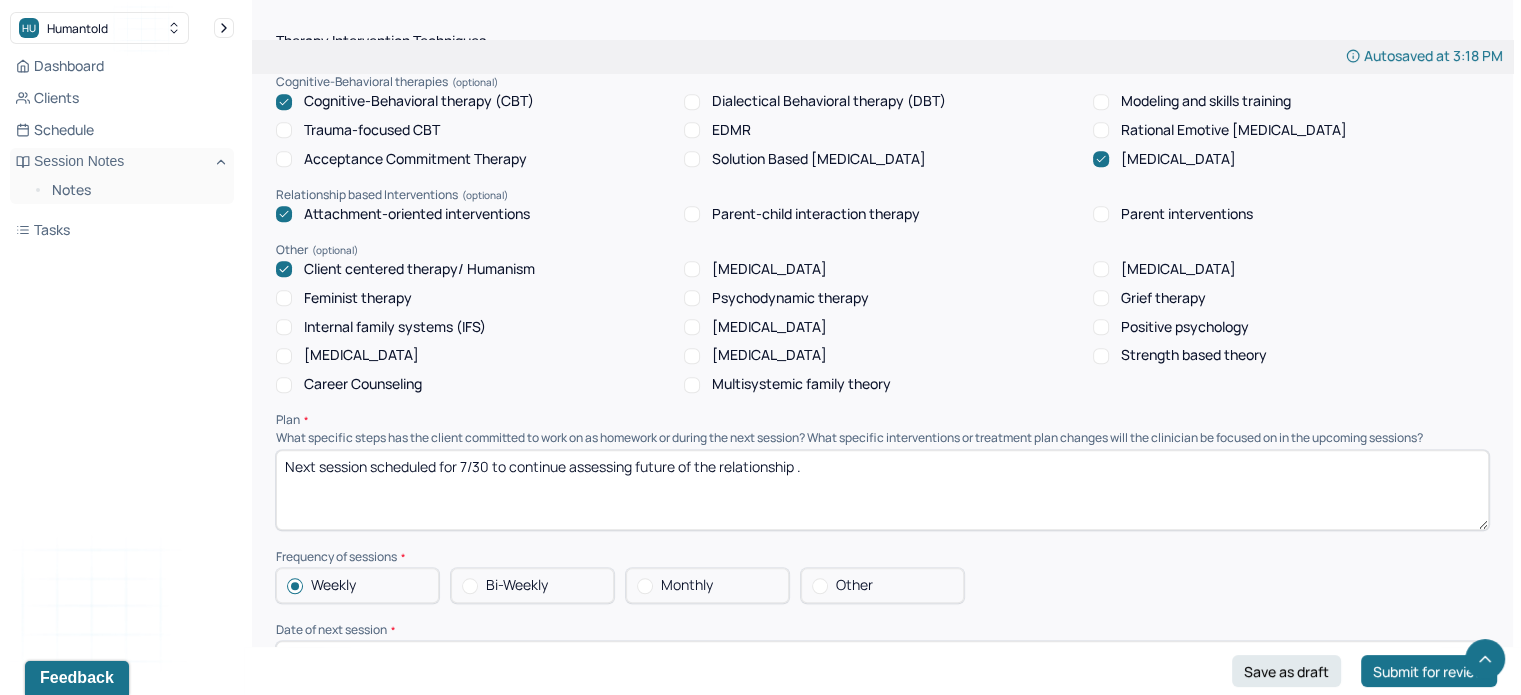click on "Next session scheduled for 7/30 to continue assessing future of the relationship ." at bounding box center (882, 490) 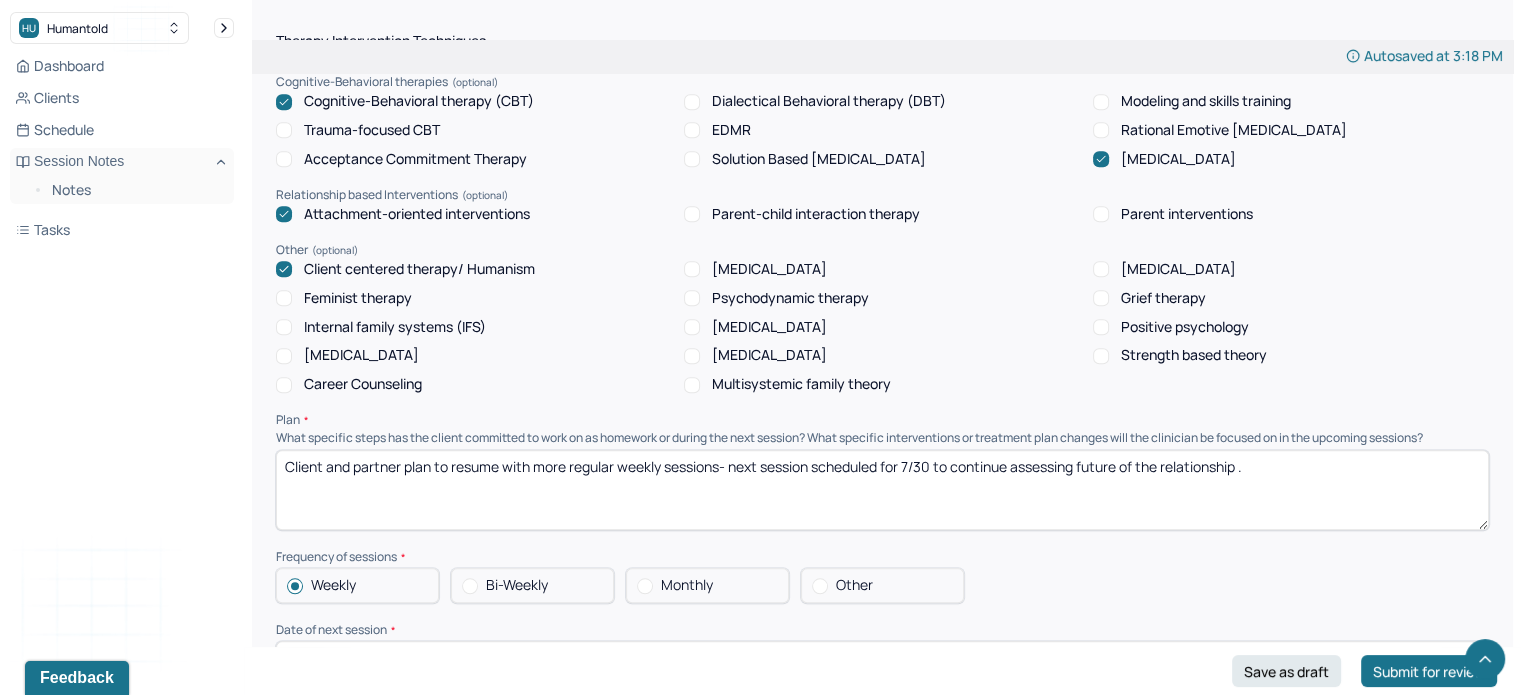 scroll, scrollTop: 2018, scrollLeft: 0, axis: vertical 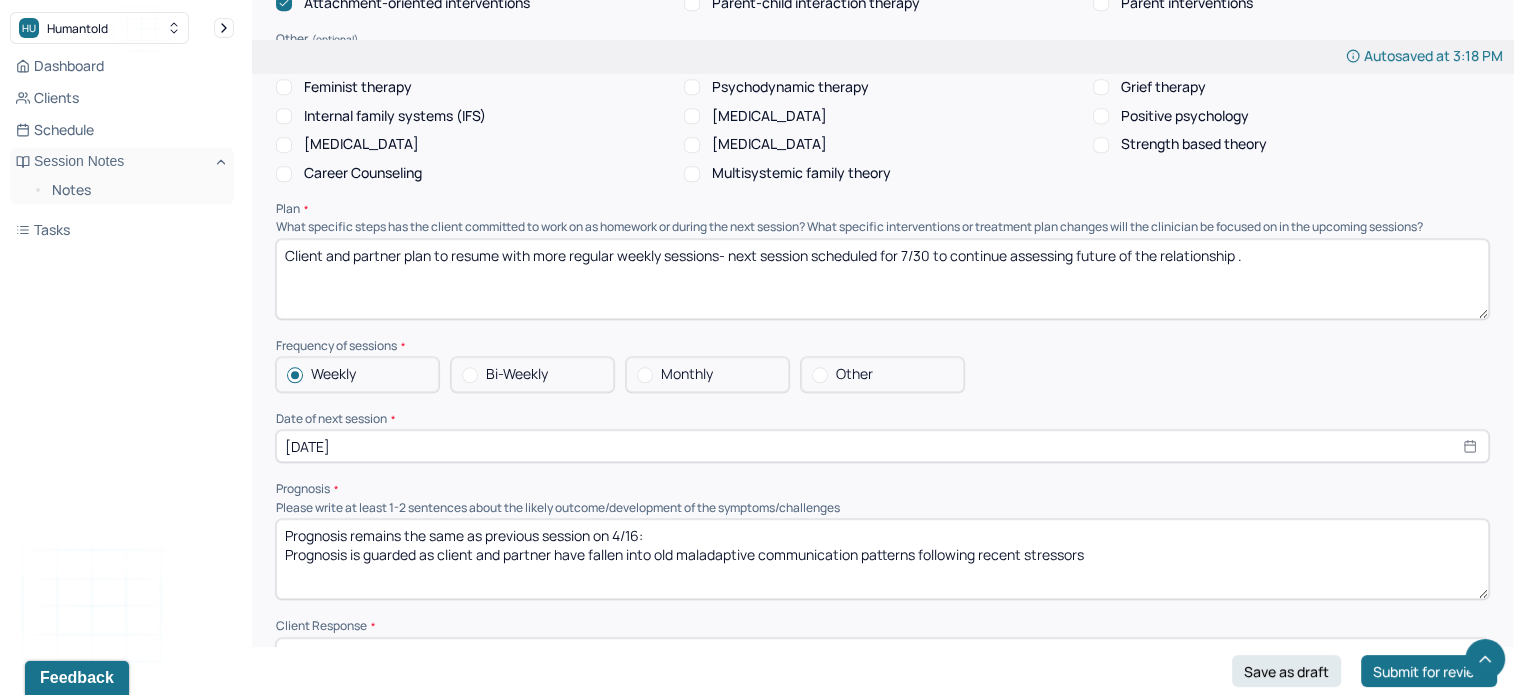 type on "Client and partner plan to resume with more regular weekly sessions- next session scheduled for 7/30 to continue assessing future of the relationship ." 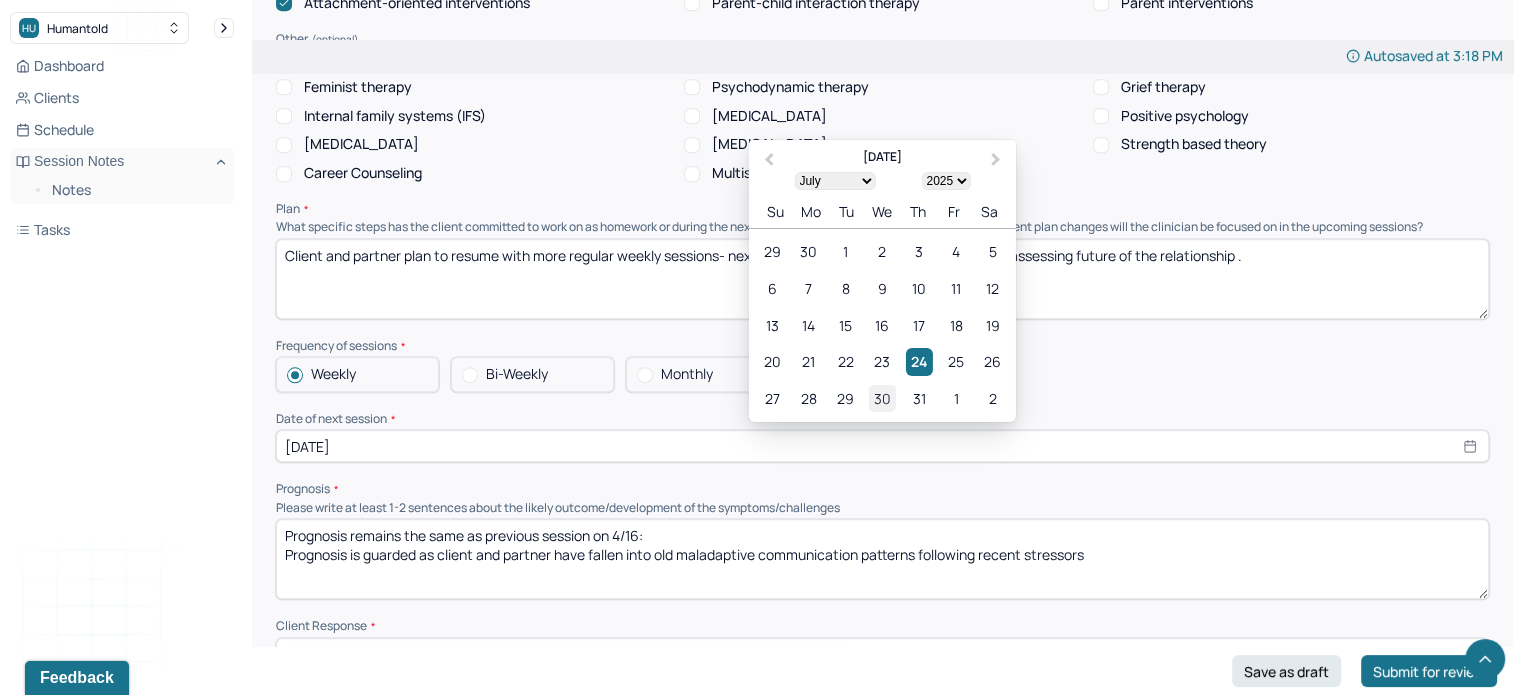 click on "30" at bounding box center [882, 398] 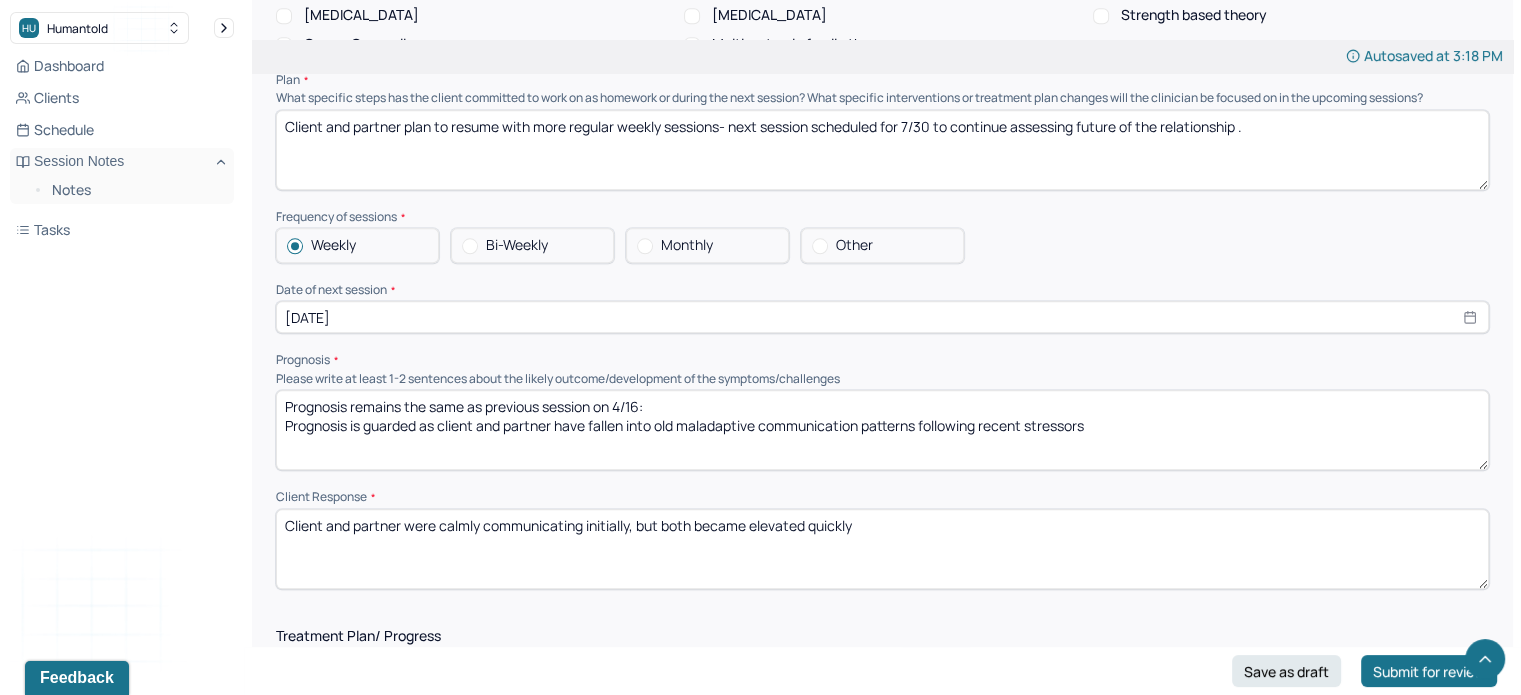 scroll, scrollTop: 2148, scrollLeft: 0, axis: vertical 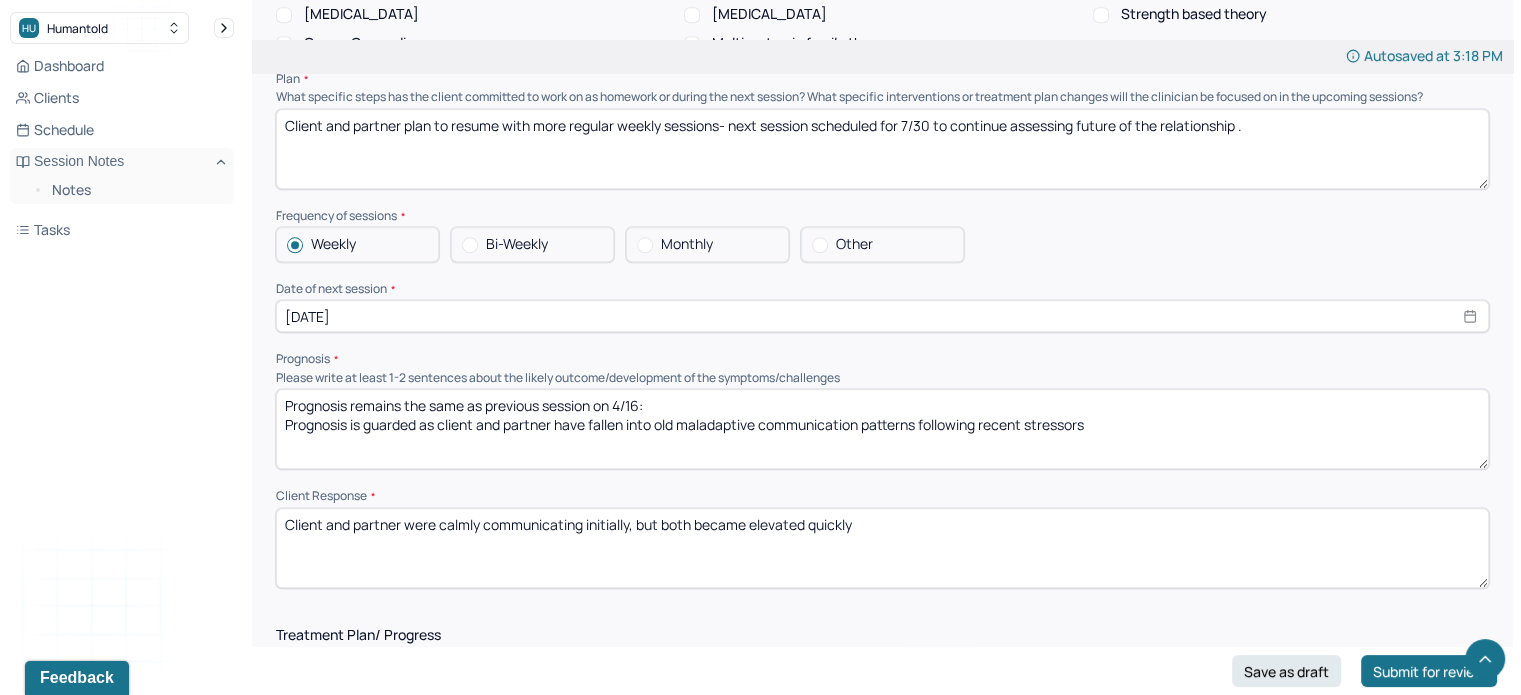 drag, startPoint x: 1116, startPoint y: 394, endPoint x: 354, endPoint y: 364, distance: 762.59033 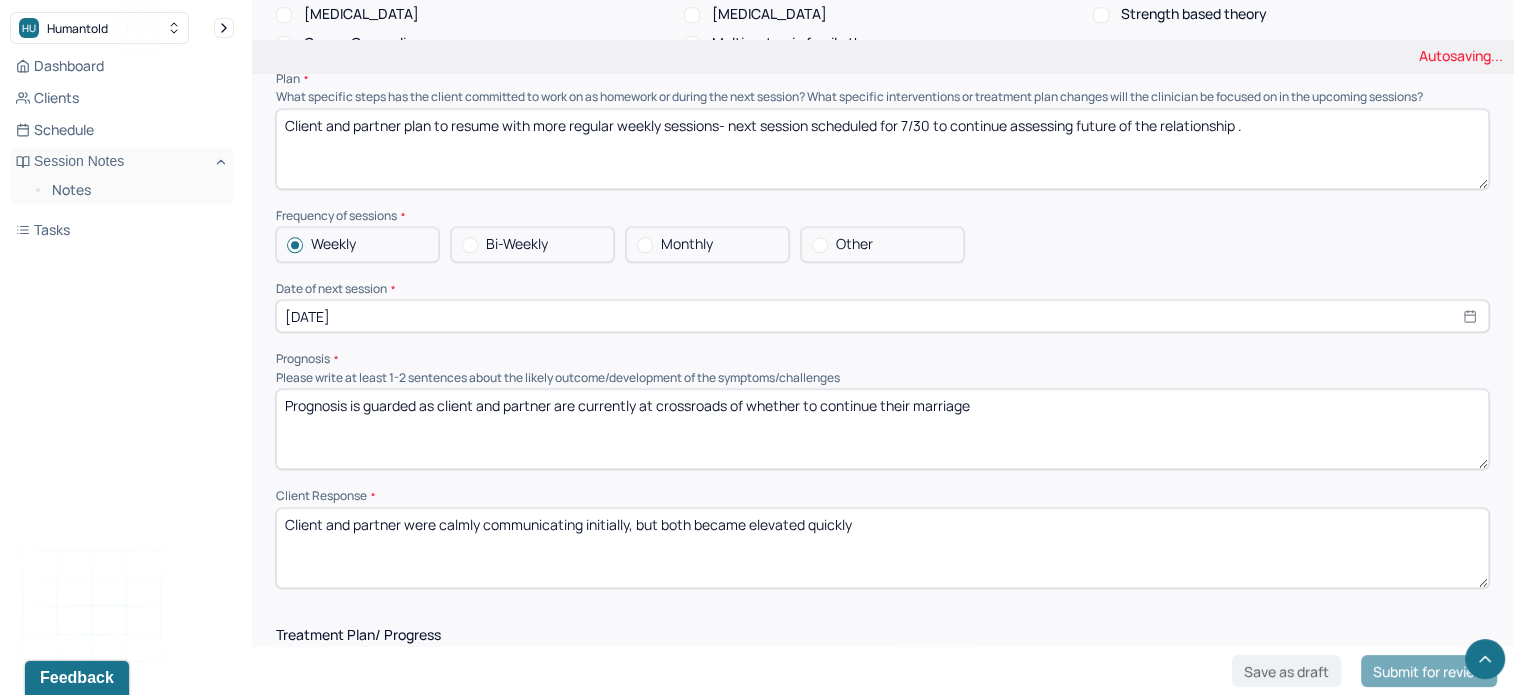 type on "Prognosis is guarded as client and partner are currently at crossroads of whether to continue their marriage" 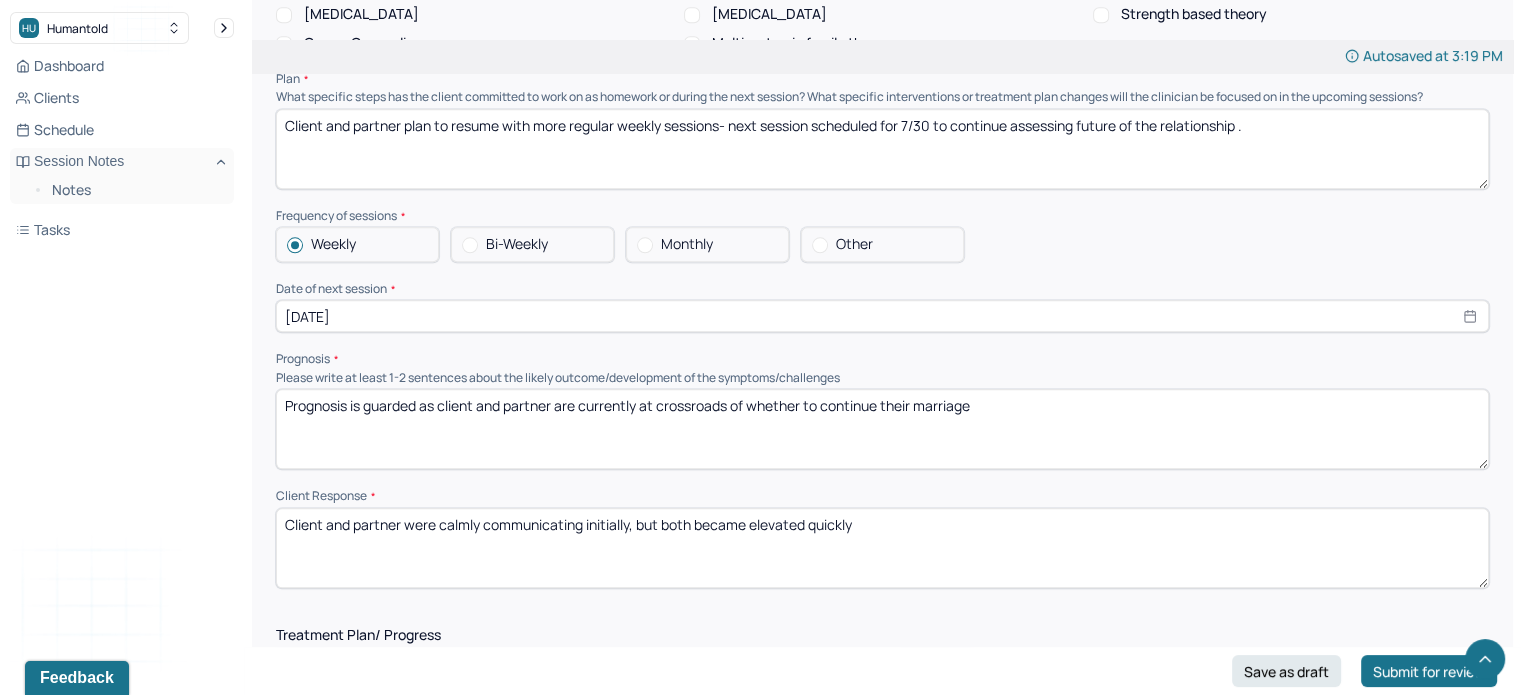 drag, startPoint x: 920, startPoint y: 491, endPoint x: 406, endPoint y: 486, distance: 514.0243 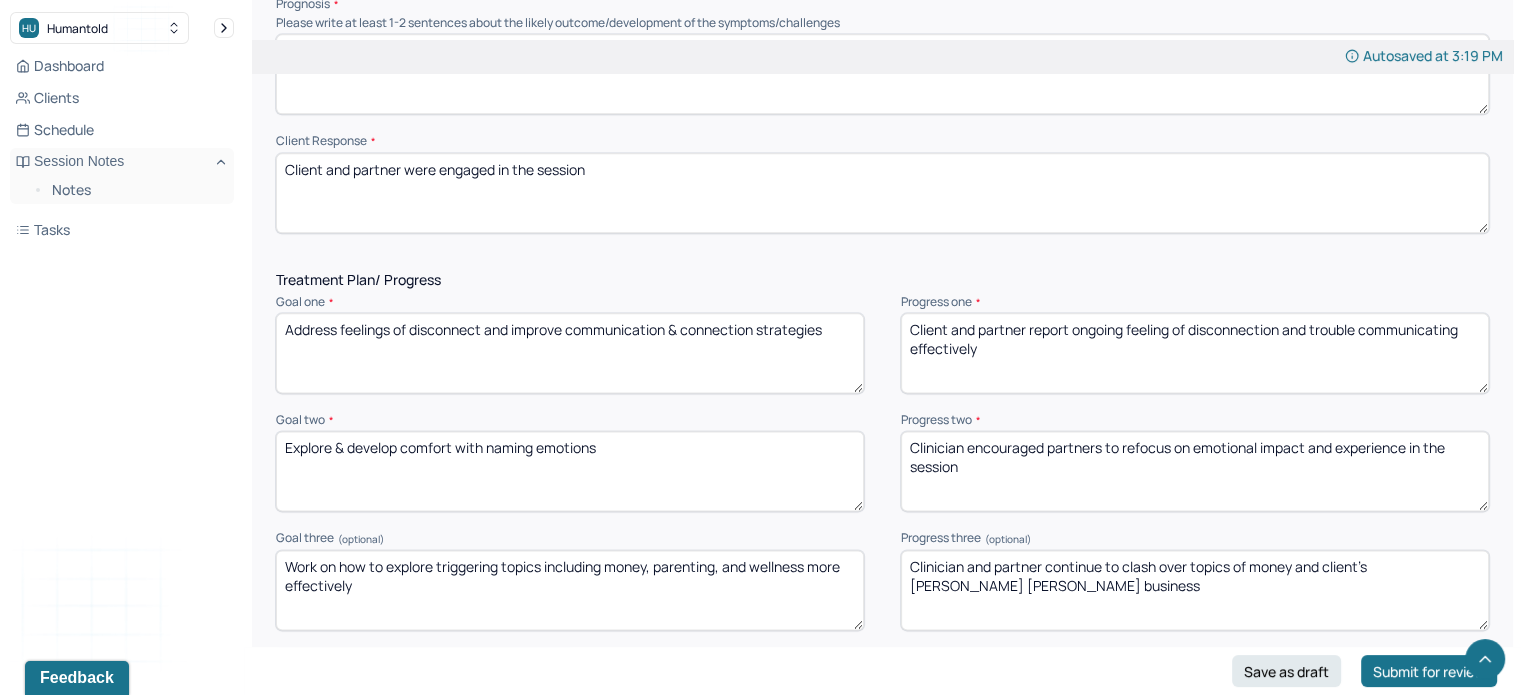 scroll, scrollTop: 2504, scrollLeft: 0, axis: vertical 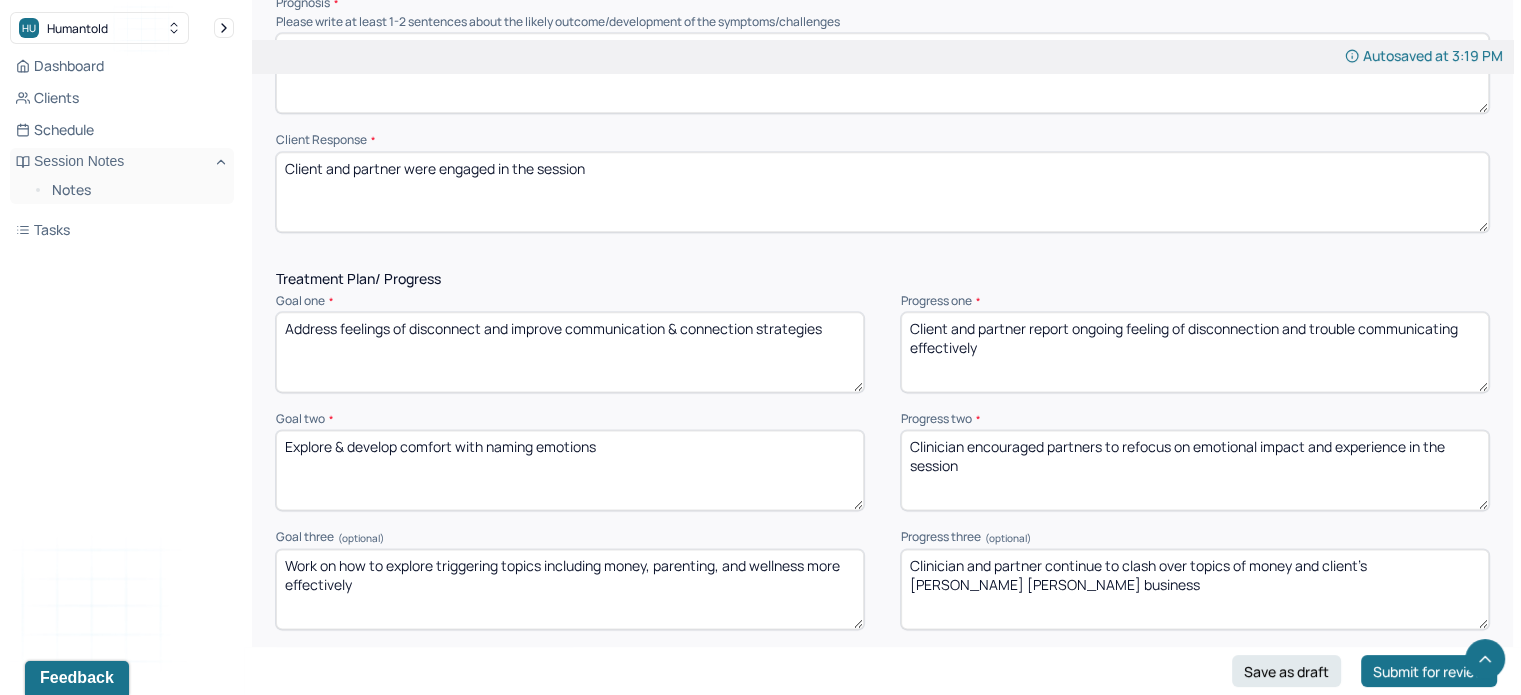 type on "Client and partner were engaged in the session" 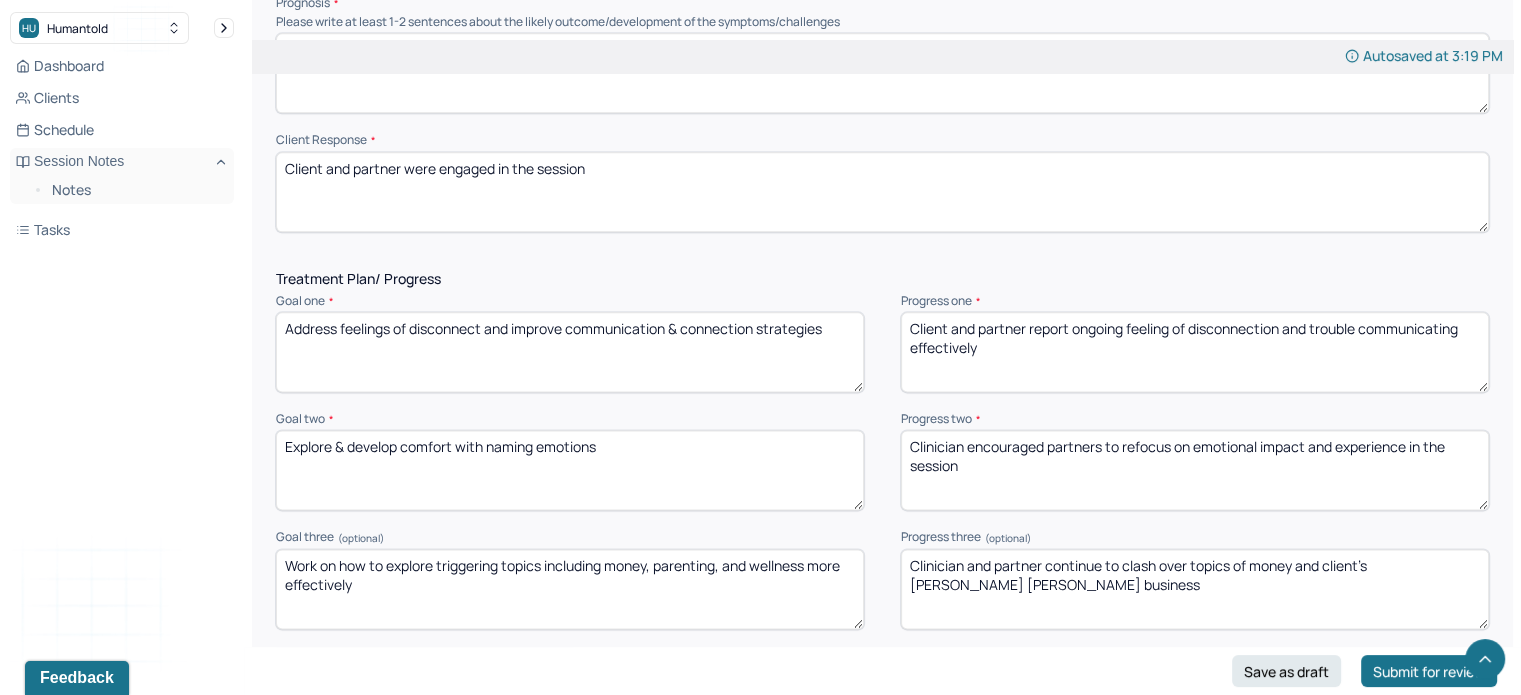 drag, startPoint x: 996, startPoint y: 317, endPoint x: 1078, endPoint y: 293, distance: 85.44004 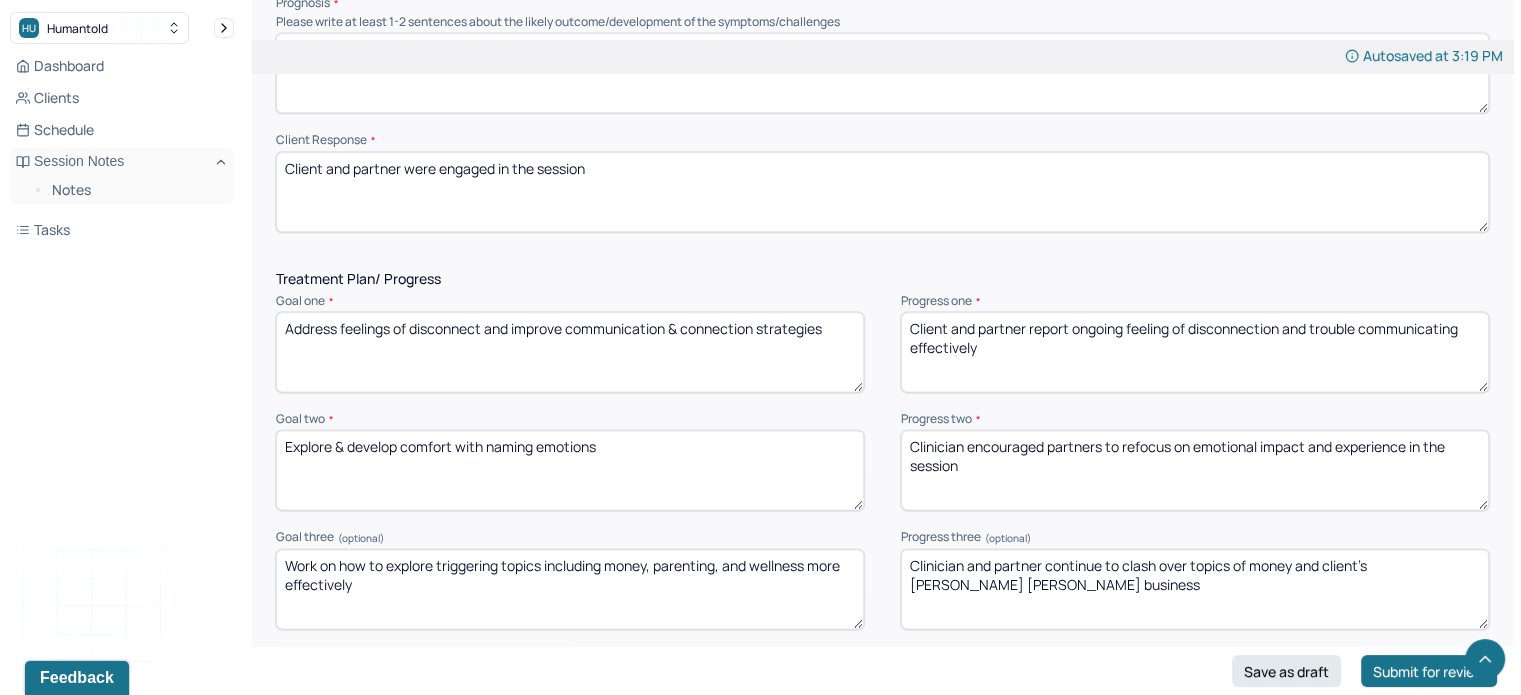 click on "Client and partner report ongoing feeling of disconnection and trouble communicating effectively" at bounding box center [1195, 352] 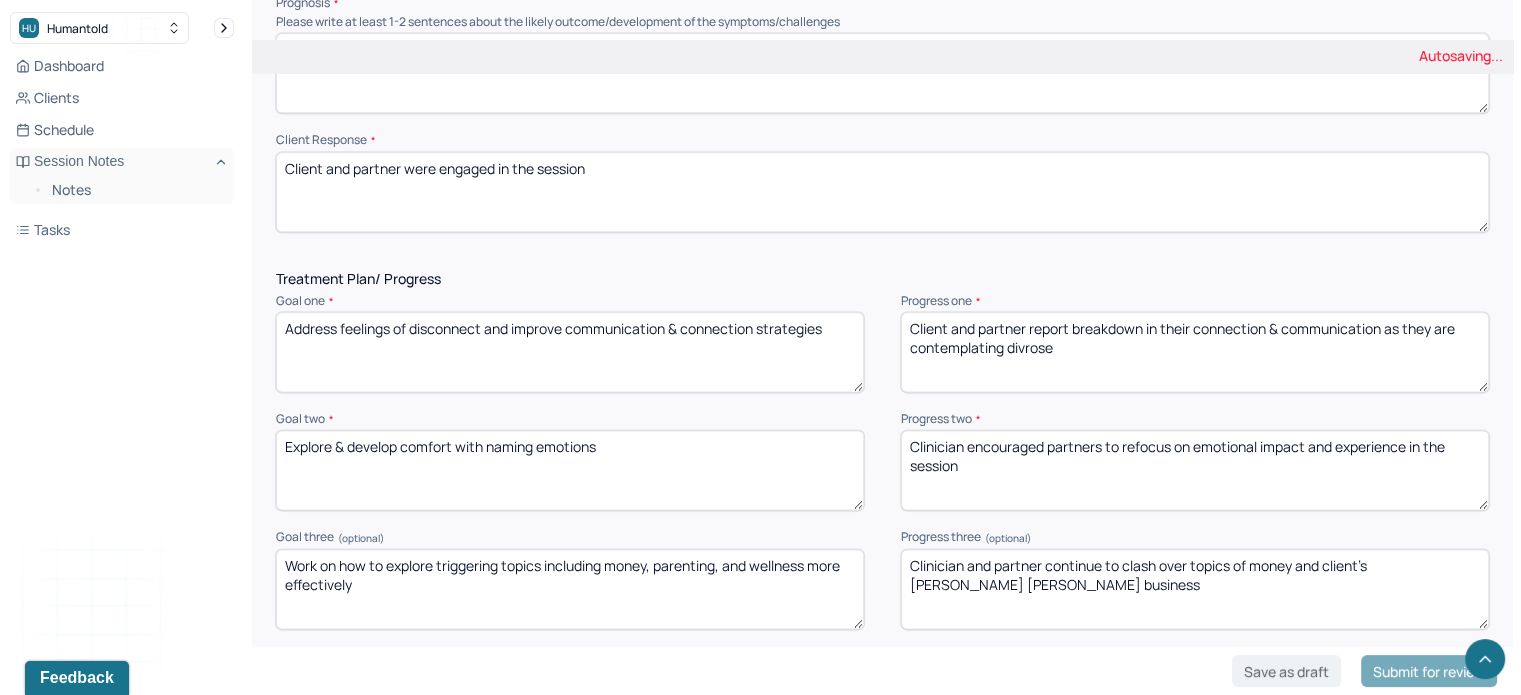 click on "Client and partner report breakdown in their connection & communication as they are" at bounding box center [1195, 352] 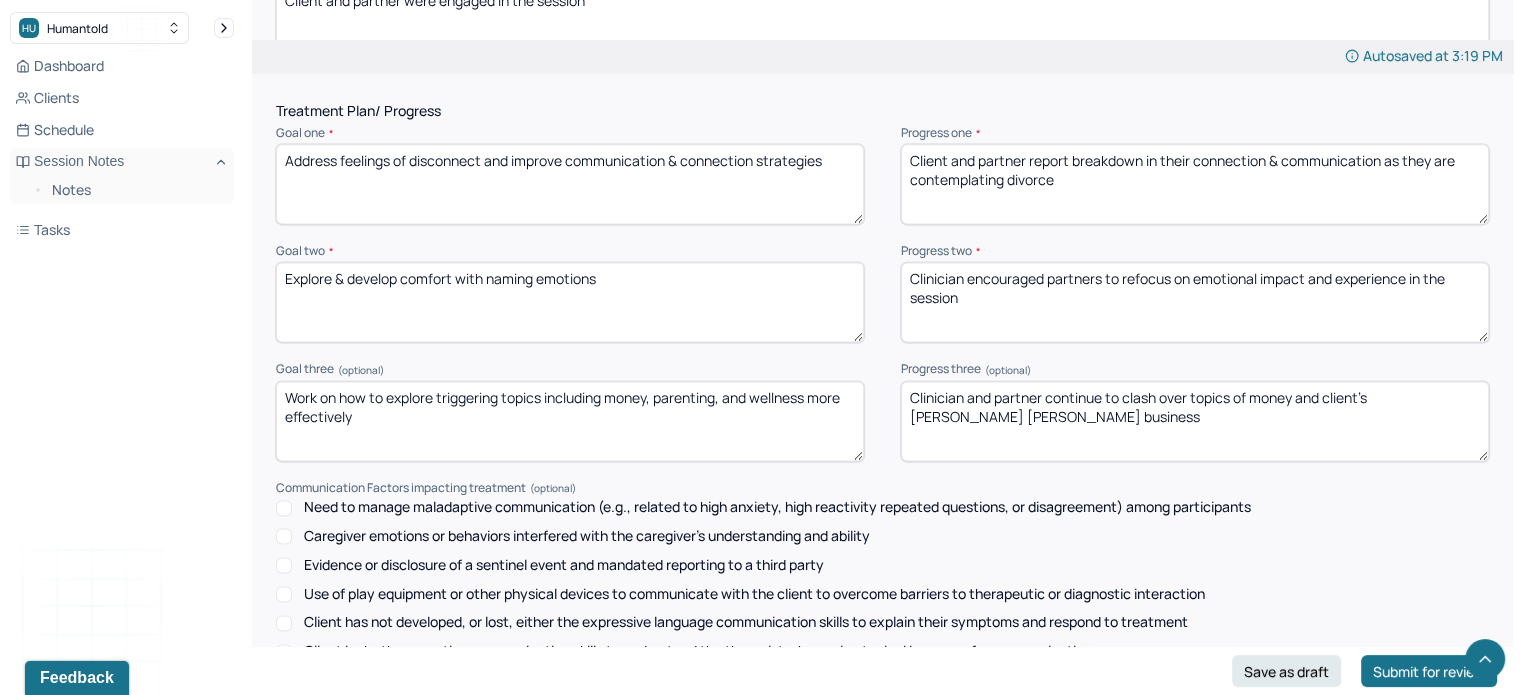 scroll, scrollTop: 2695, scrollLeft: 0, axis: vertical 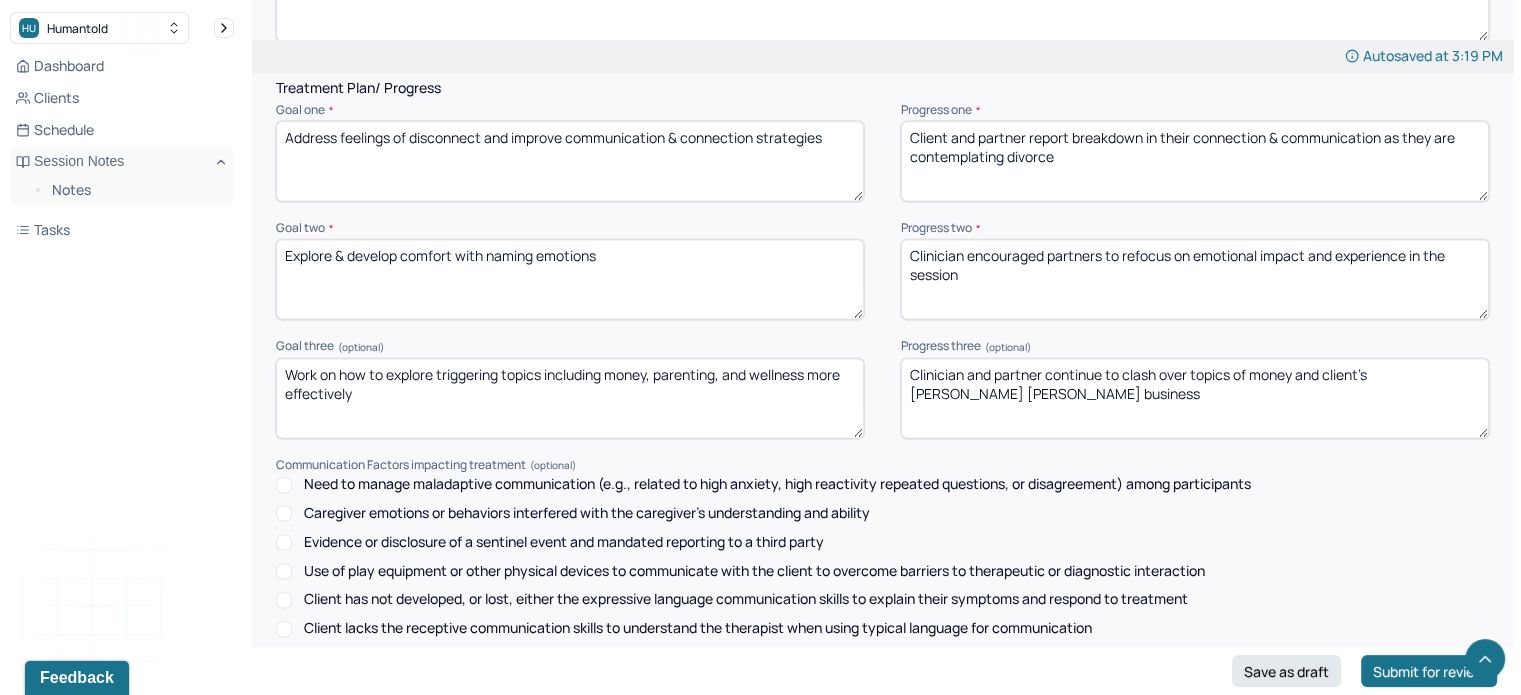 type on "Client and partner report breakdown in their connection & communication as they are contemplating divorce" 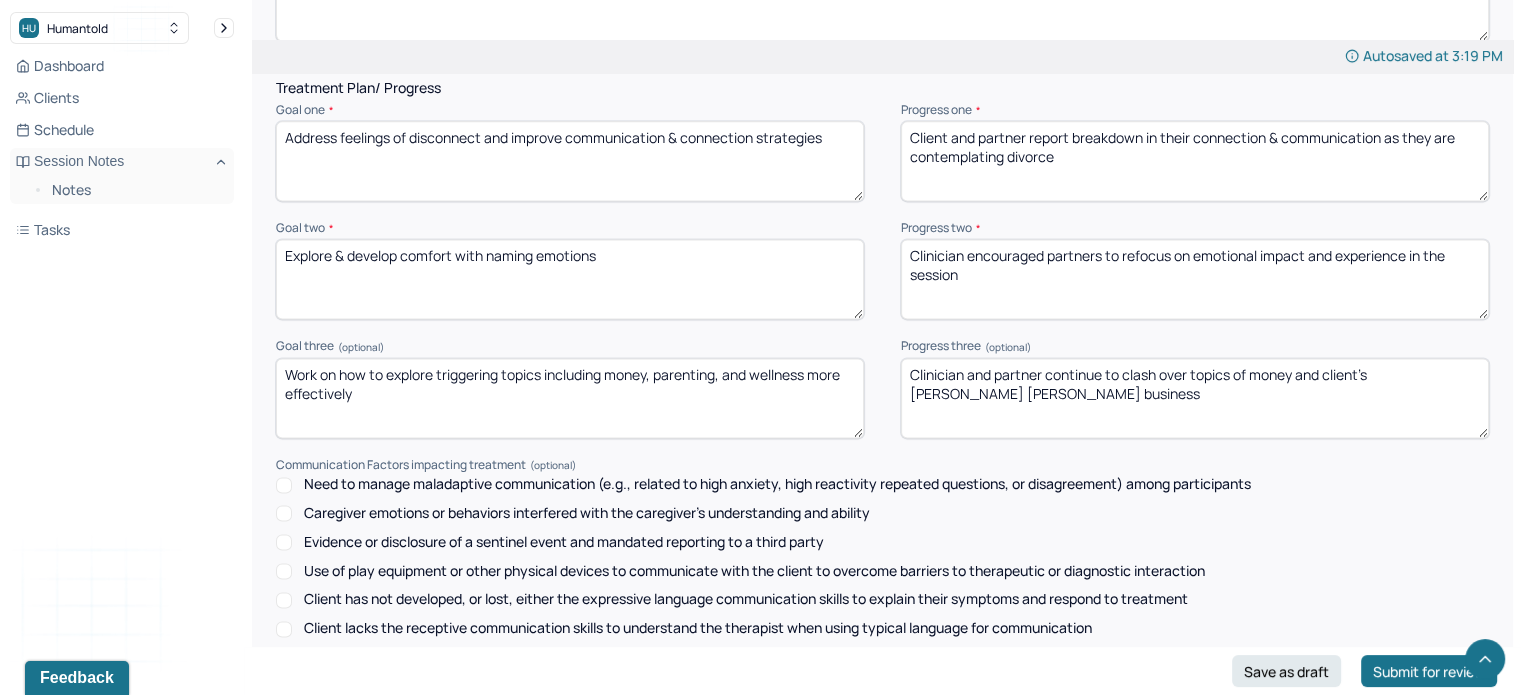 drag, startPoint x: 1015, startPoint y: 359, endPoint x: 1048, endPoint y: 328, distance: 45.276924 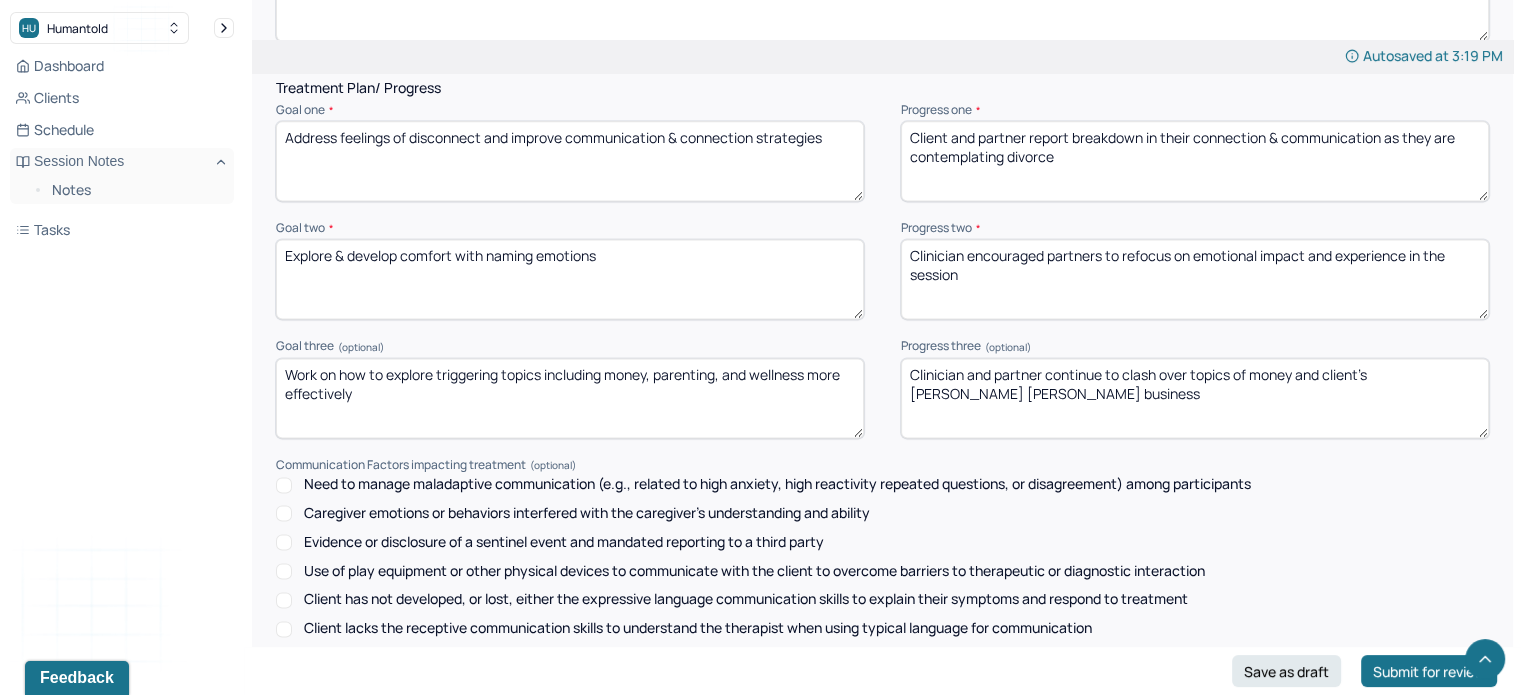 click on "Clinician and partner continue to clash over topics of money and client's [PERSON_NAME] [PERSON_NAME] business" at bounding box center (1195, 398) 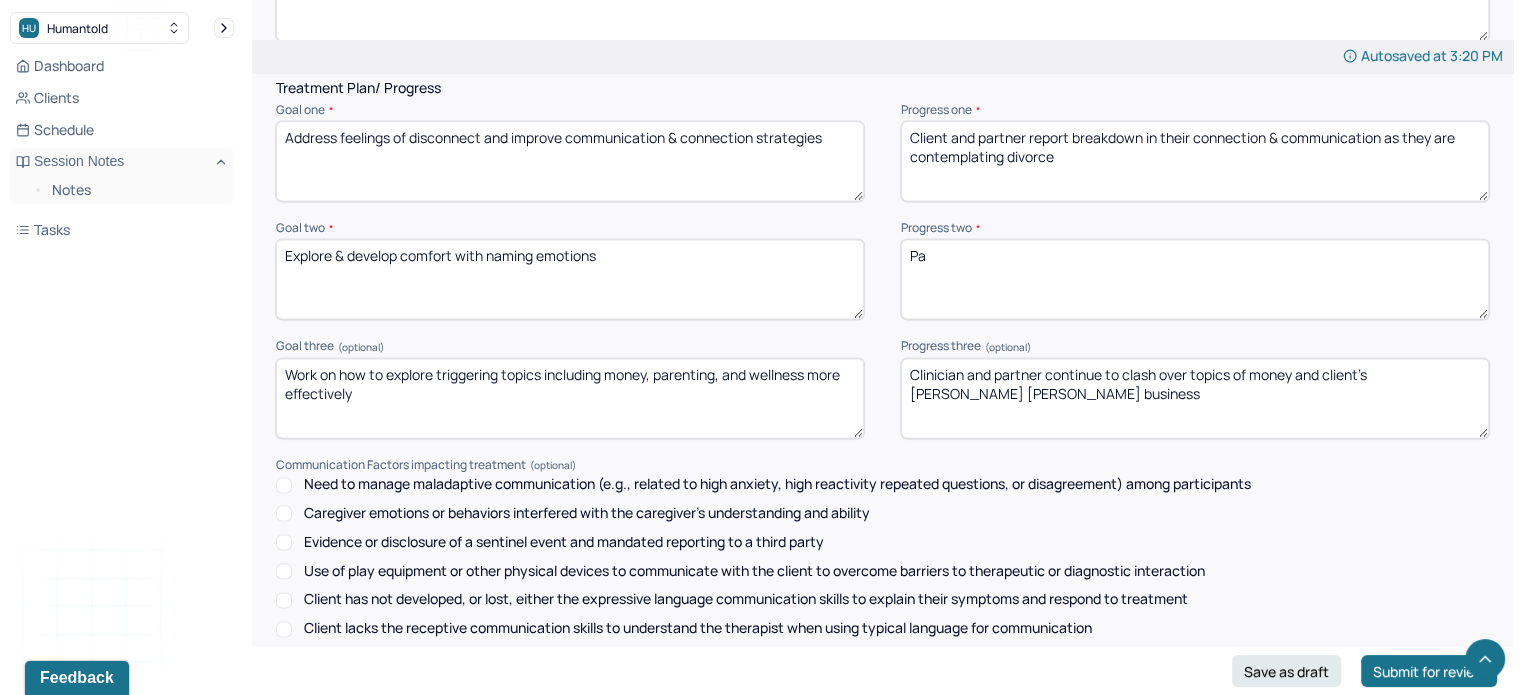 type on "P" 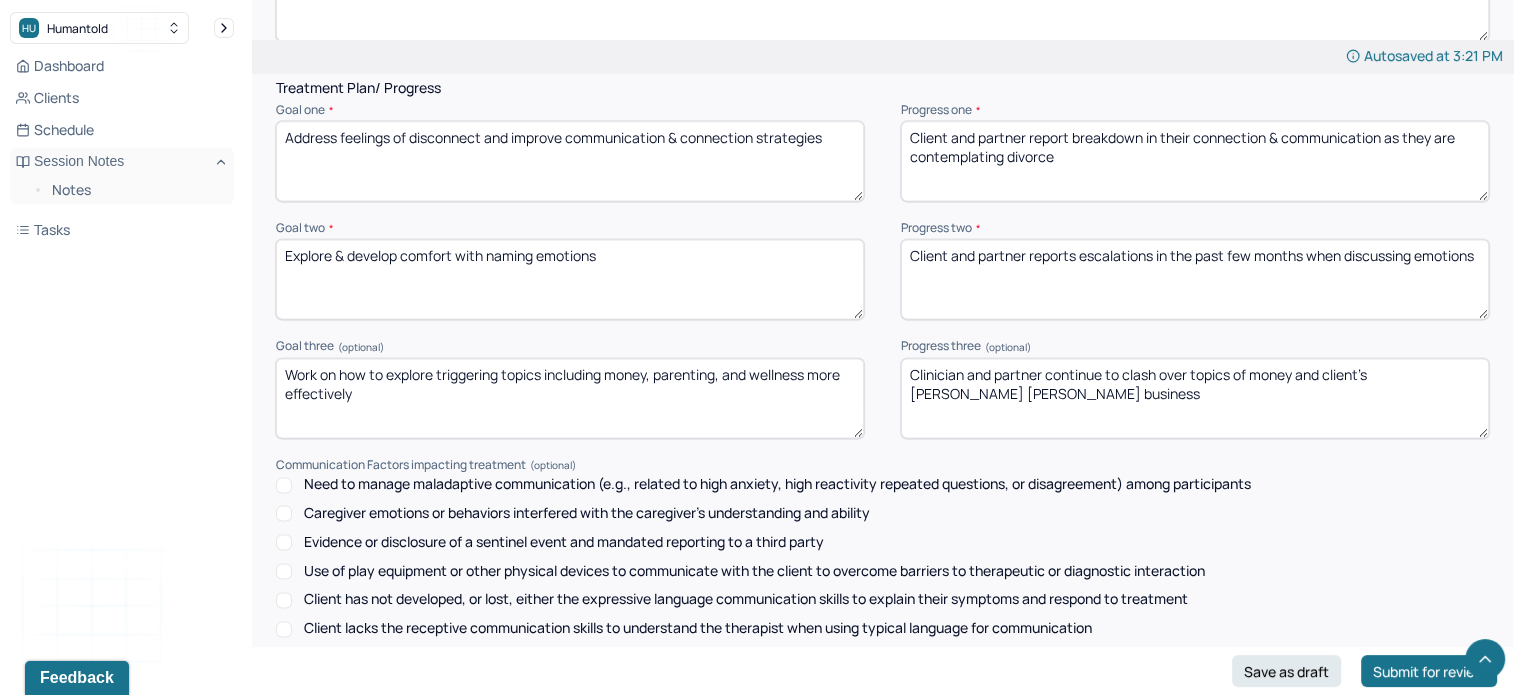 type on "Client and partner reports escalations in the past few months when discussing emotions" 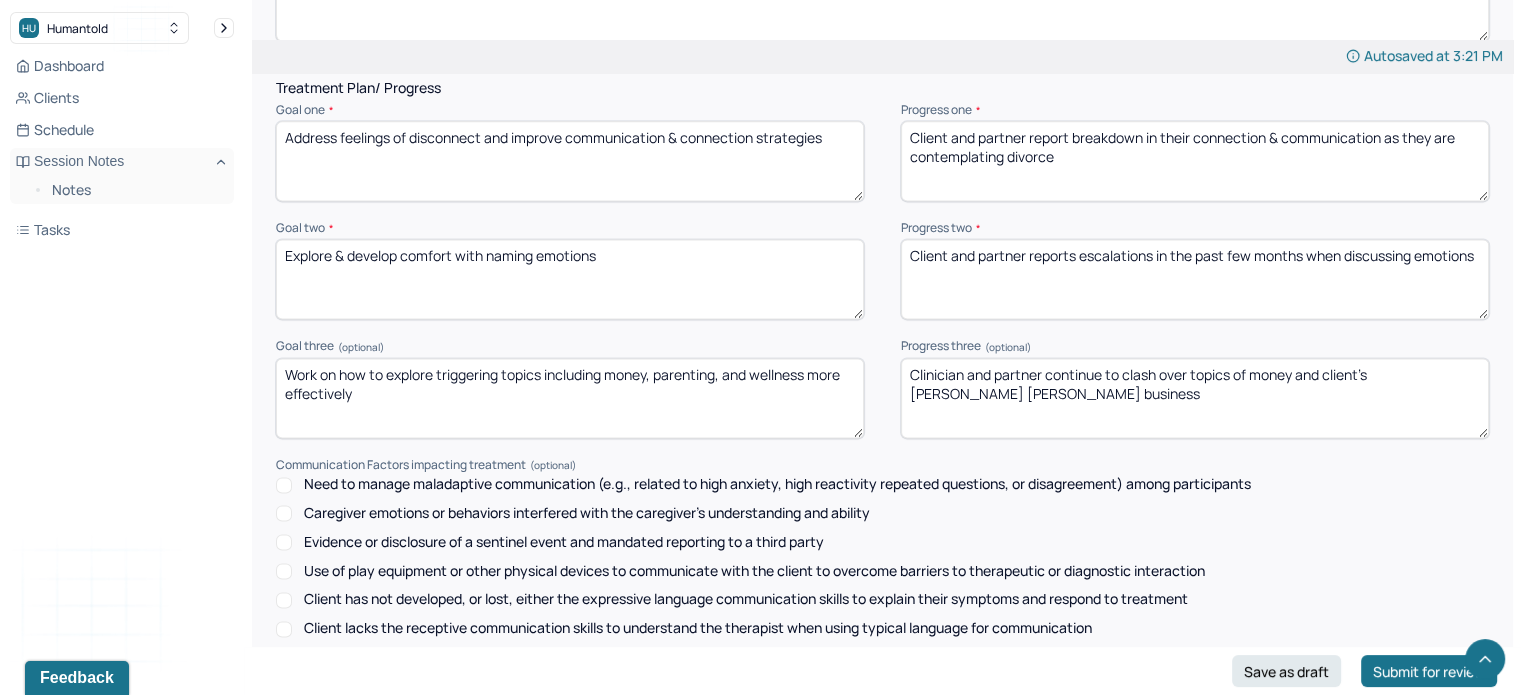 drag, startPoint x: 1025, startPoint y: 353, endPoint x: 1168, endPoint y: 335, distance: 144.12842 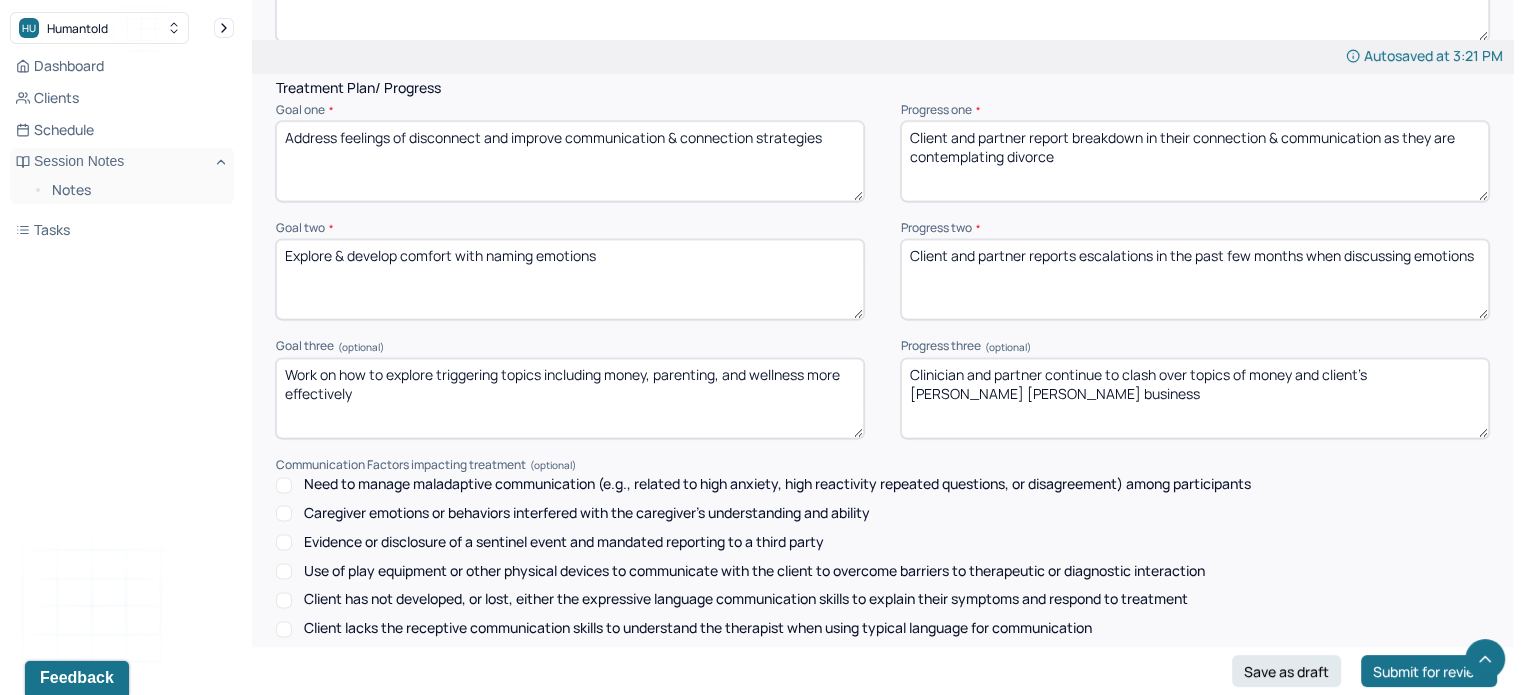 click on "Clinician and partner continue to clash over topics of money and client's [PERSON_NAME] [PERSON_NAME] business" at bounding box center [1195, 398] 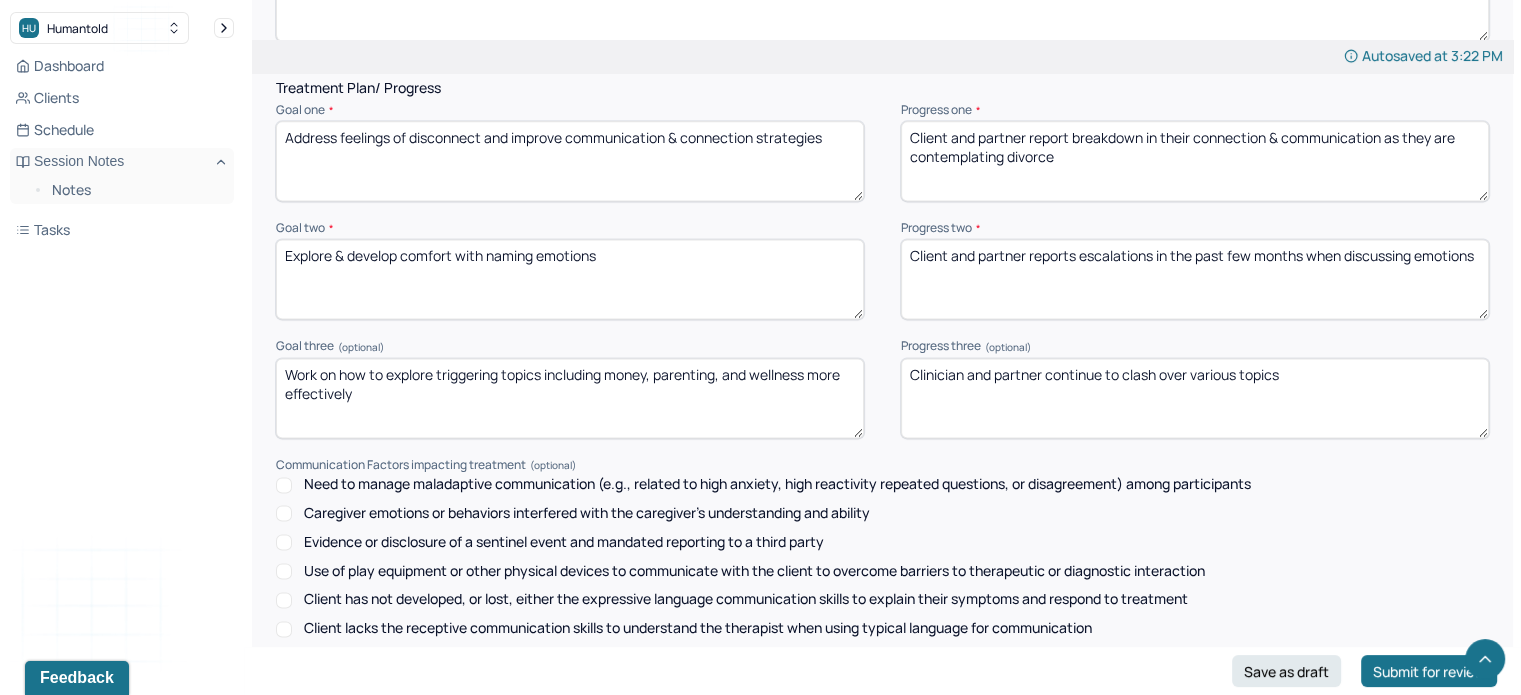 scroll, scrollTop: 2928, scrollLeft: 0, axis: vertical 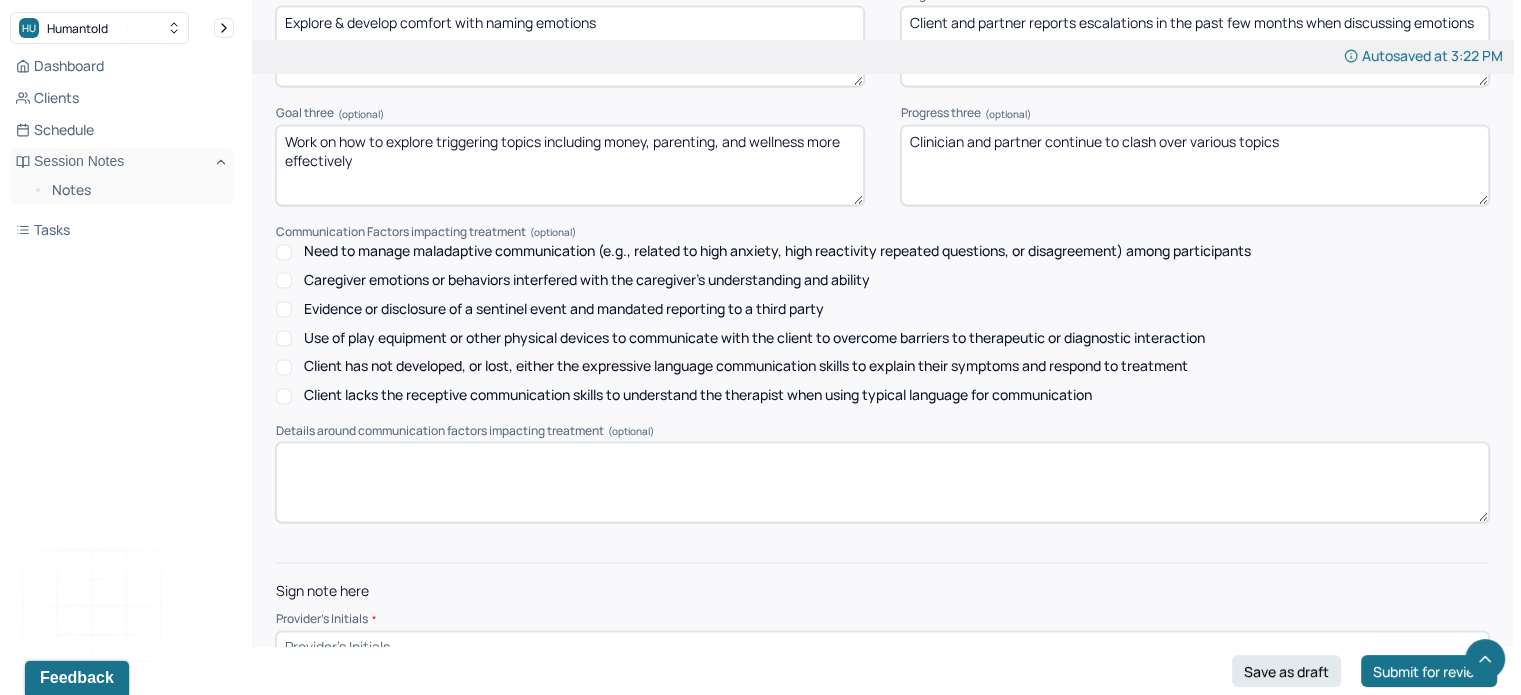 type on "Clinician and partner continue to clash over various topics" 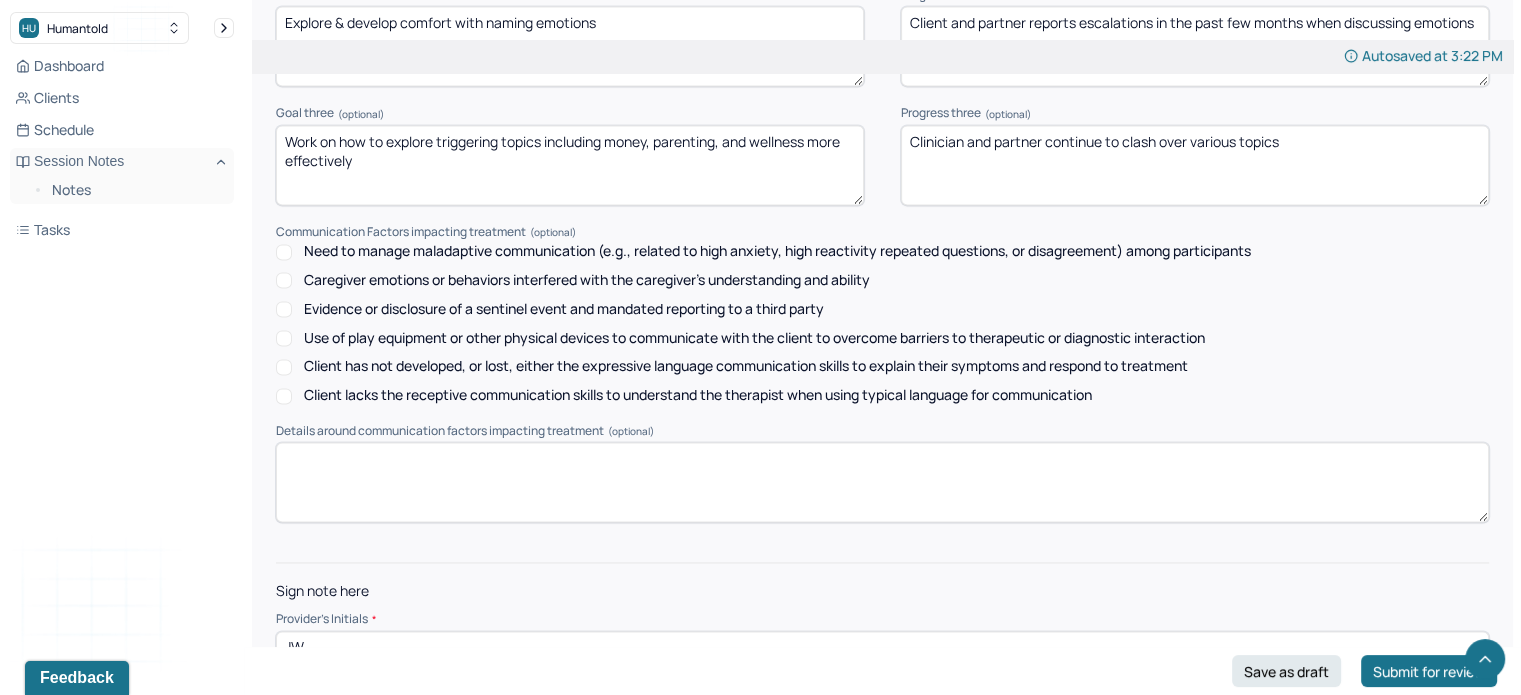 type on "JW" 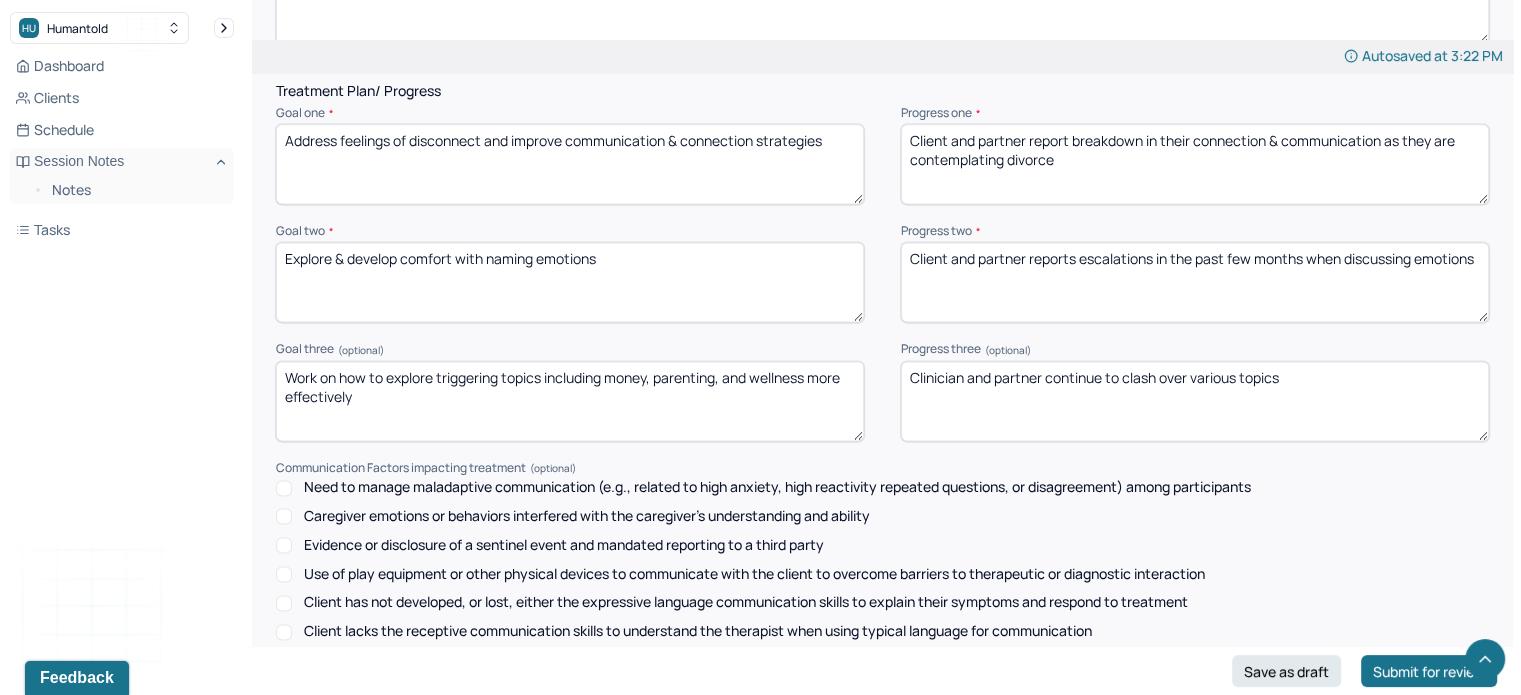 scroll, scrollTop: 2928, scrollLeft: 0, axis: vertical 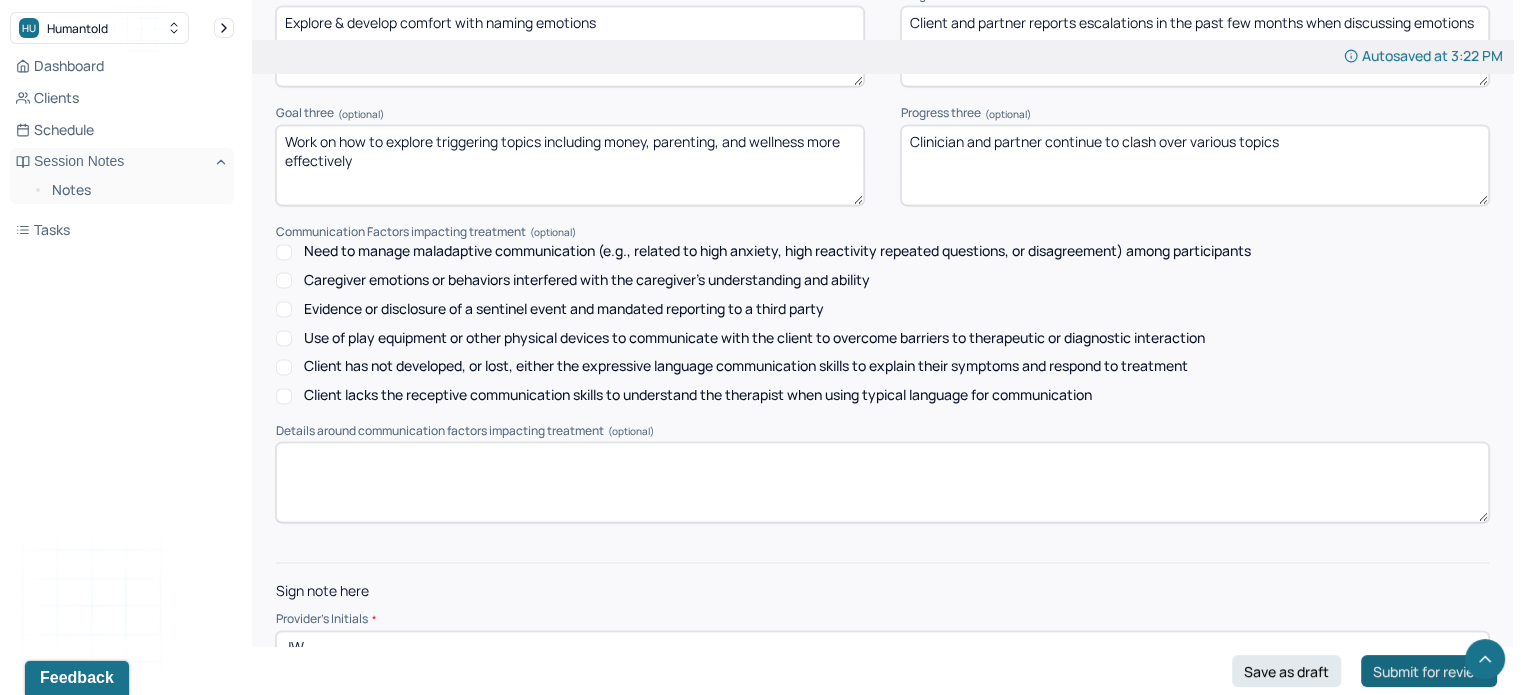 click on "Submit for review" at bounding box center [1429, 671] 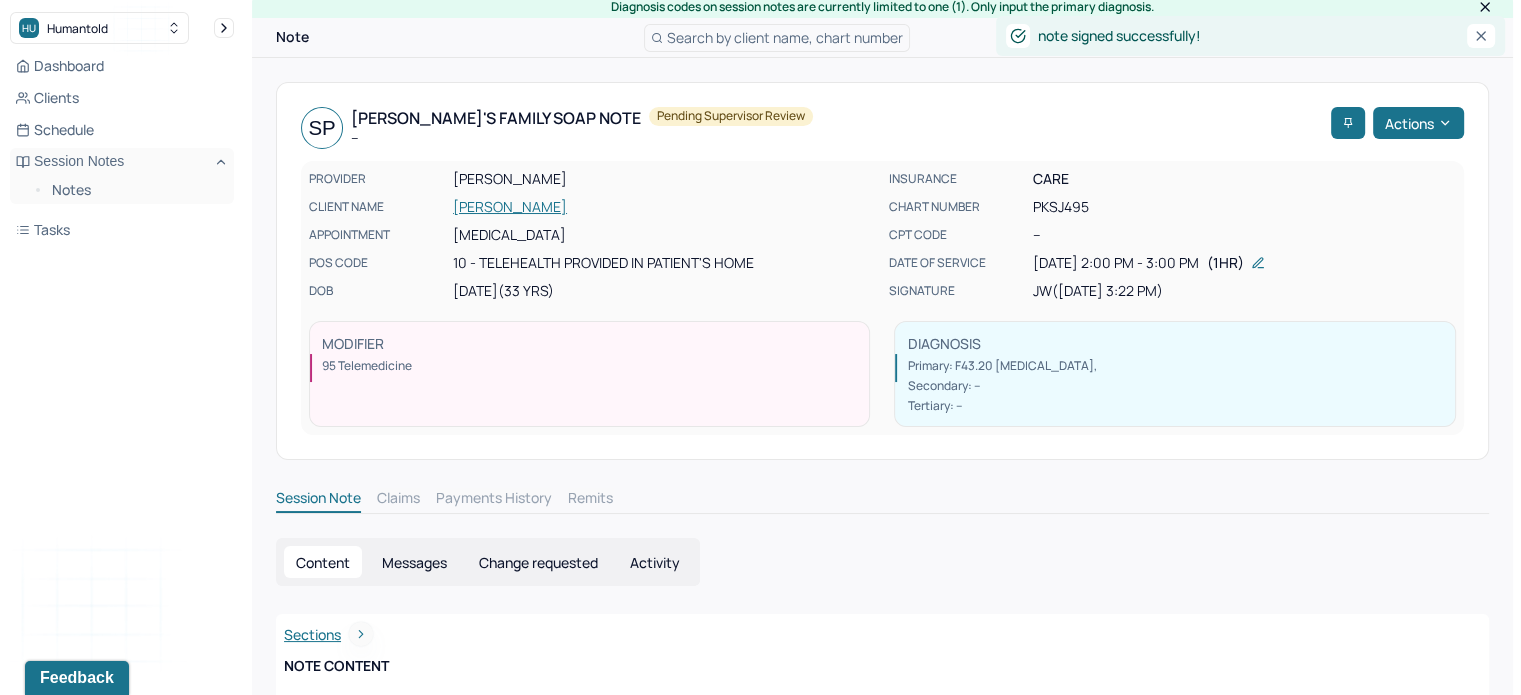 scroll, scrollTop: 0, scrollLeft: 0, axis: both 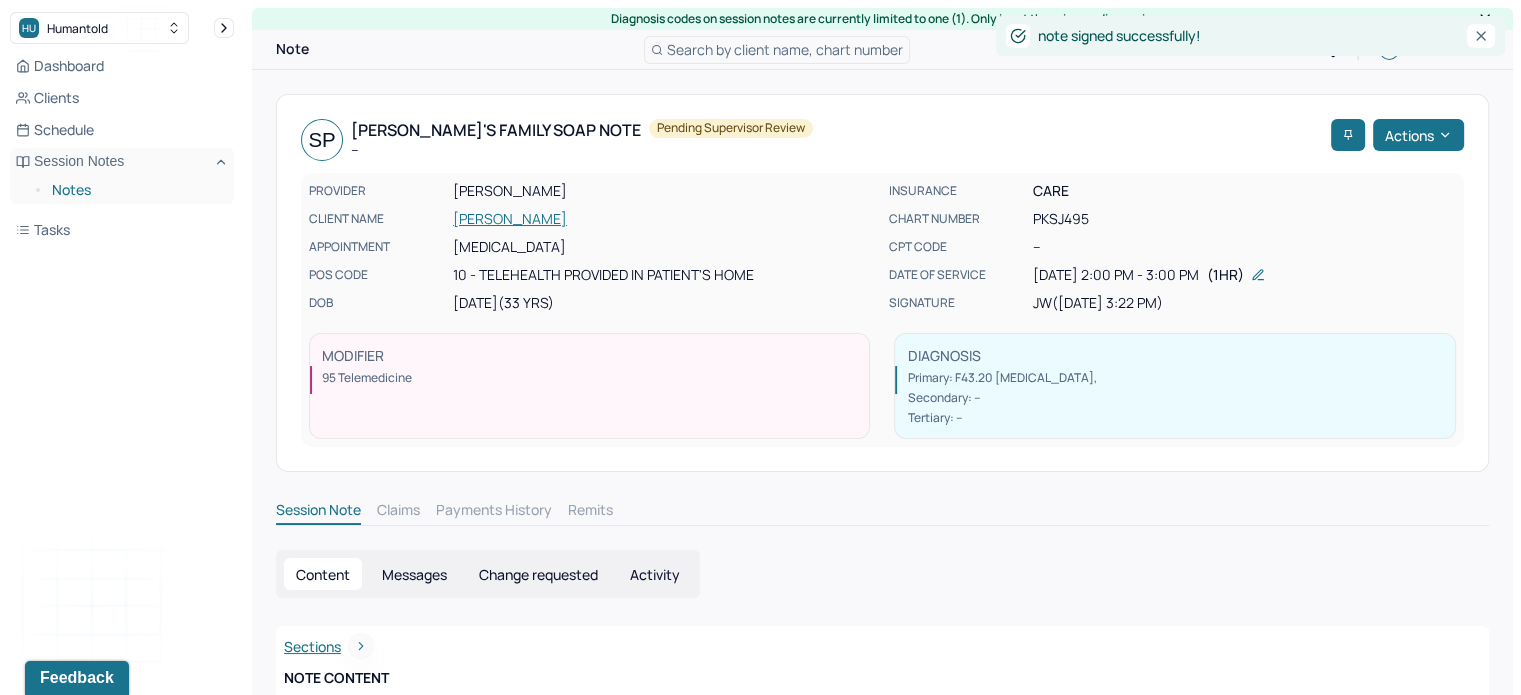 click on "Notes" at bounding box center (135, 190) 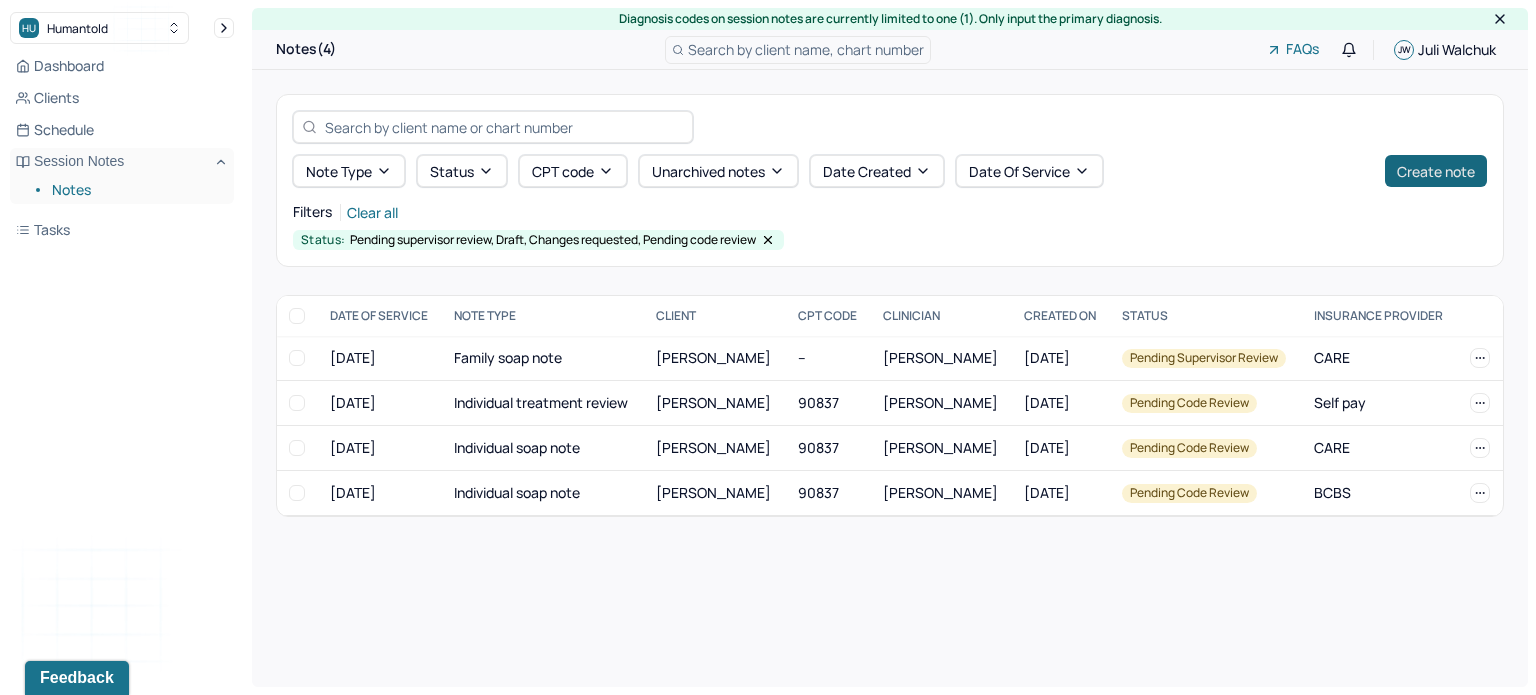 click on "Create note" at bounding box center [1436, 171] 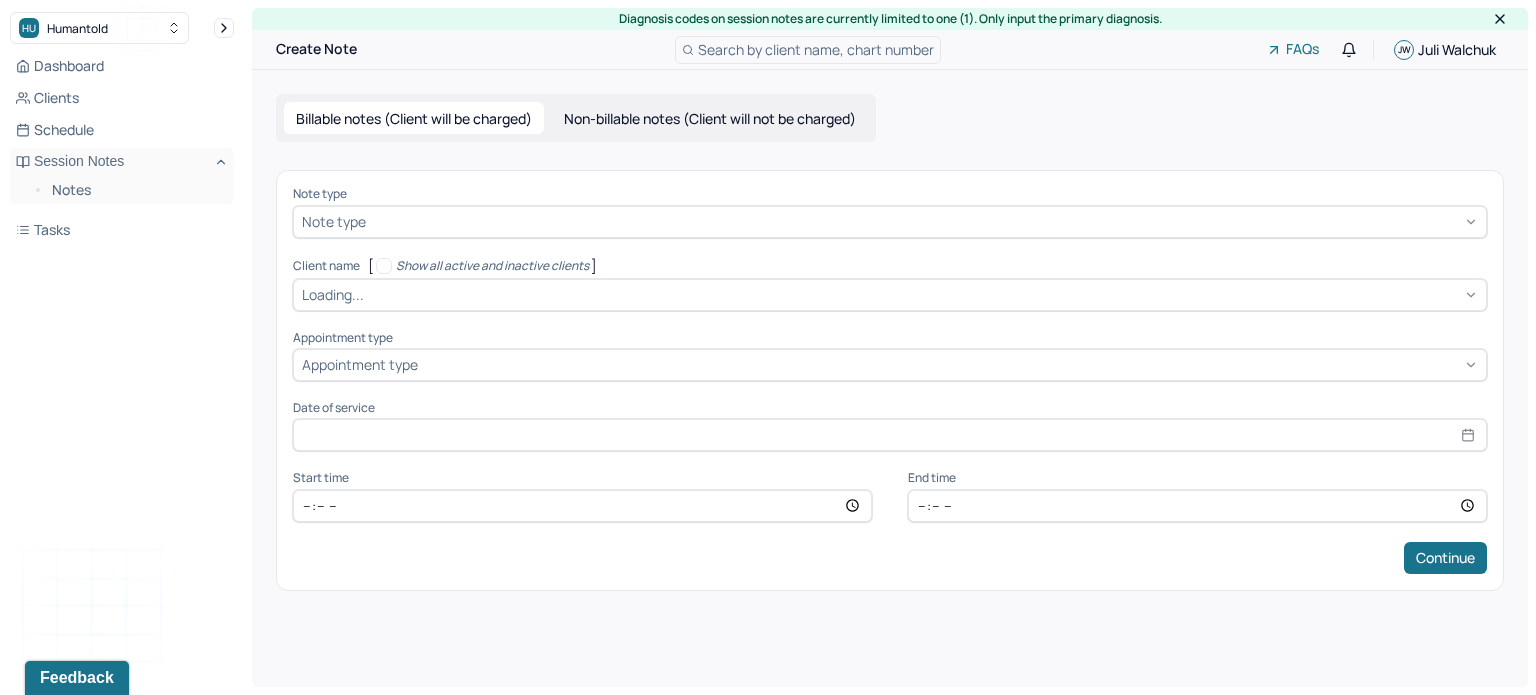 click at bounding box center (924, 221) 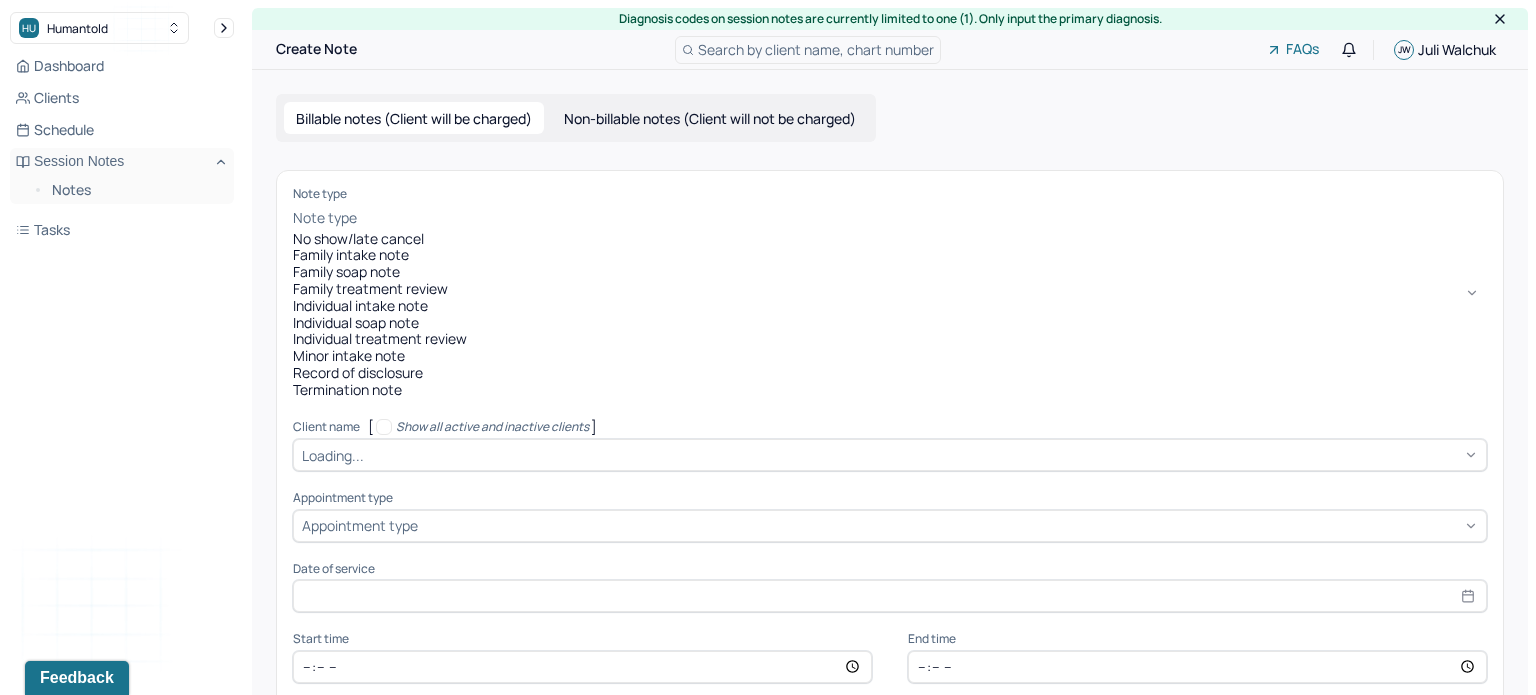 click on "Family soap note" at bounding box center [890, 272] 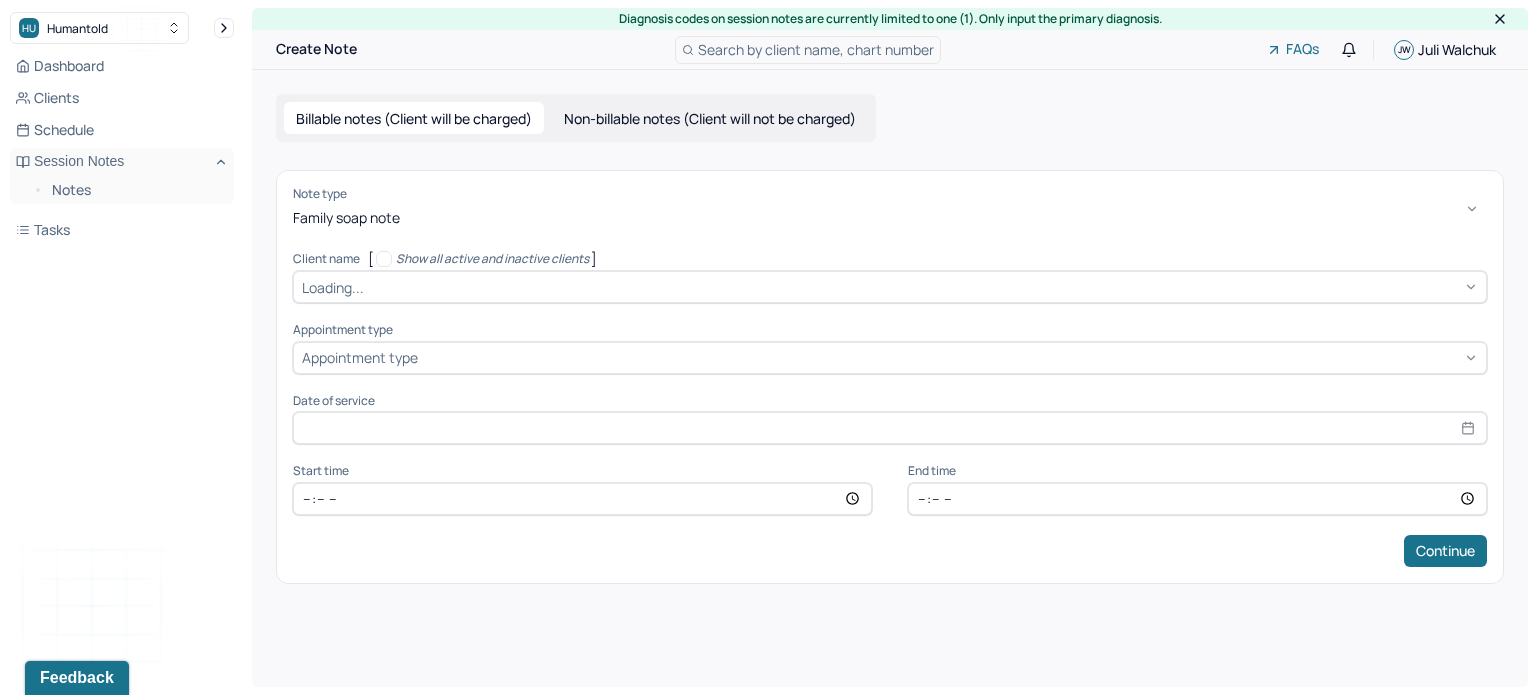 click at bounding box center (923, 287) 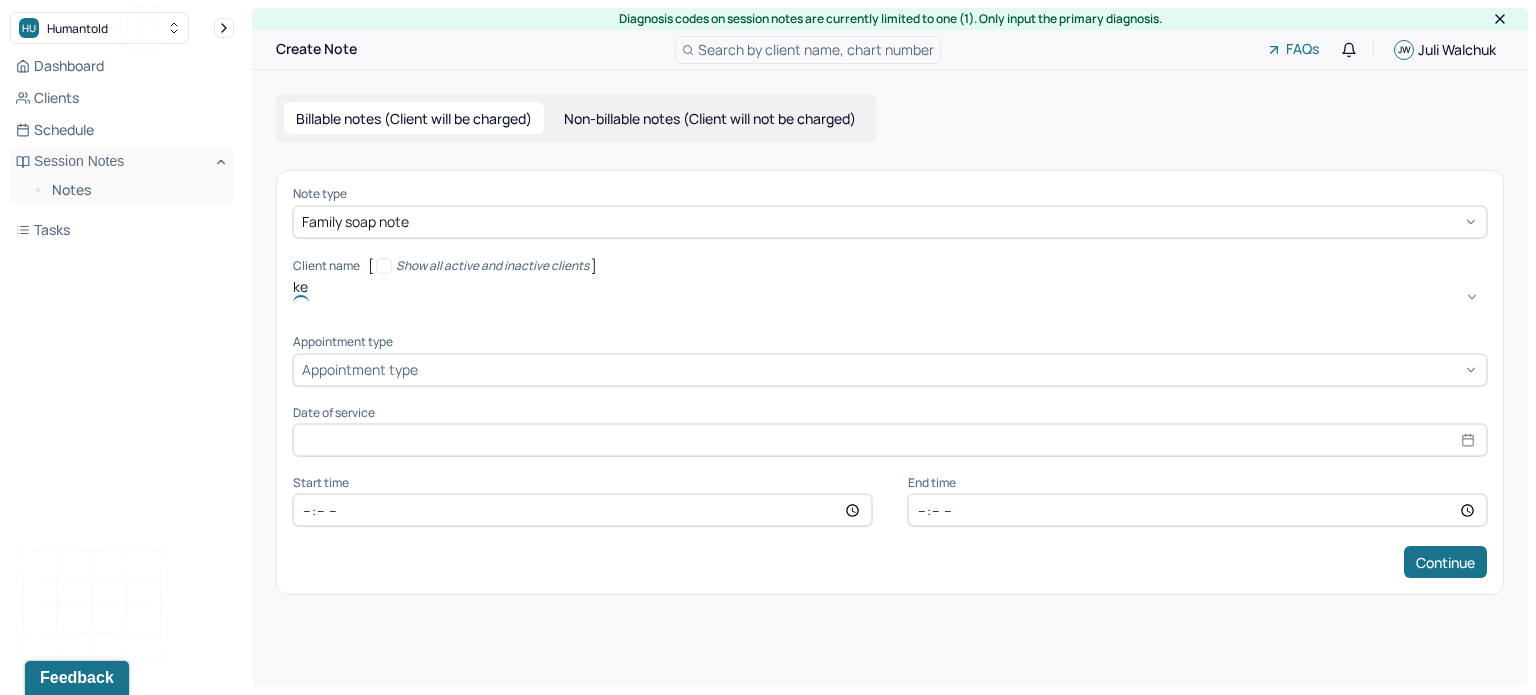 type on "kev" 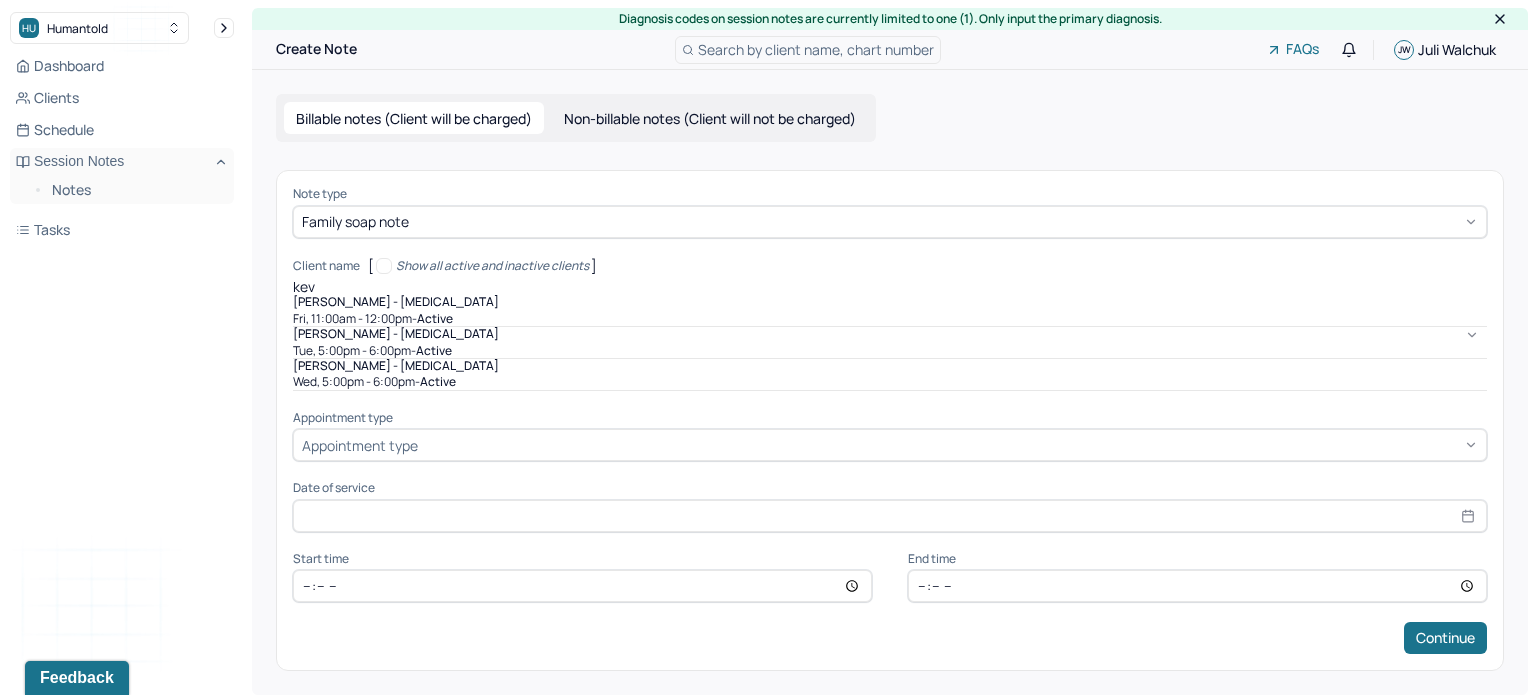 click on "Fri, 11:00am - 12:00pm  -  active" at bounding box center [890, 319] 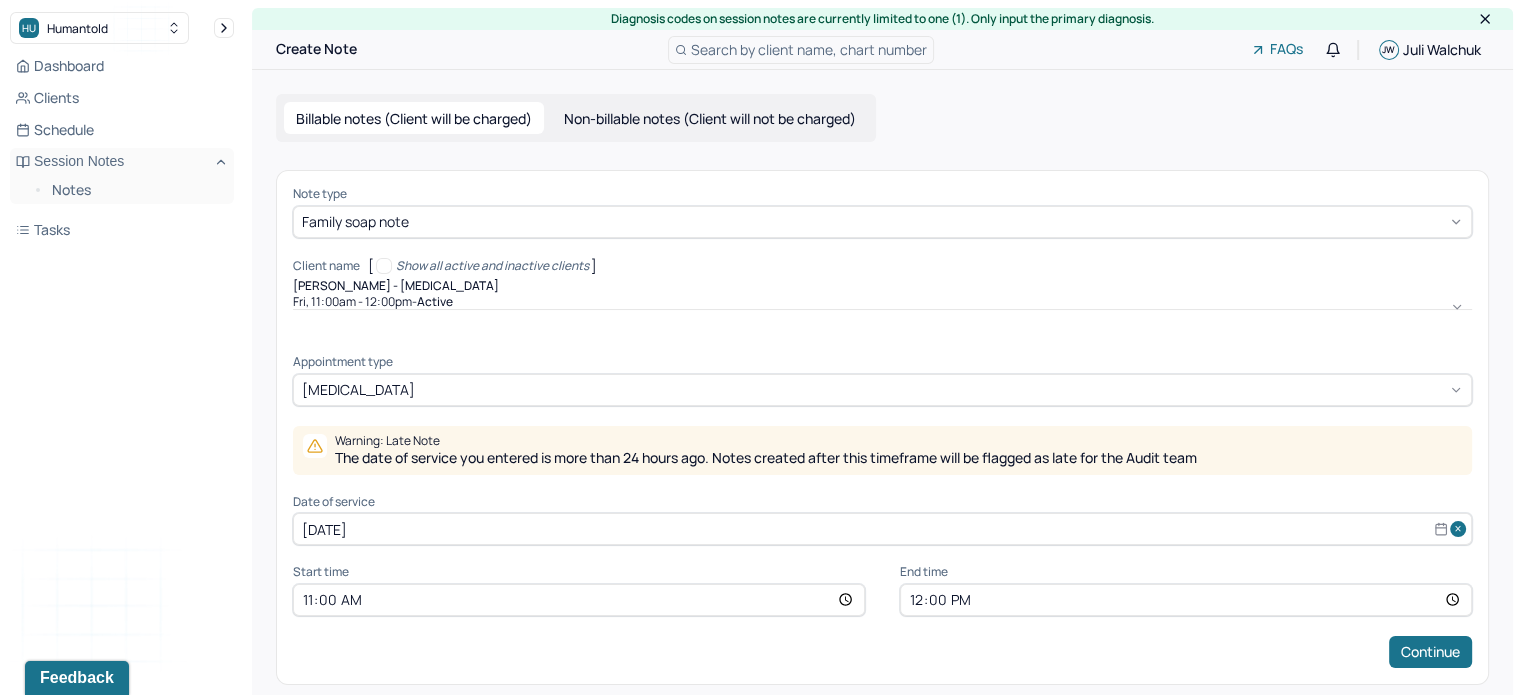 scroll, scrollTop: 10, scrollLeft: 0, axis: vertical 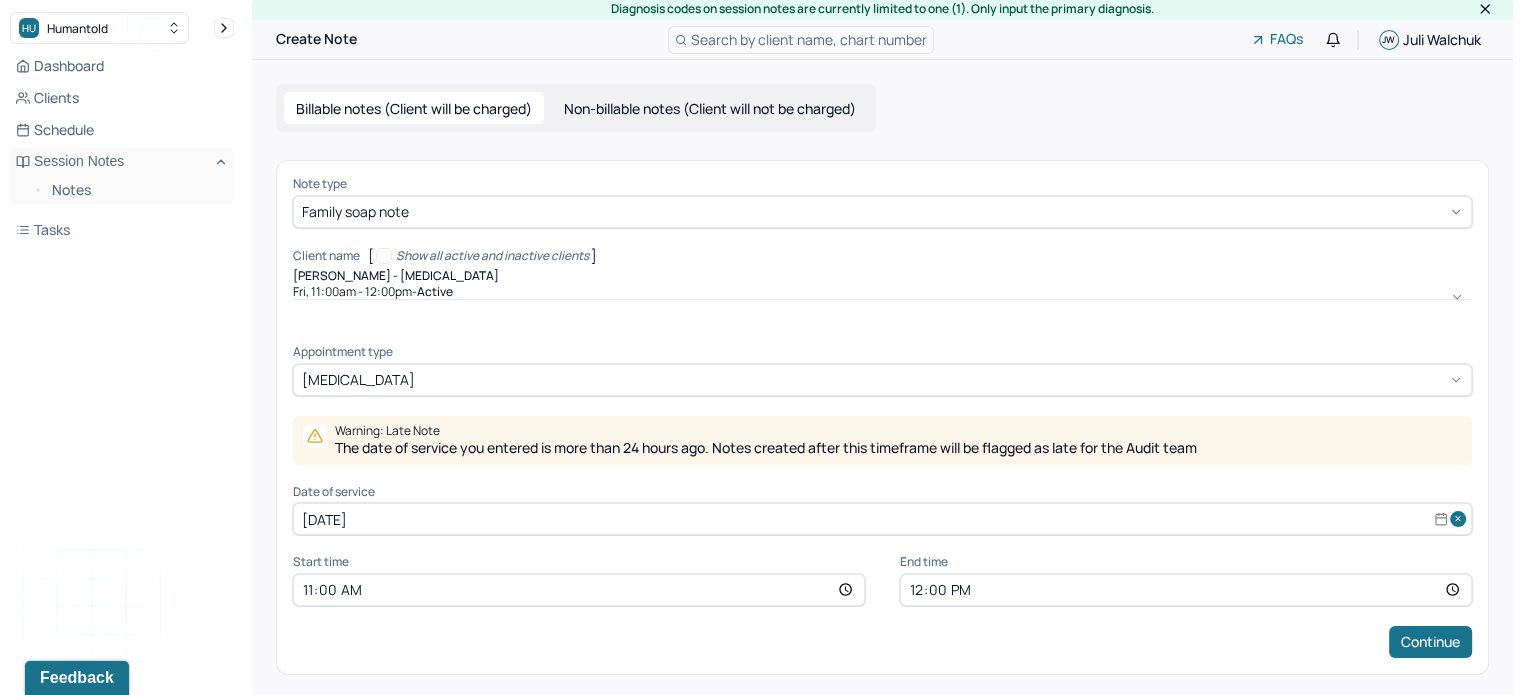 click on "[DATE]" at bounding box center (882, 519) 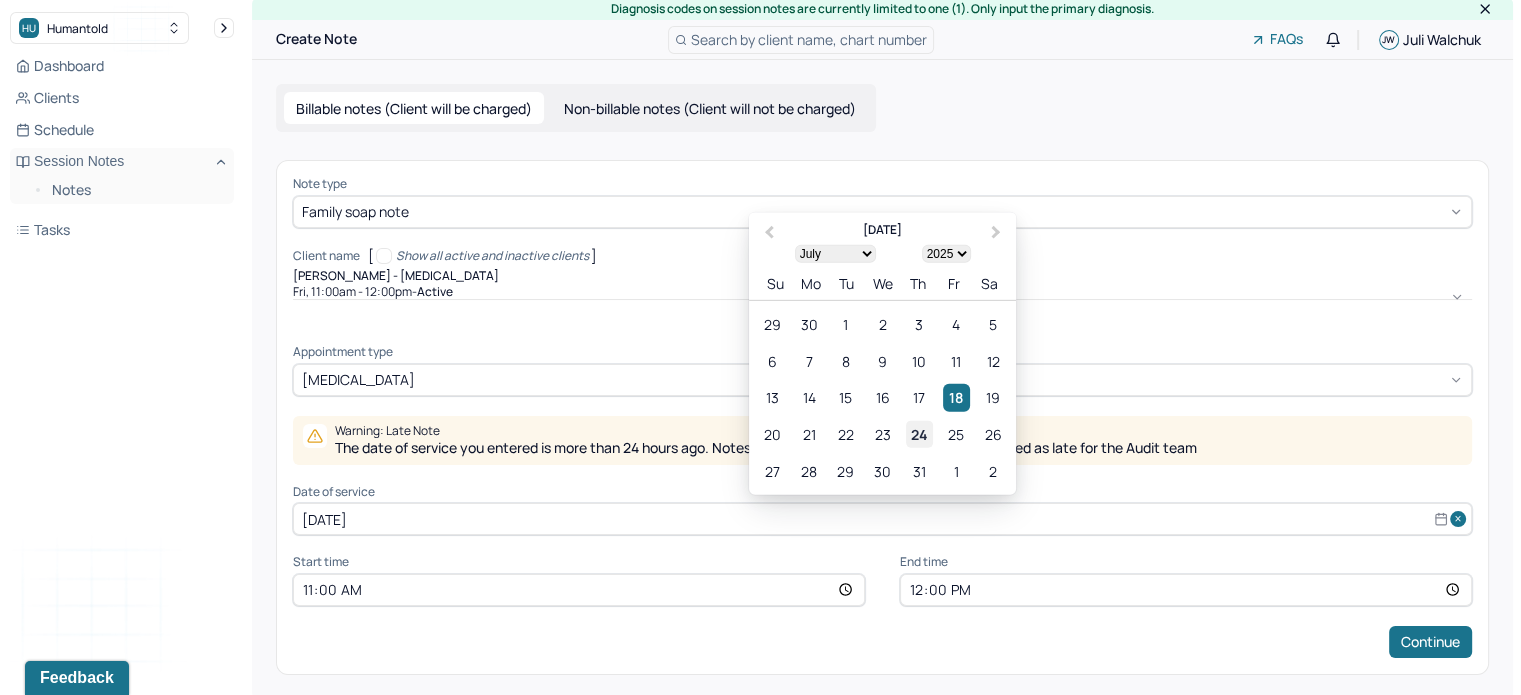 click on "24" at bounding box center [919, 434] 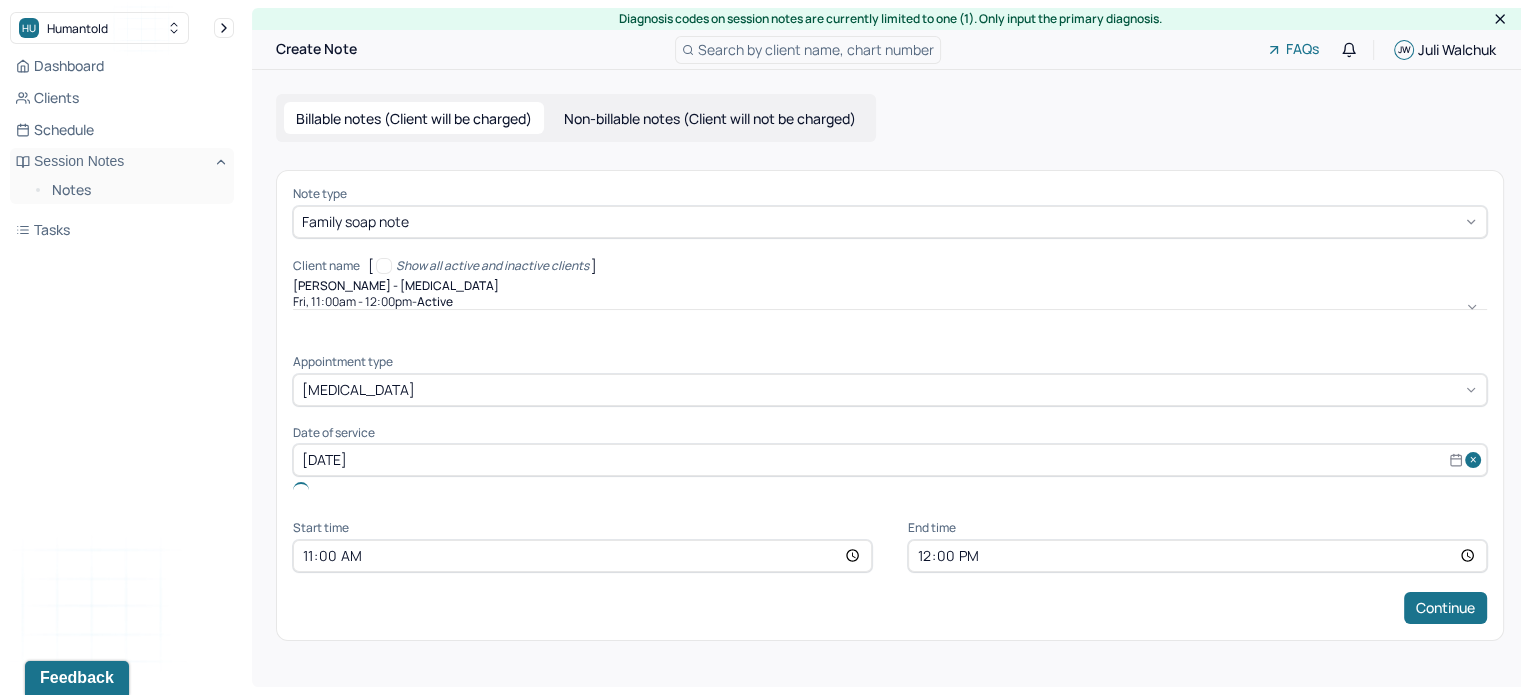 scroll, scrollTop: 0, scrollLeft: 0, axis: both 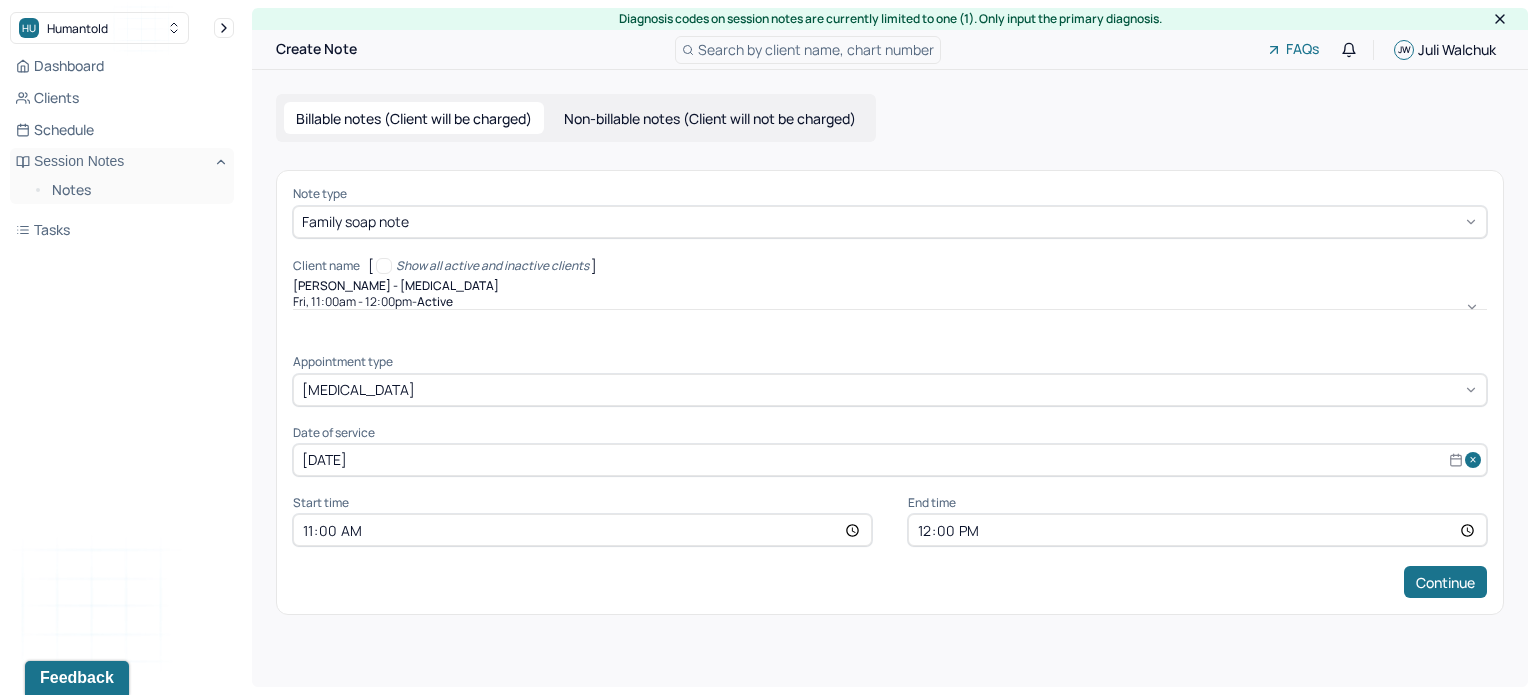 click on "11:00" at bounding box center [582, 530] 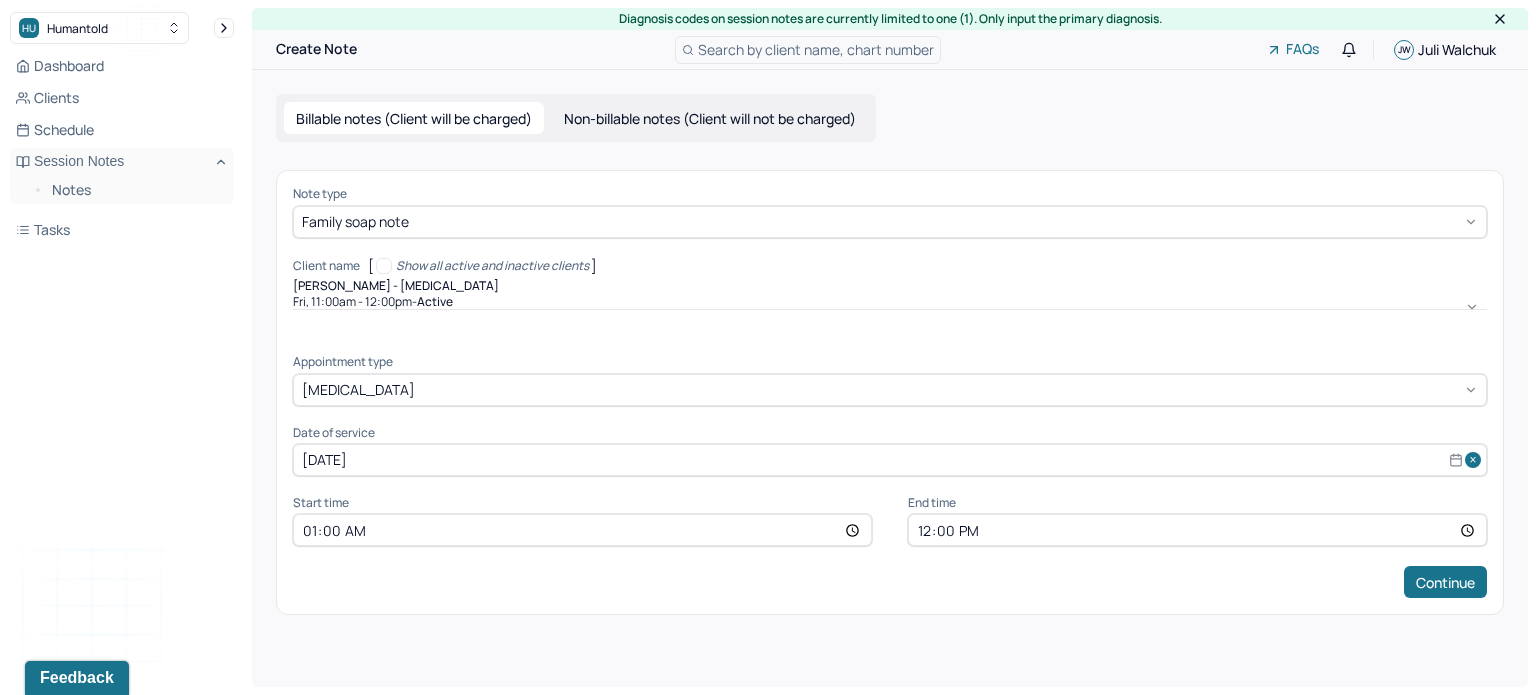 type on "13:00" 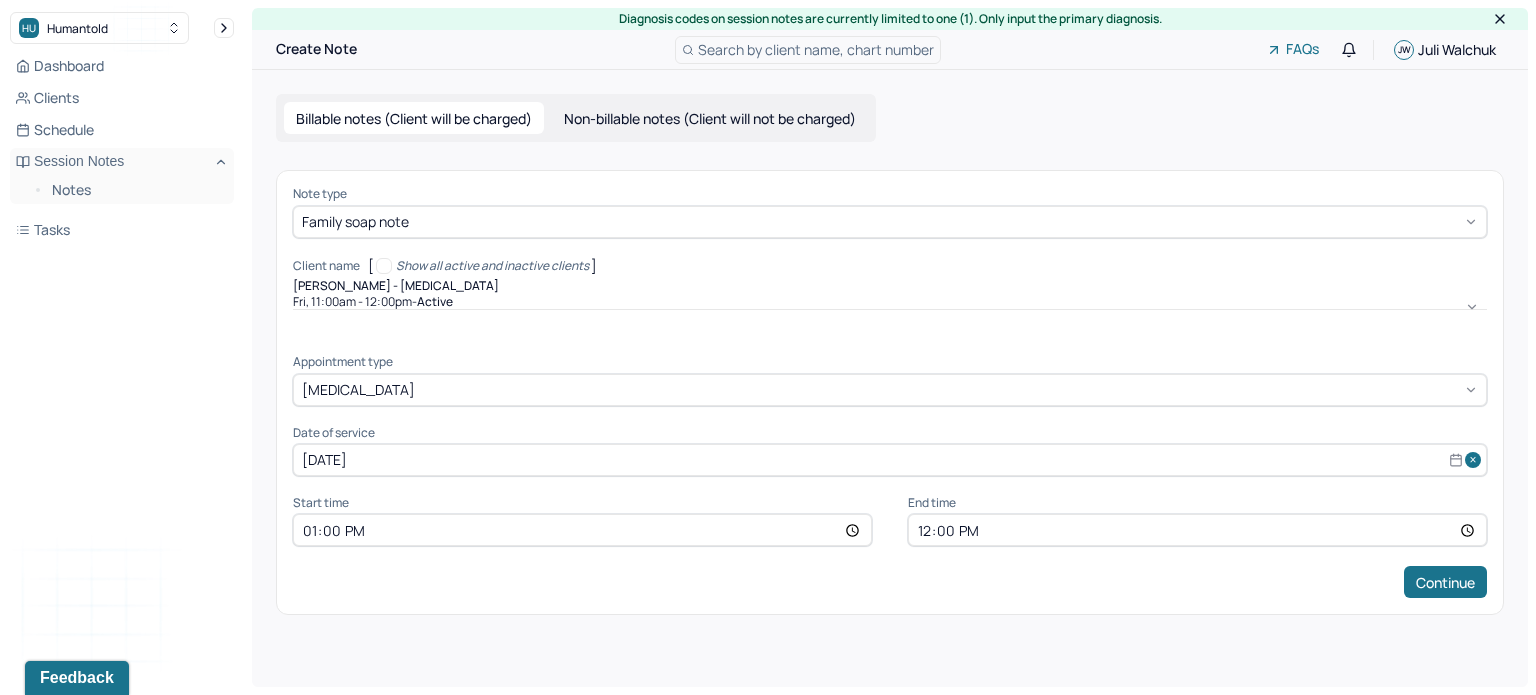 click on "12:00" at bounding box center (1197, 530) 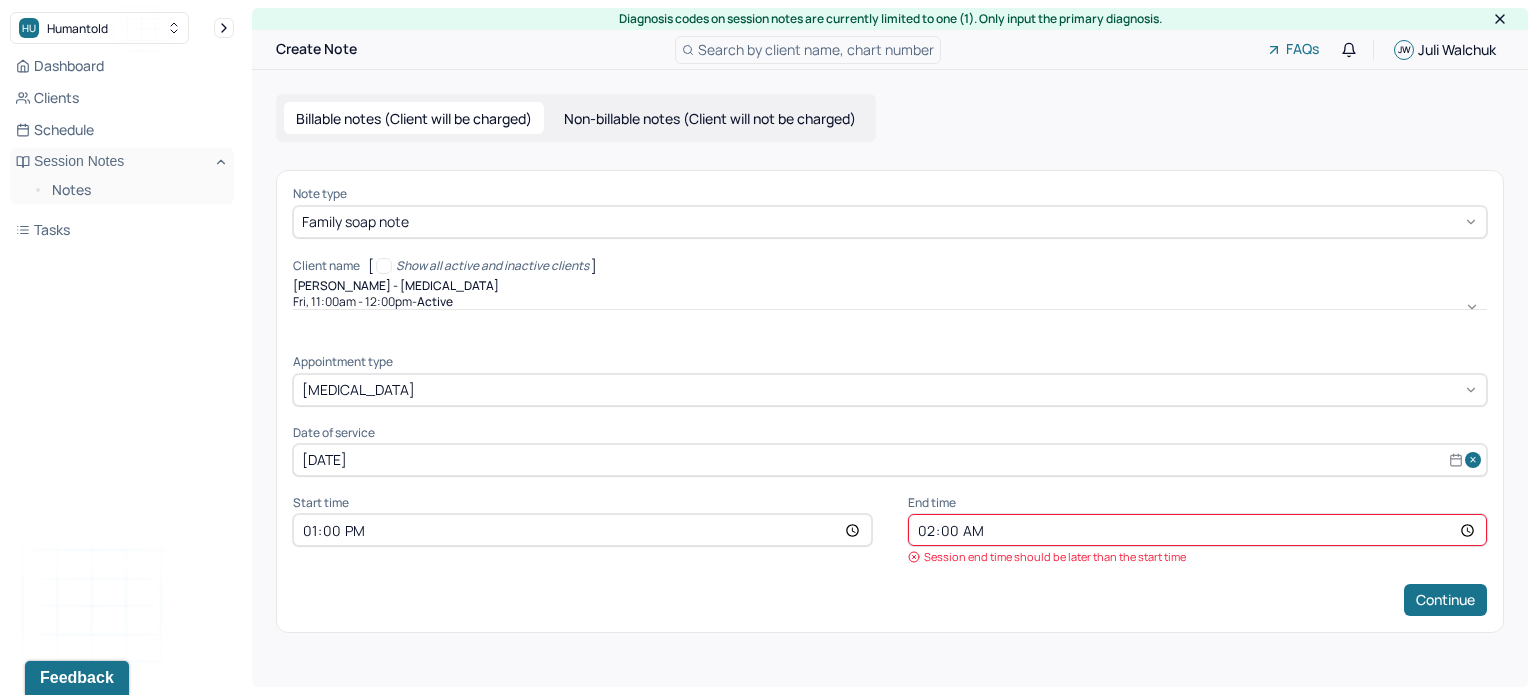 type on "14:00" 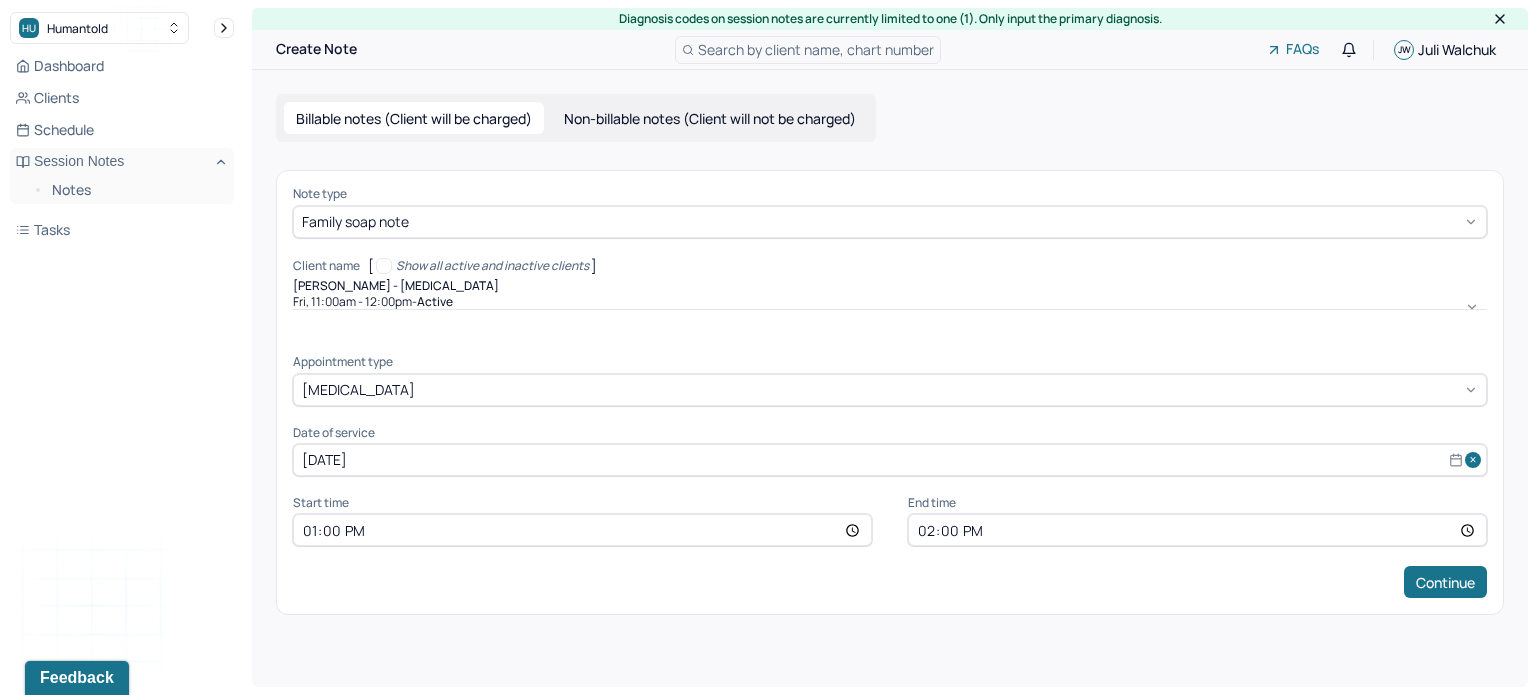 click on "Note type Family soap note Client name [ Show all active and inactive clients ] [PERSON_NAME] - [MEDICAL_DATA] Fri, 11:00am - 12:00pm  -  active Supervisee name [PERSON_NAME] Appointment type [MEDICAL_DATA] Date of service [DATE] Start time 13:00 End time 14:00 Continue" at bounding box center (890, 392) 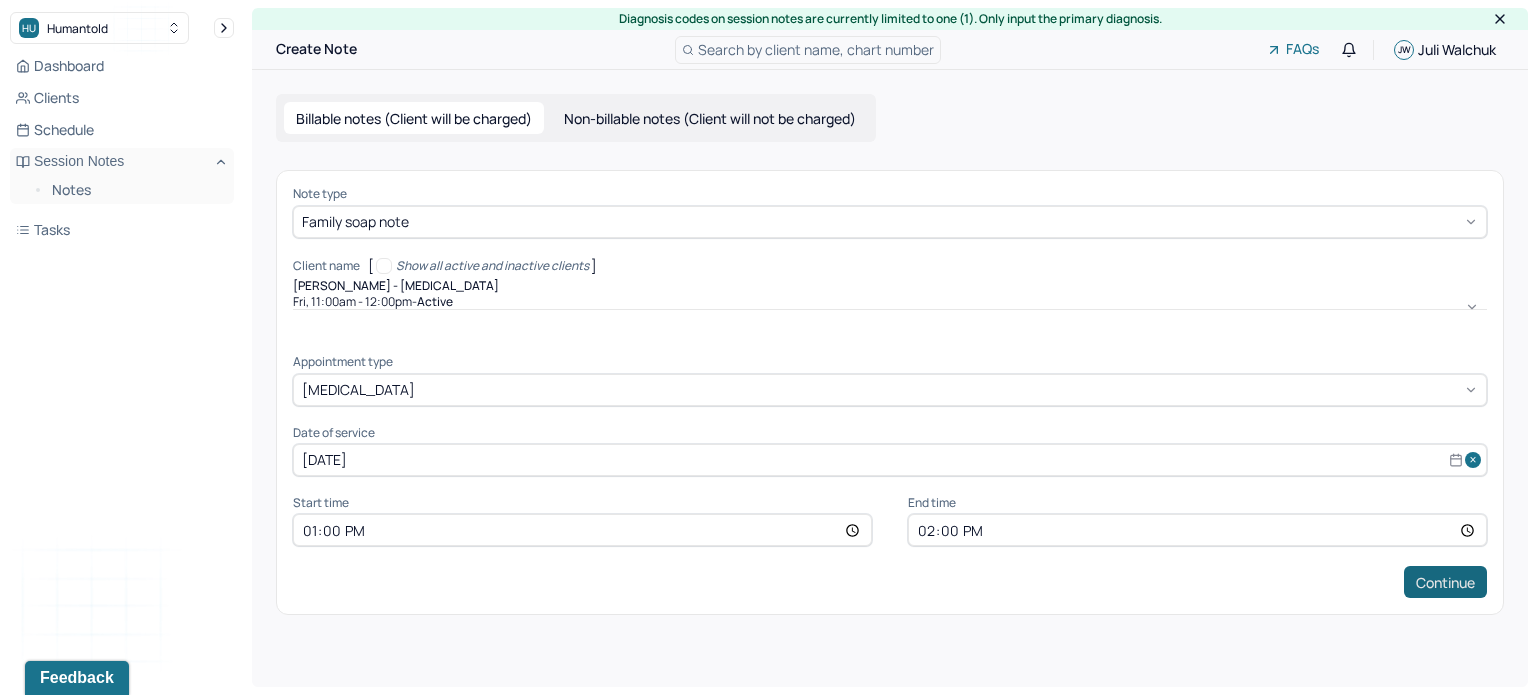 click on "Continue" at bounding box center (1445, 582) 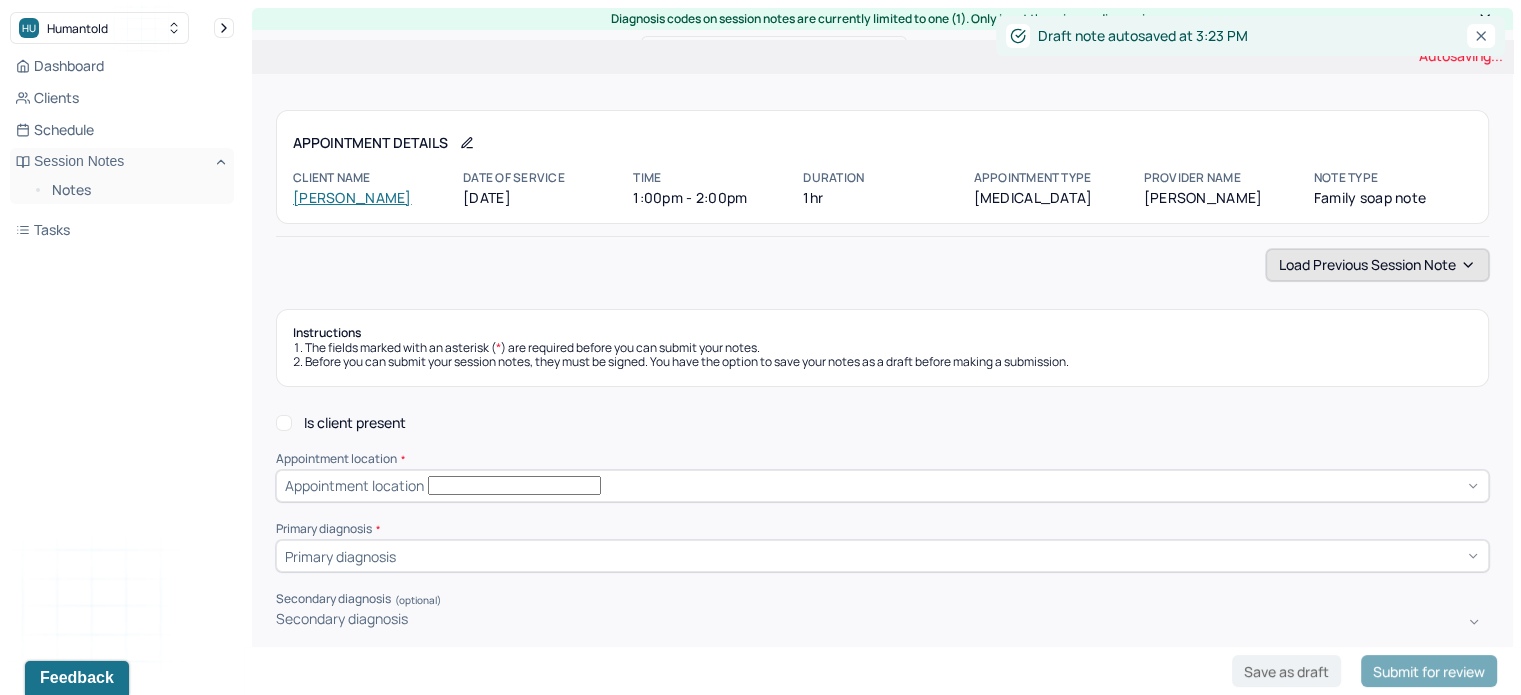 click on "Load previous session note" at bounding box center [1377, 265] 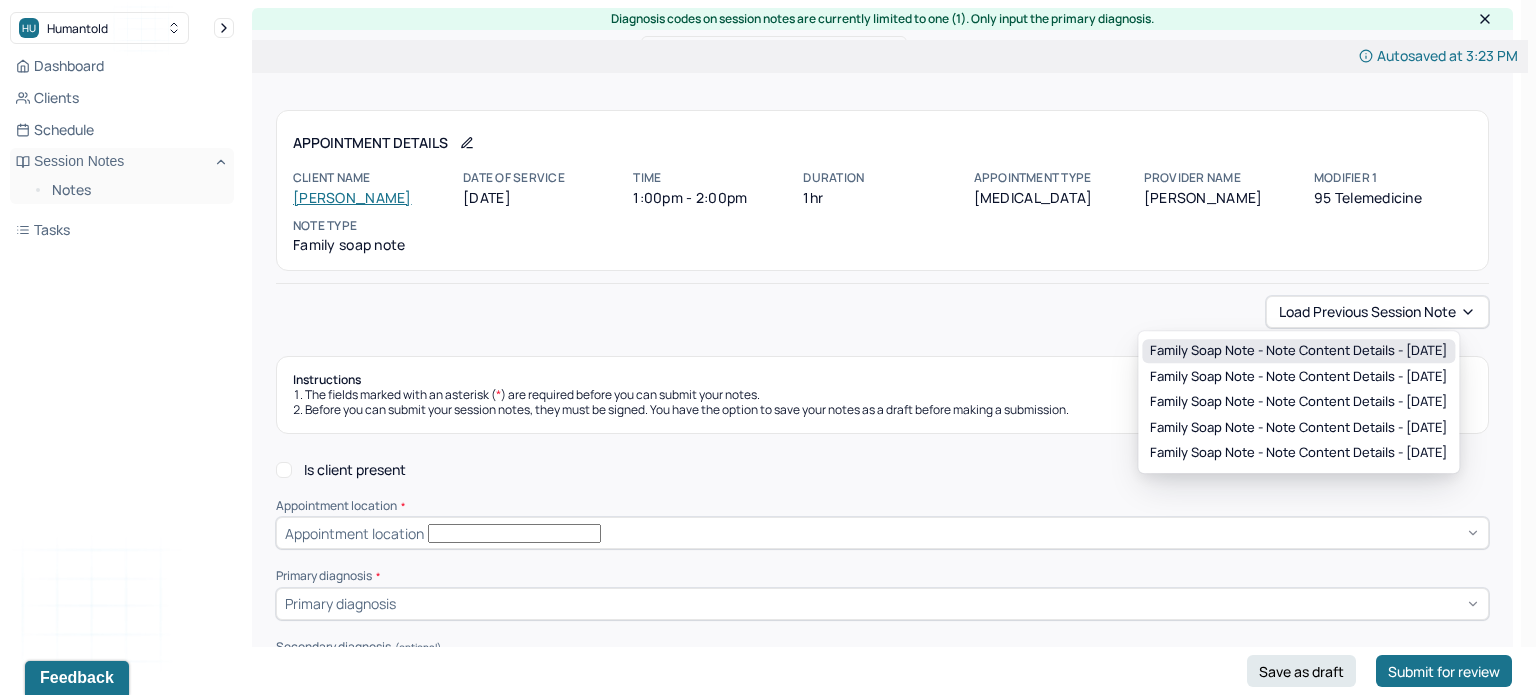 click on "Family soap note   - Note content Details -   [DATE]" at bounding box center [1298, 351] 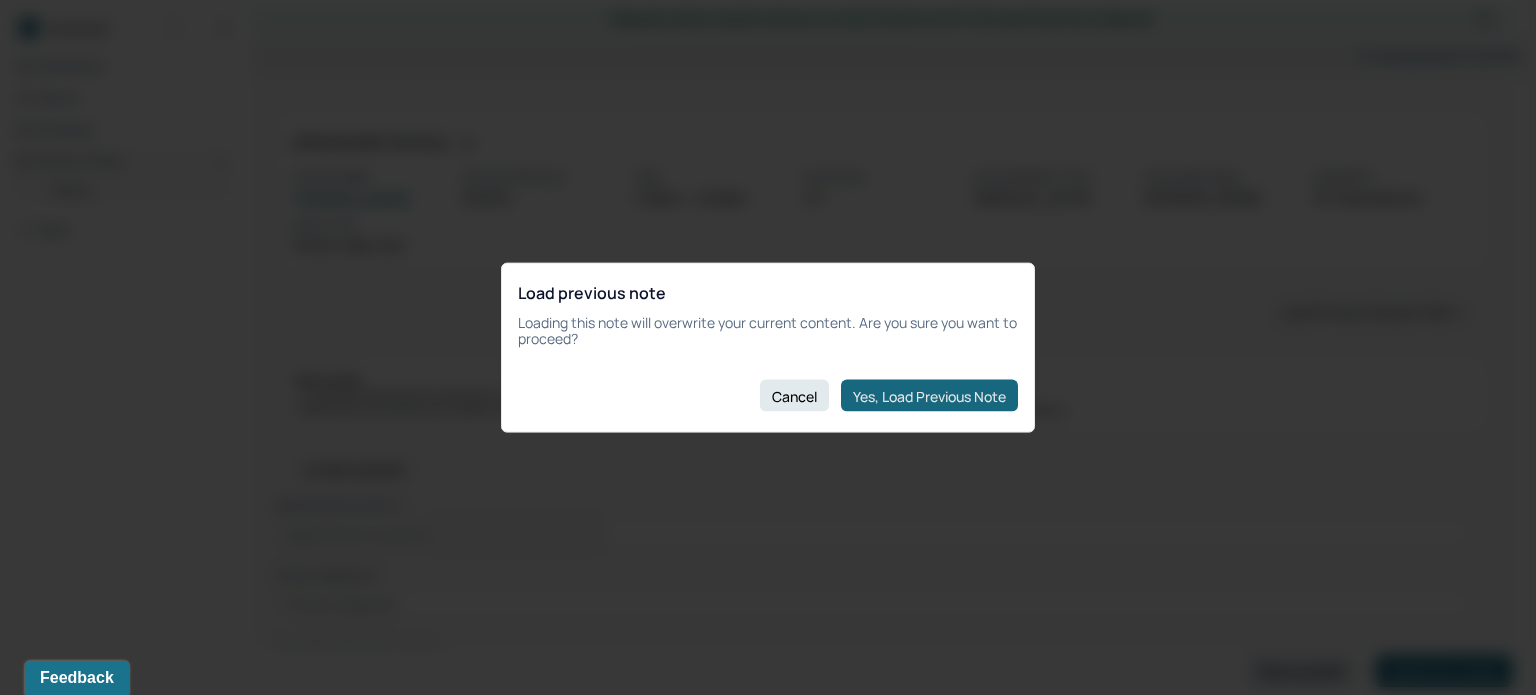 click on "Yes, Load Previous Note" at bounding box center (929, 396) 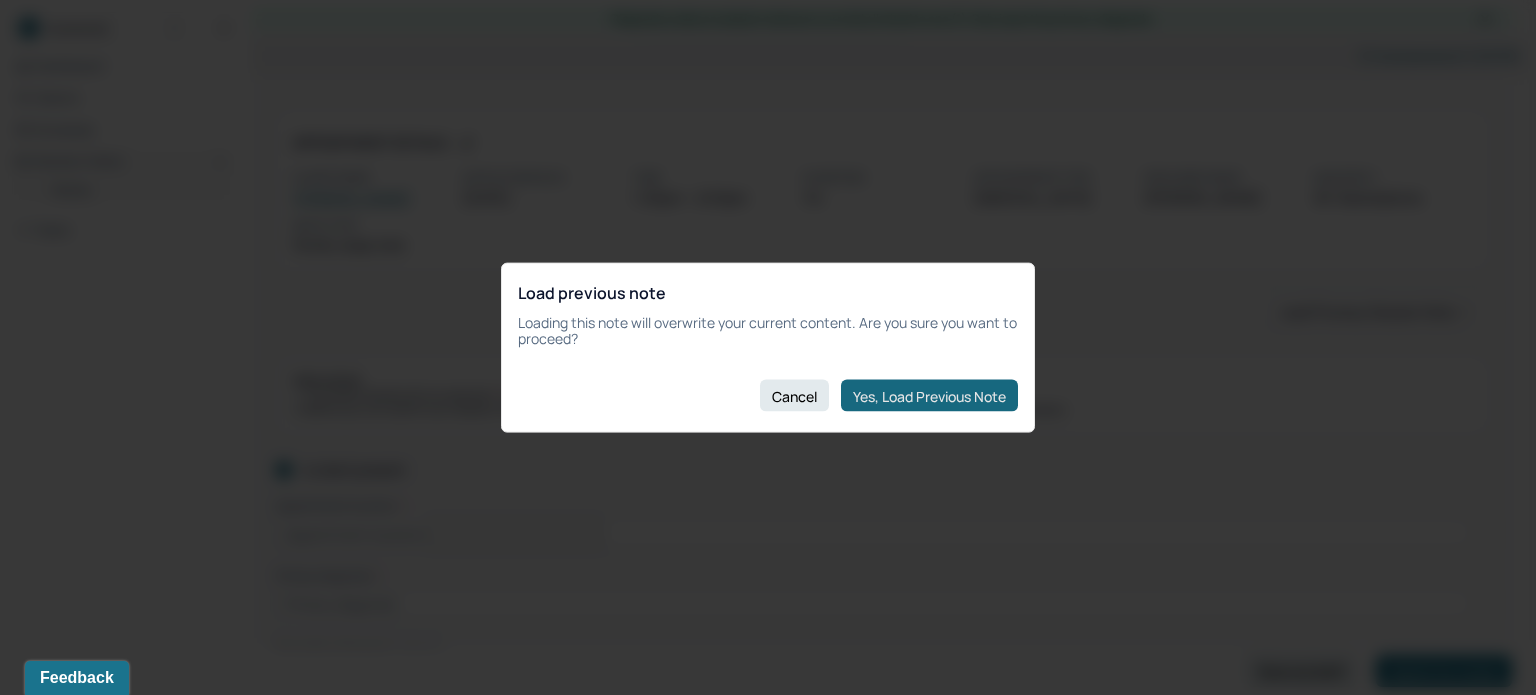 checkbox on "true" 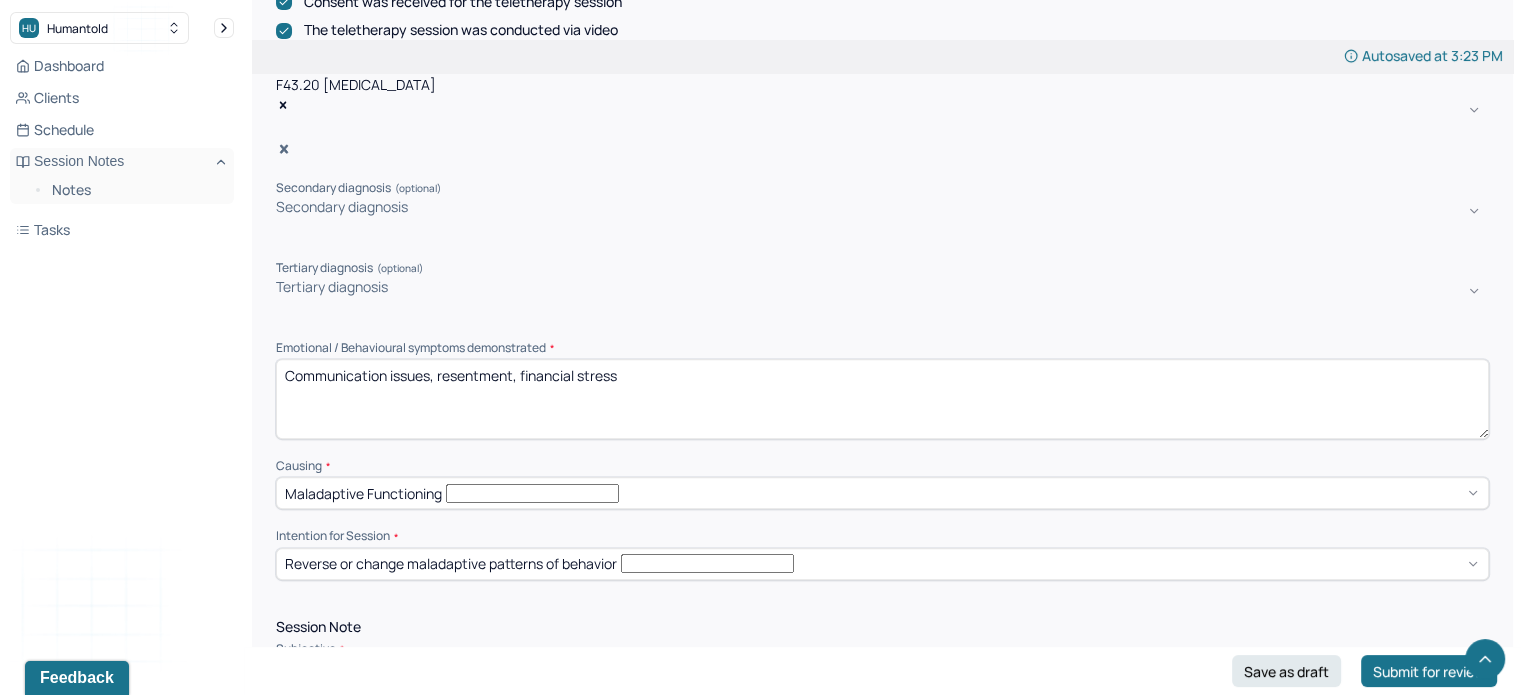 scroll, scrollTop: 732, scrollLeft: 0, axis: vertical 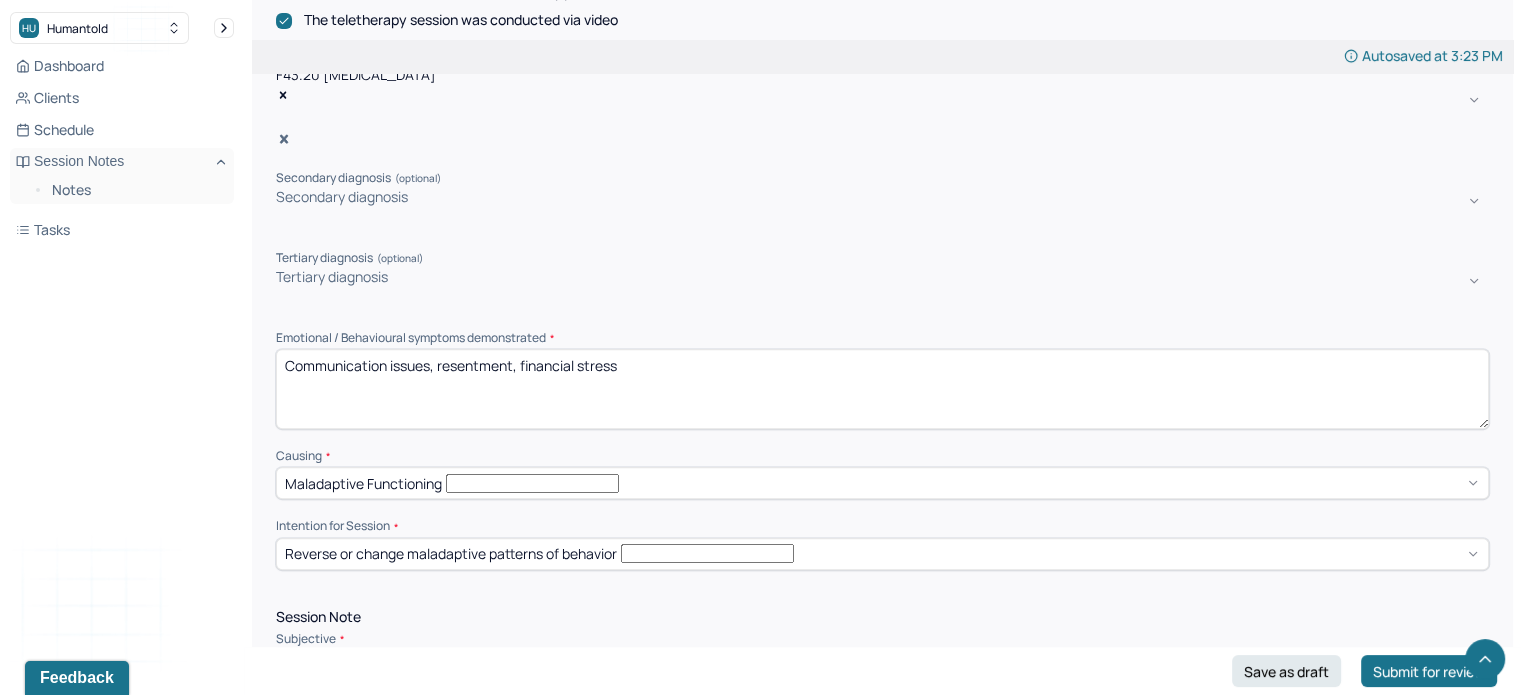 drag, startPoint x: 644, startPoint y: 321, endPoint x: 440, endPoint y: 323, distance: 204.0098 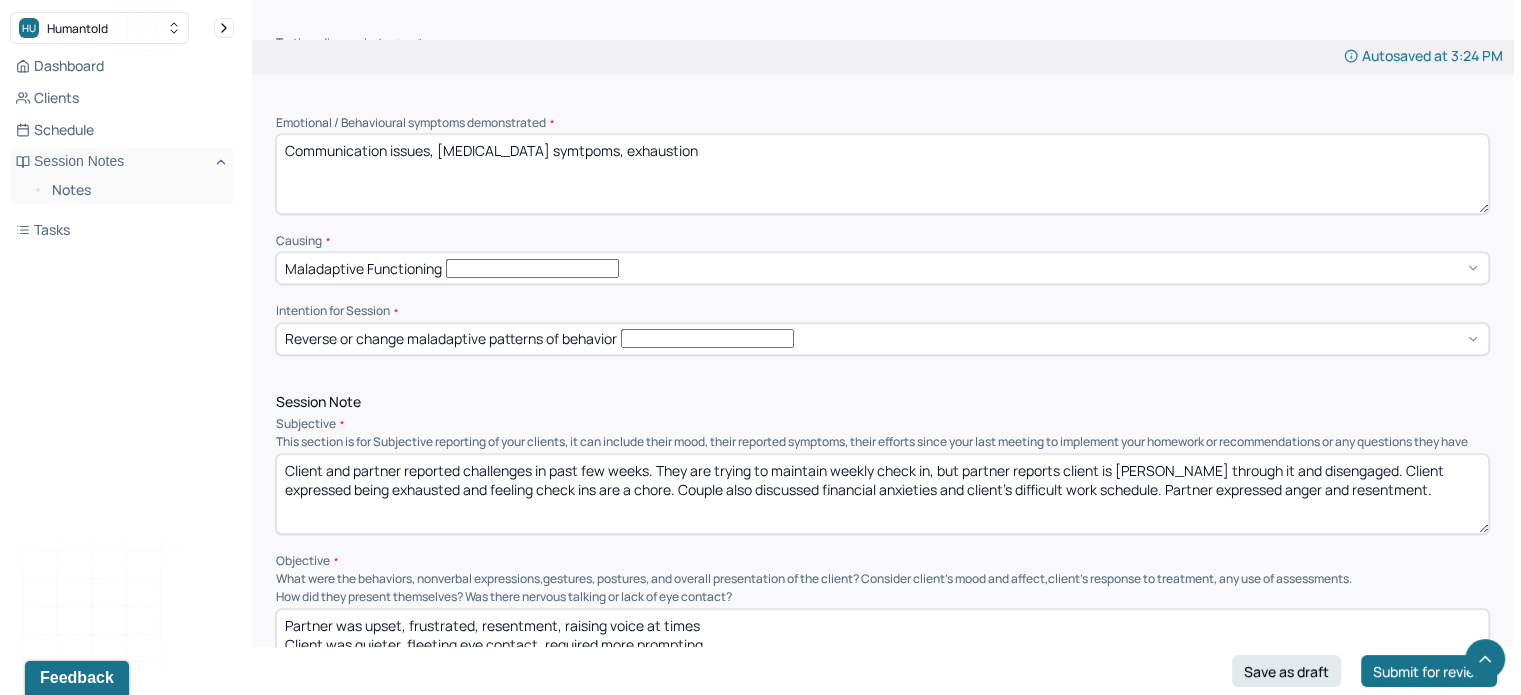scroll, scrollTop: 948, scrollLeft: 0, axis: vertical 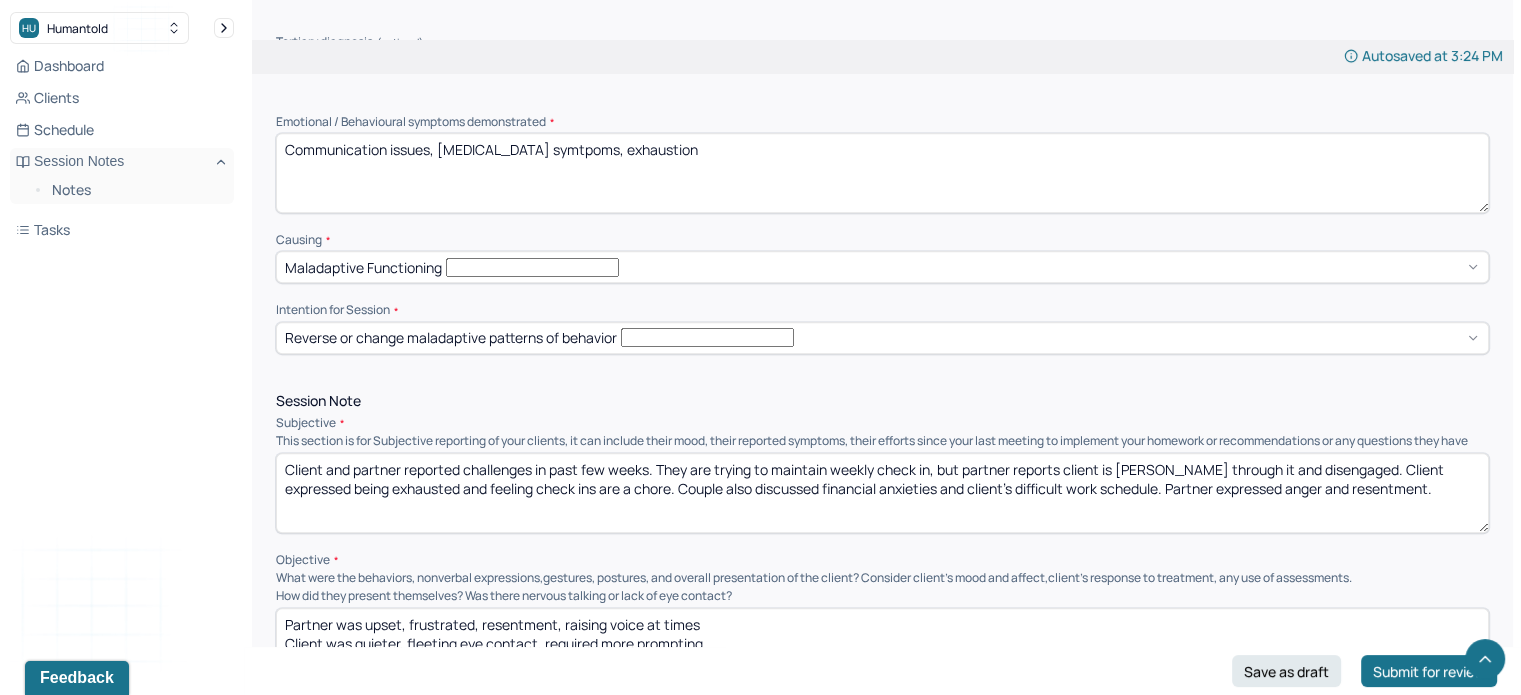 type on "Communication issues, [MEDICAL_DATA] symtpoms, exhaustion" 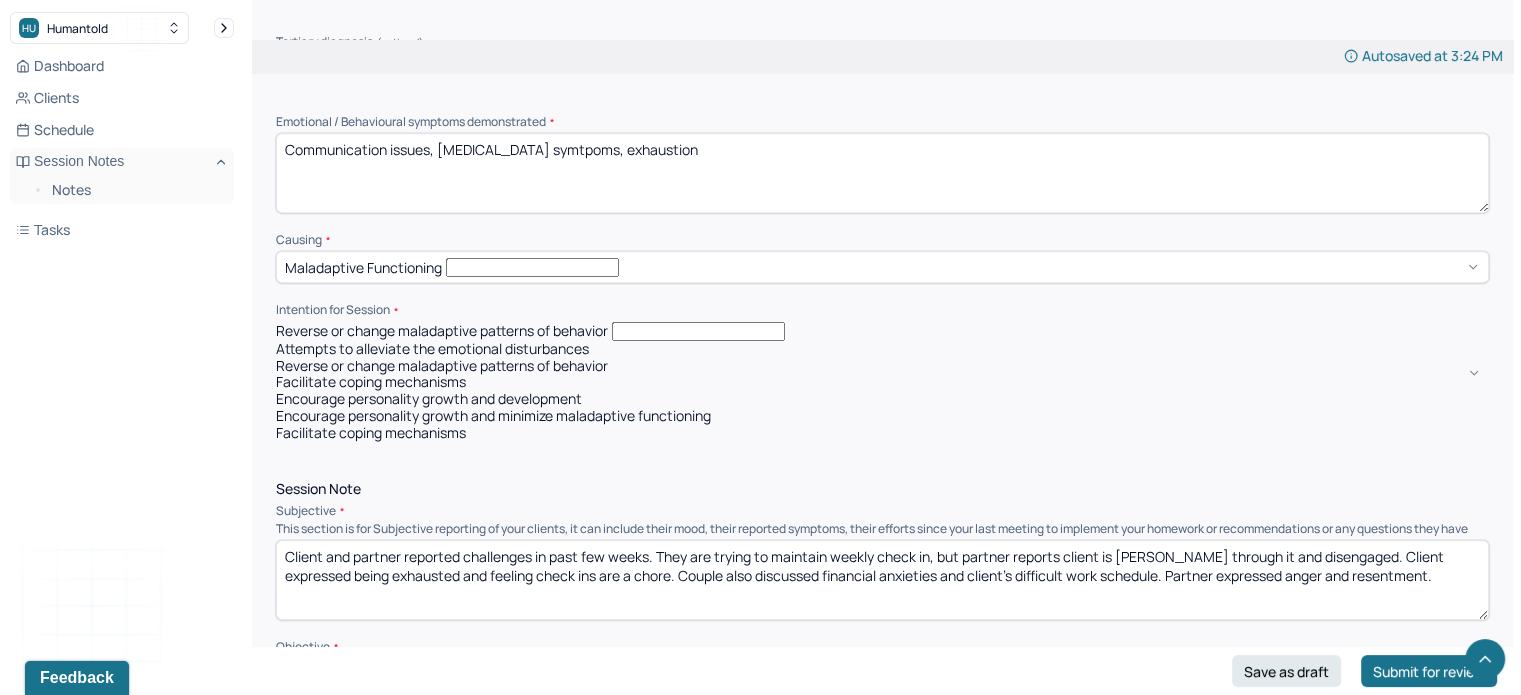 click on "Attempts to alleviate the emotional disturbances" at bounding box center (882, 349) 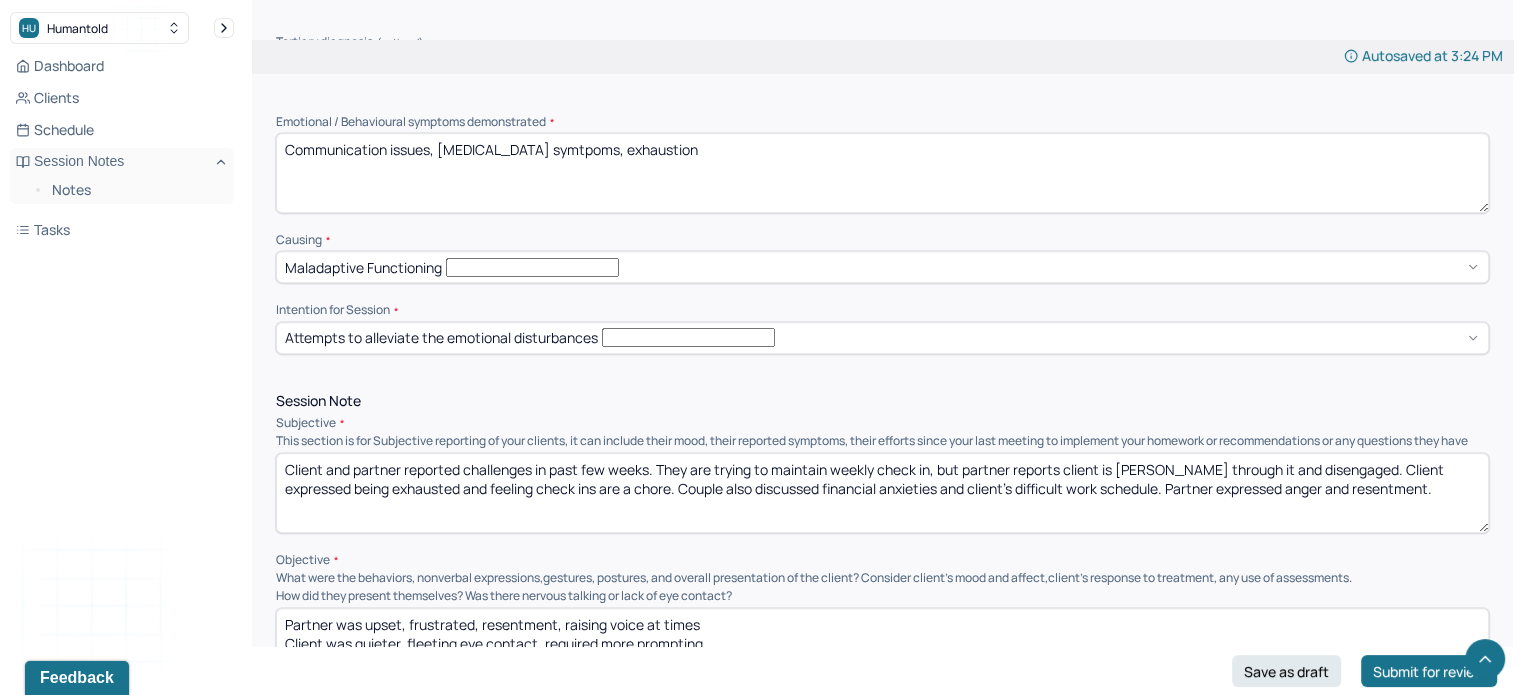 drag, startPoint x: 1390, startPoint y: 450, endPoint x: 406, endPoint y: 424, distance: 984.34344 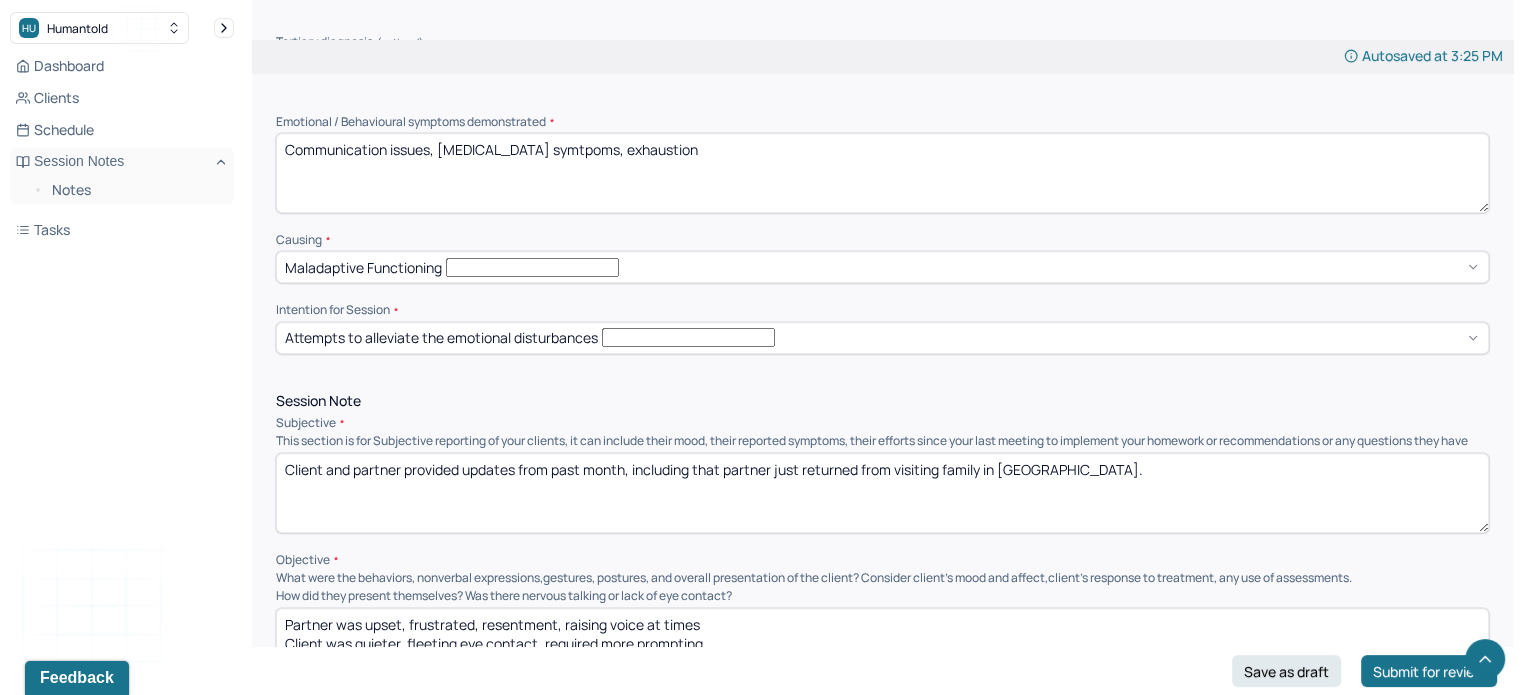 click on "Client and partner provided updates from past month, including that partner just returned from visiting family in [GEOGRAPHIC_DATA]." at bounding box center [882, 493] 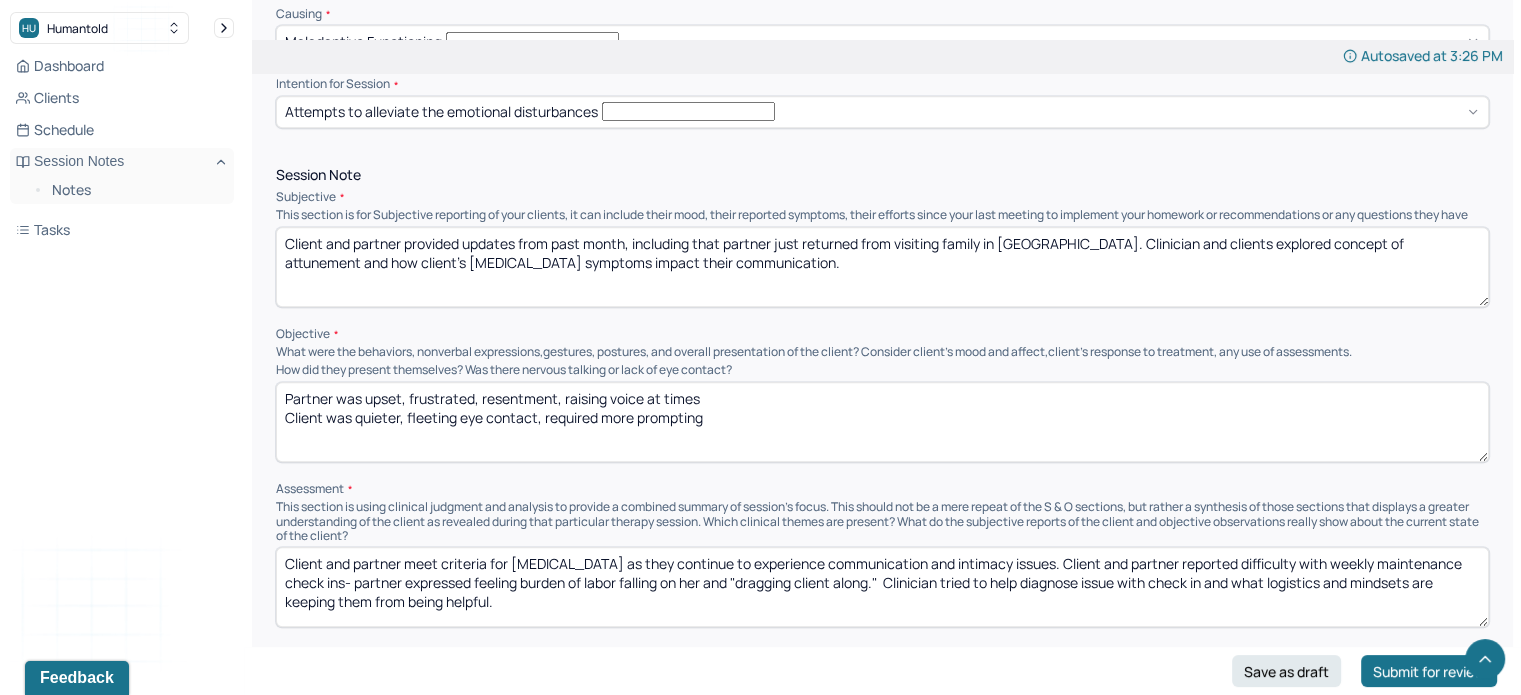scroll, scrollTop: 1176, scrollLeft: 0, axis: vertical 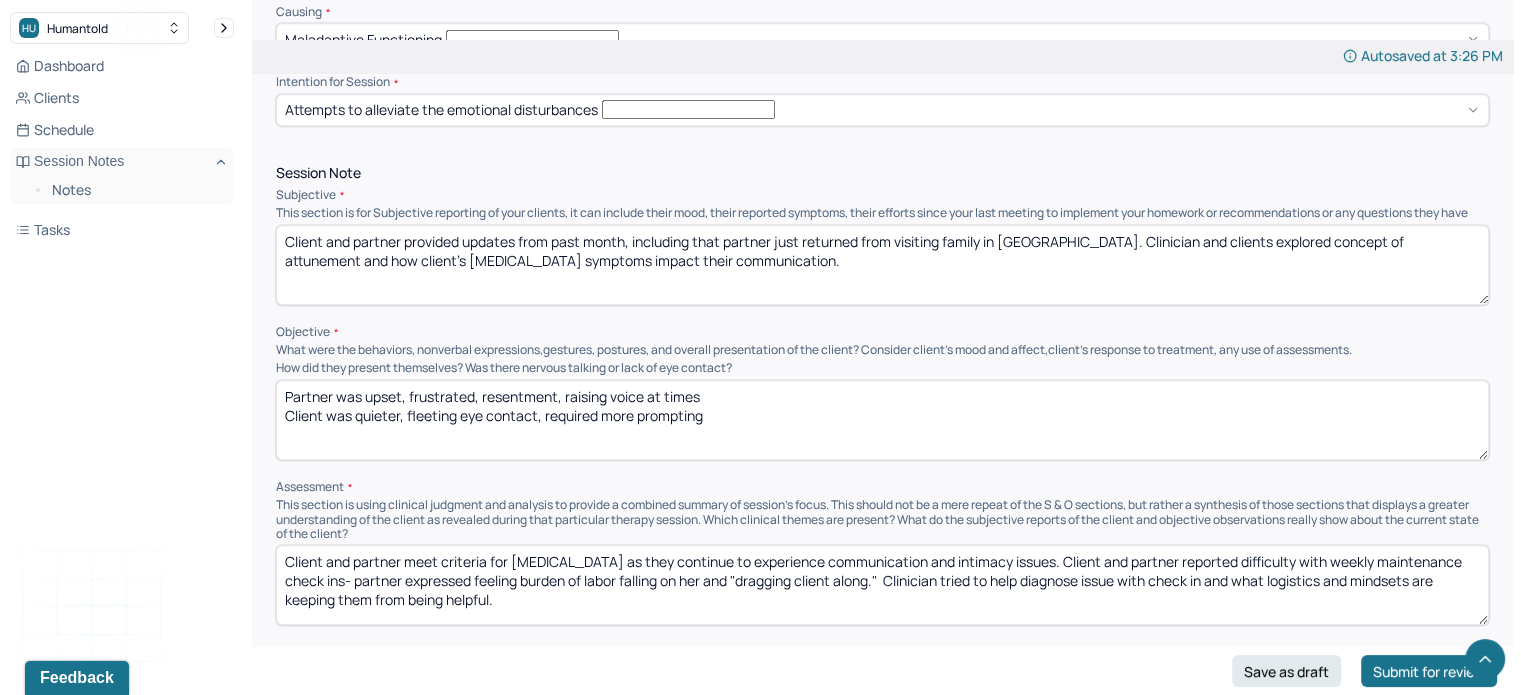 type on "Client and partner provided updates from past month, including that partner just returned from visiting family in [GEOGRAPHIC_DATA]. Clinician and clients explored concept of attunement and how client's [MEDICAL_DATA] symptoms impact their communication." 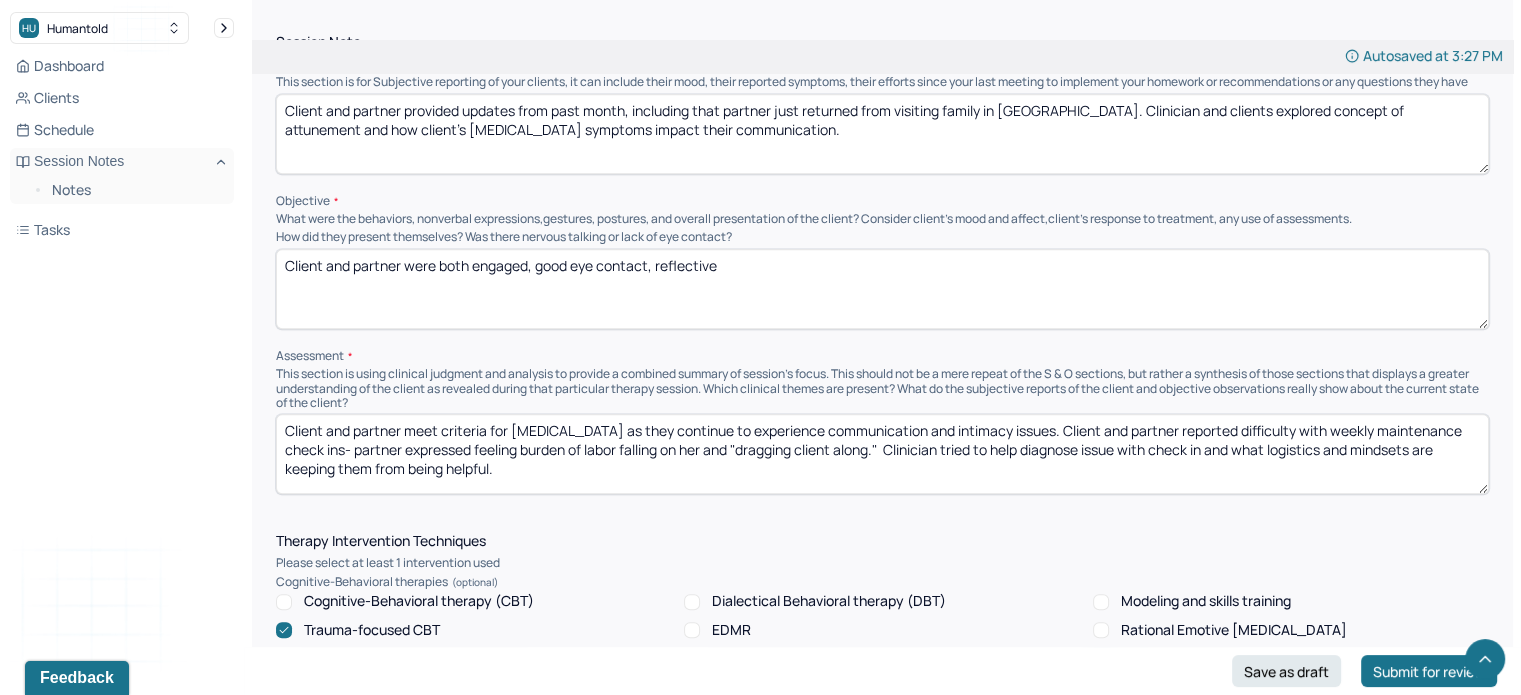 scroll, scrollTop: 1311, scrollLeft: 0, axis: vertical 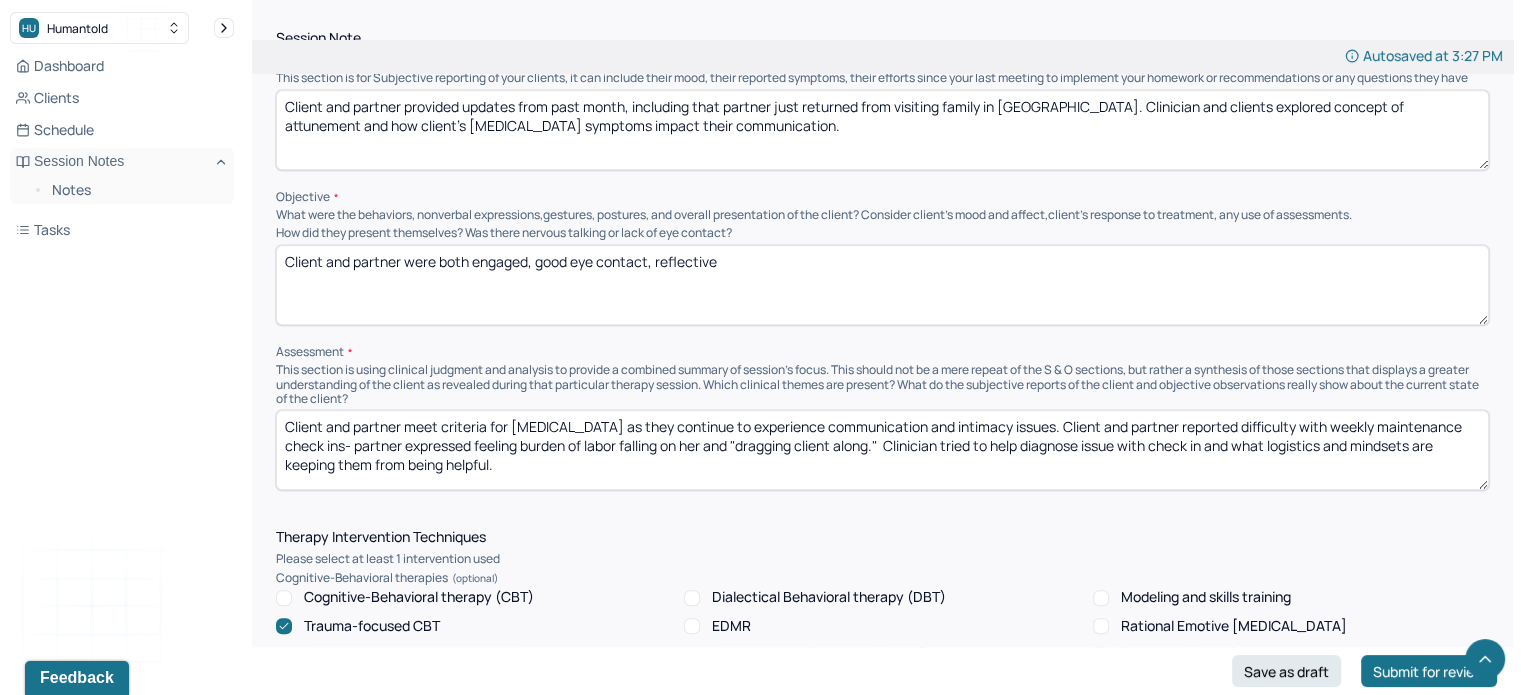 type on "Client and partner were both engaged, good eye contact, reflective" 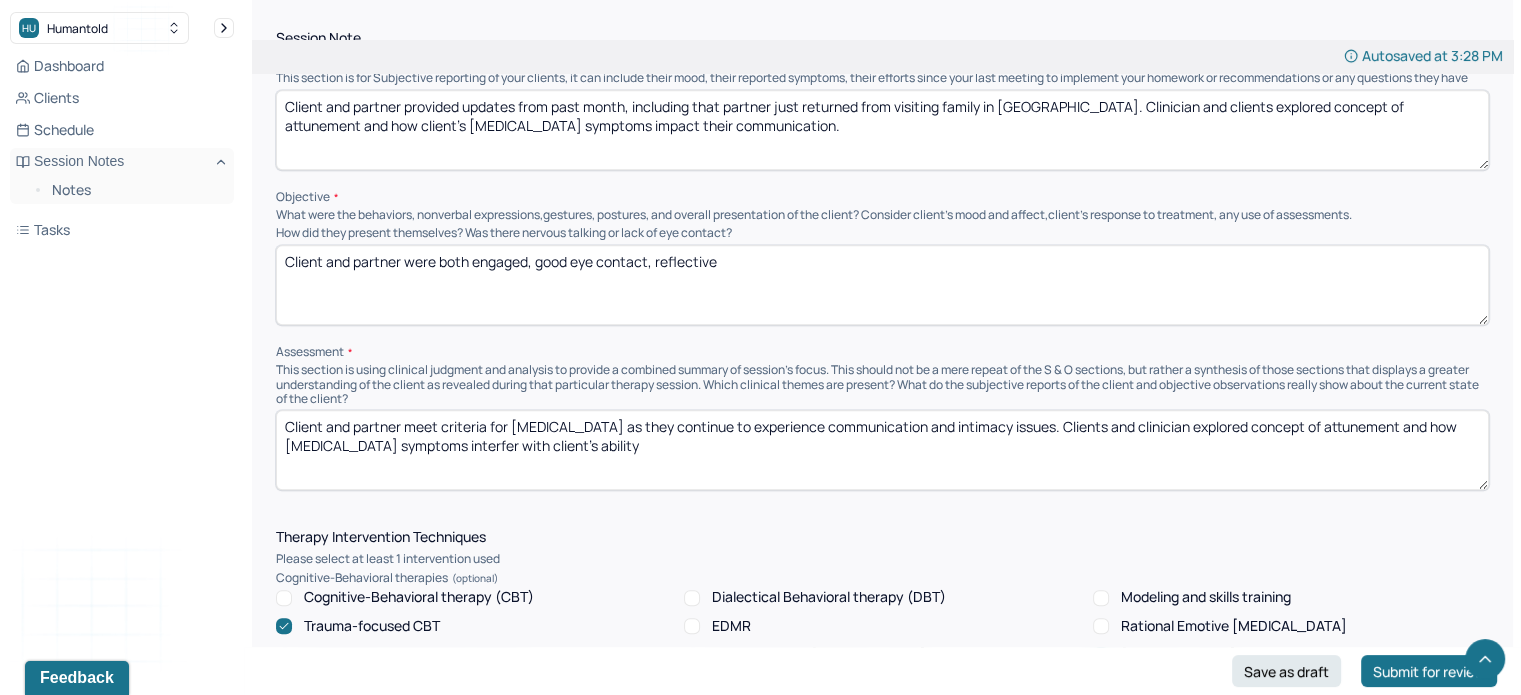 click on "Client and partner meet criteria for [MEDICAL_DATA] as they continue to experience communication and intimacy issues. Clients and clinician explored concept of attunement and how [MEDICAL_DATA] symtoms interfer with client's ability" at bounding box center (882, 450) 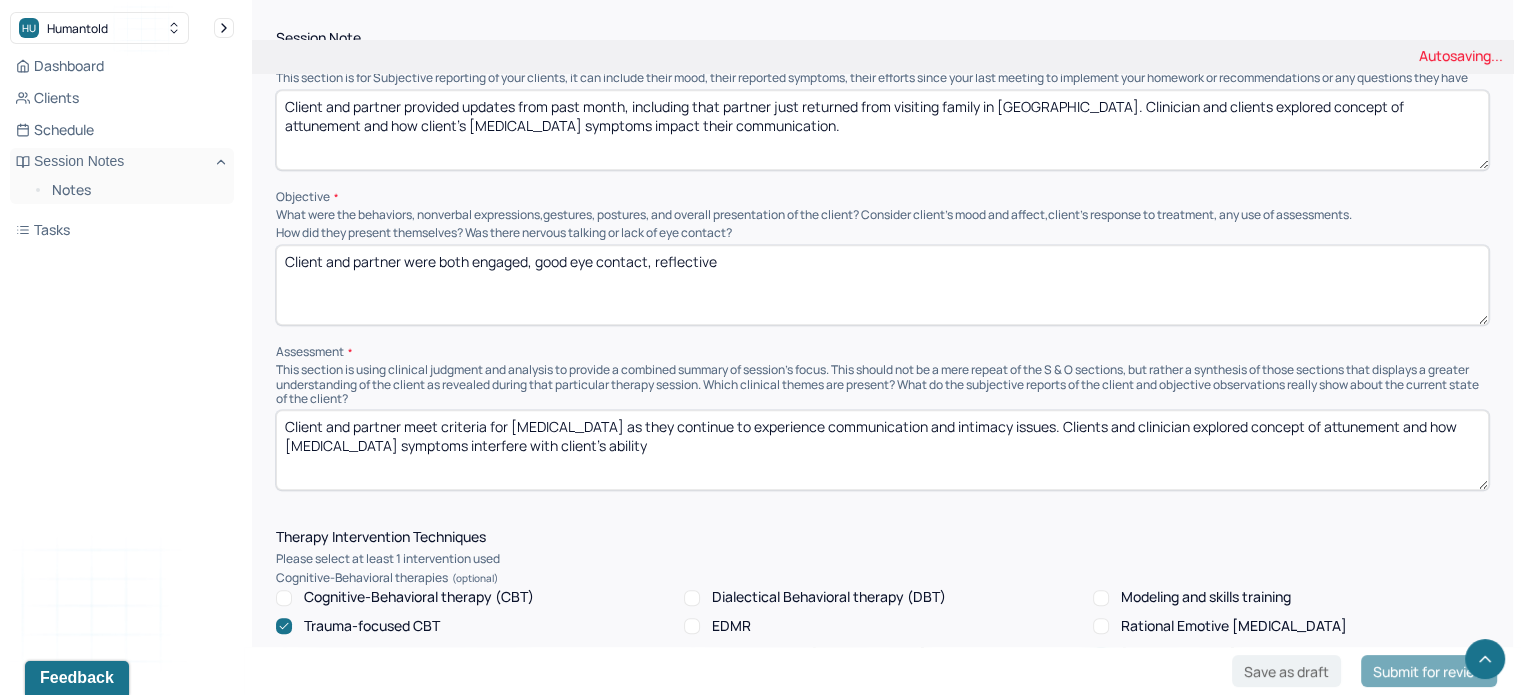 click on "Client and partner meet criteria for [MEDICAL_DATA] as they continue to experience communication and intimacy issues. Clients and clinician explored concept of attunement and how [MEDICAL_DATA] symptoms interfer with client's ability" at bounding box center [882, 450] 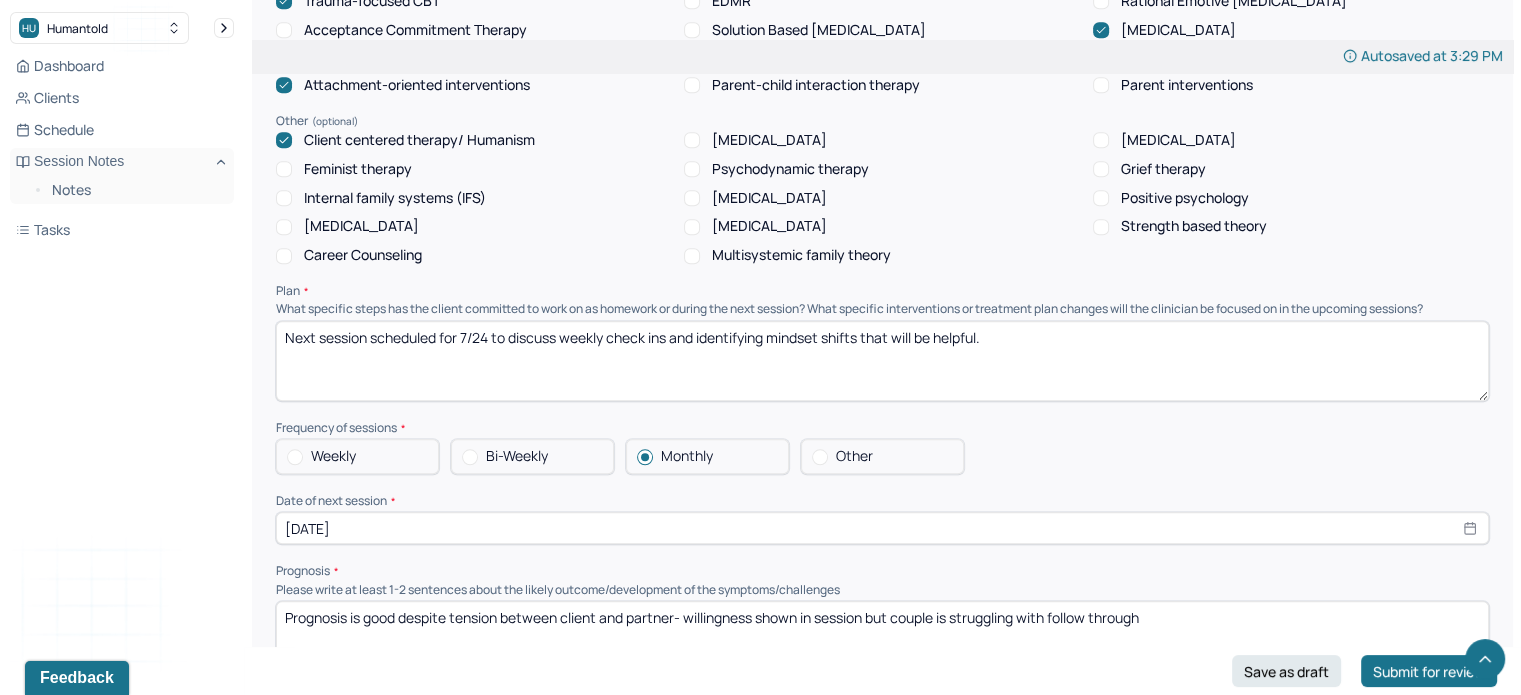 scroll, scrollTop: 2034, scrollLeft: 0, axis: vertical 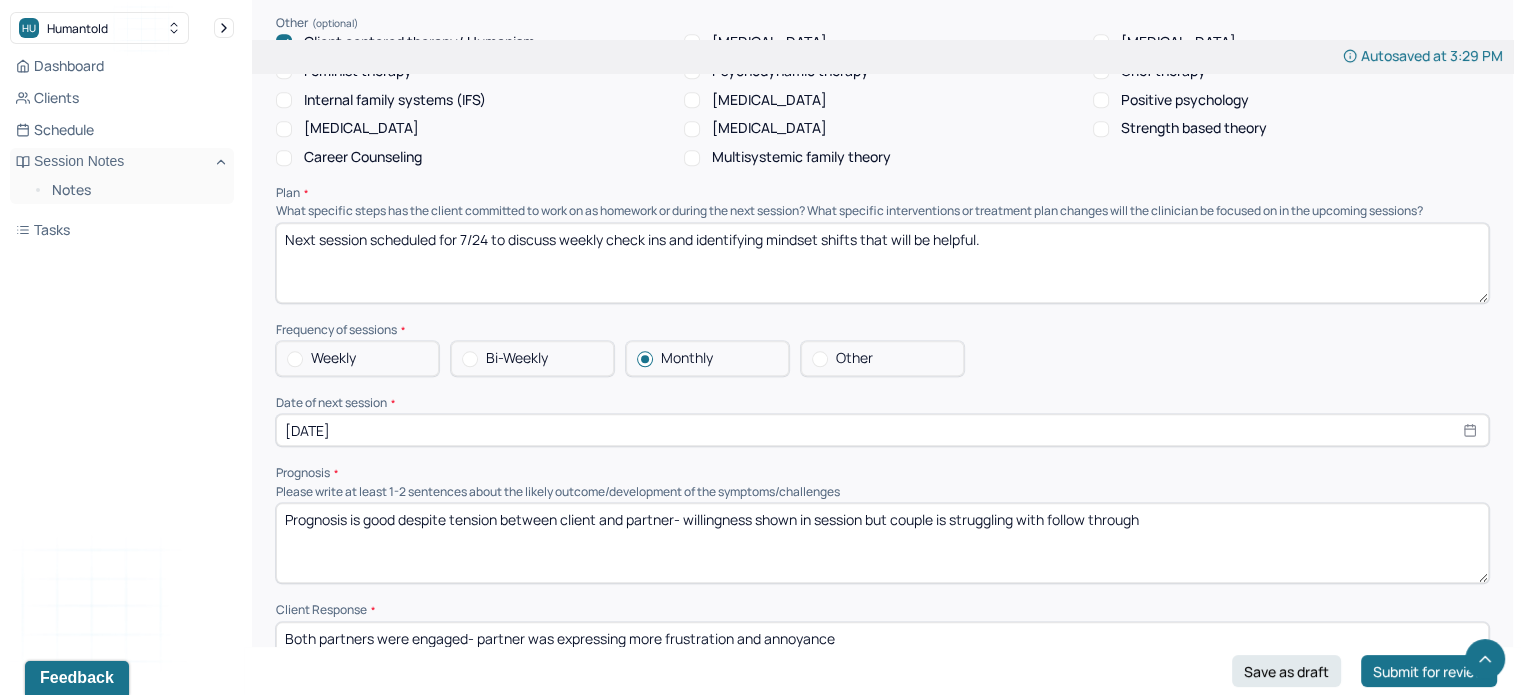 type on "Client and partner meet criteria for [MEDICAL_DATA] as they continue to experience communication and intimacy issues. Clients and clinician explored concept of attunement and how [MEDICAL_DATA] symptoms interfere with client's ability to anticipate and interpret partner's queues. Partner described gesture made by client that felt impactful, allowing for deep connection & gratitude." 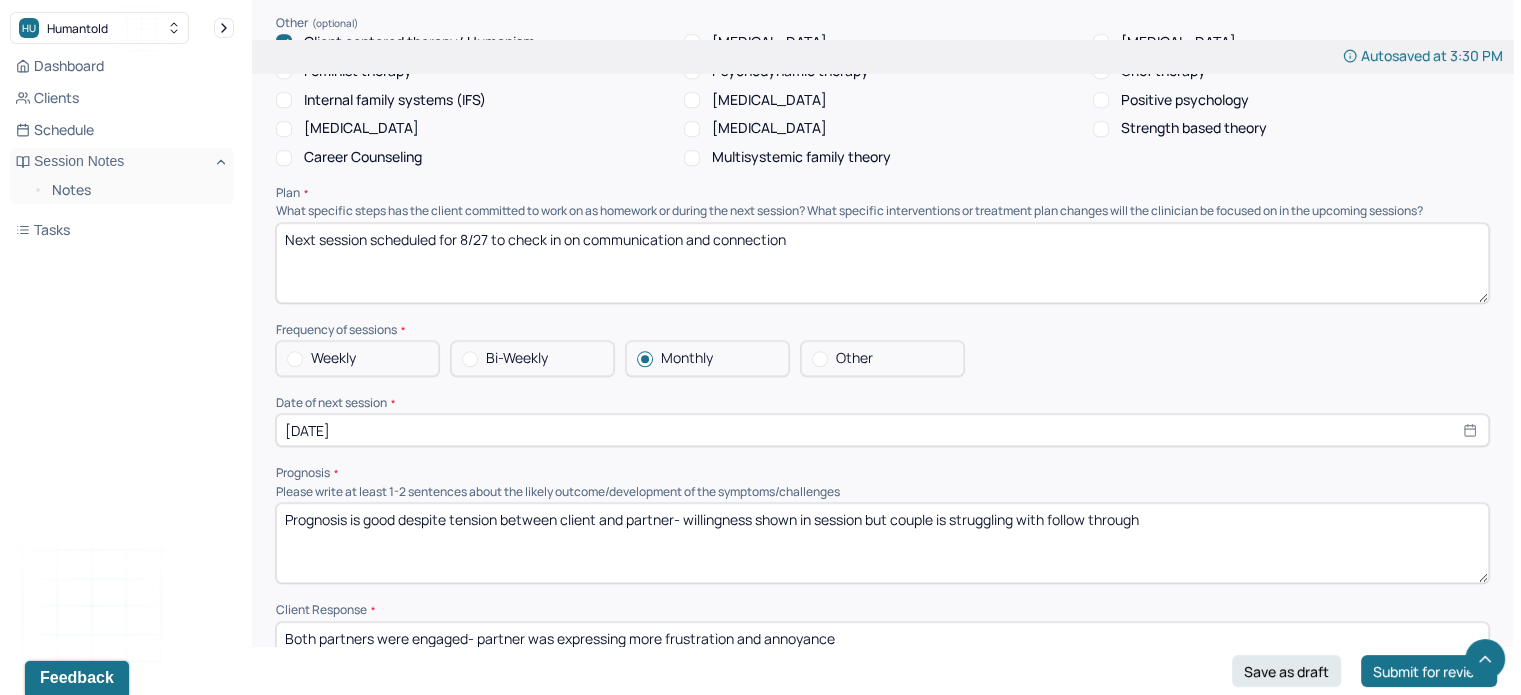 type on "Next session scheduled for 8/27 to check in on communication and connection" 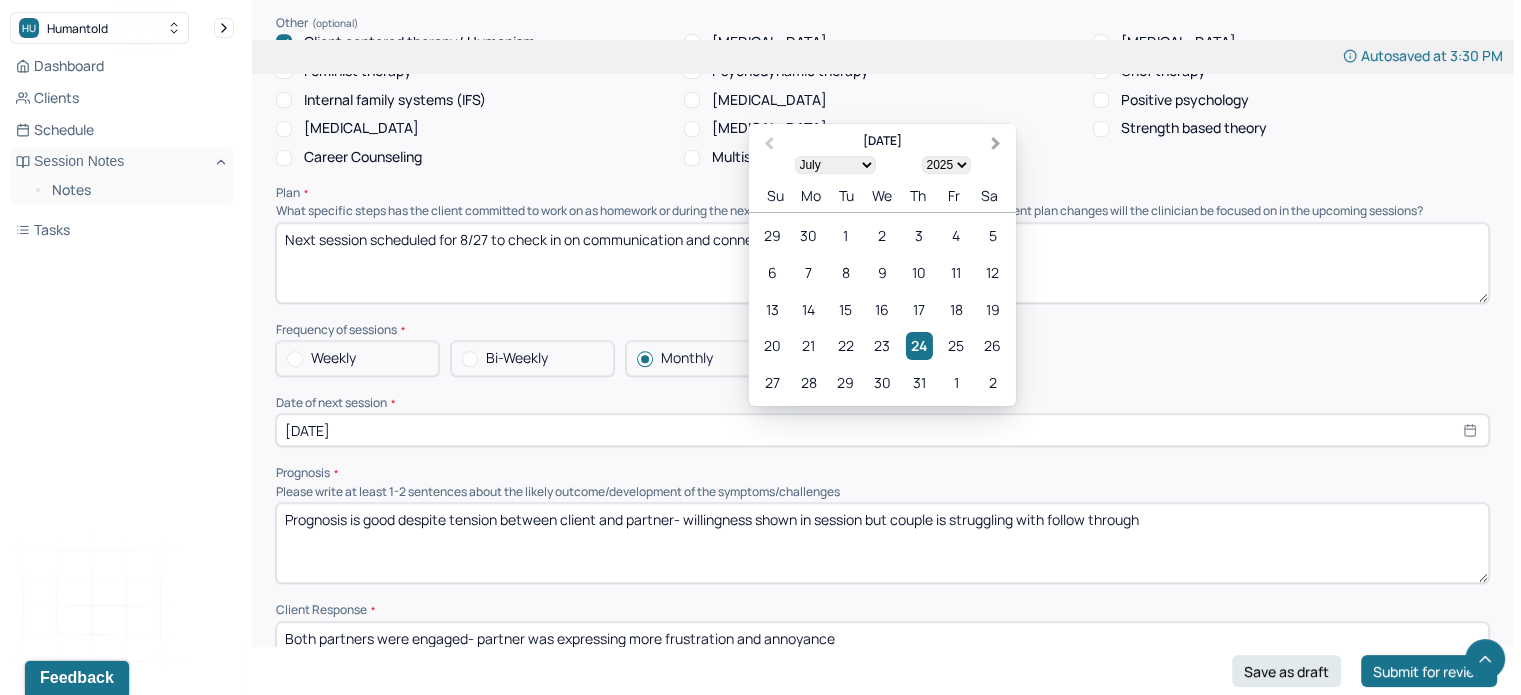 click on "Next Month" at bounding box center [998, 145] 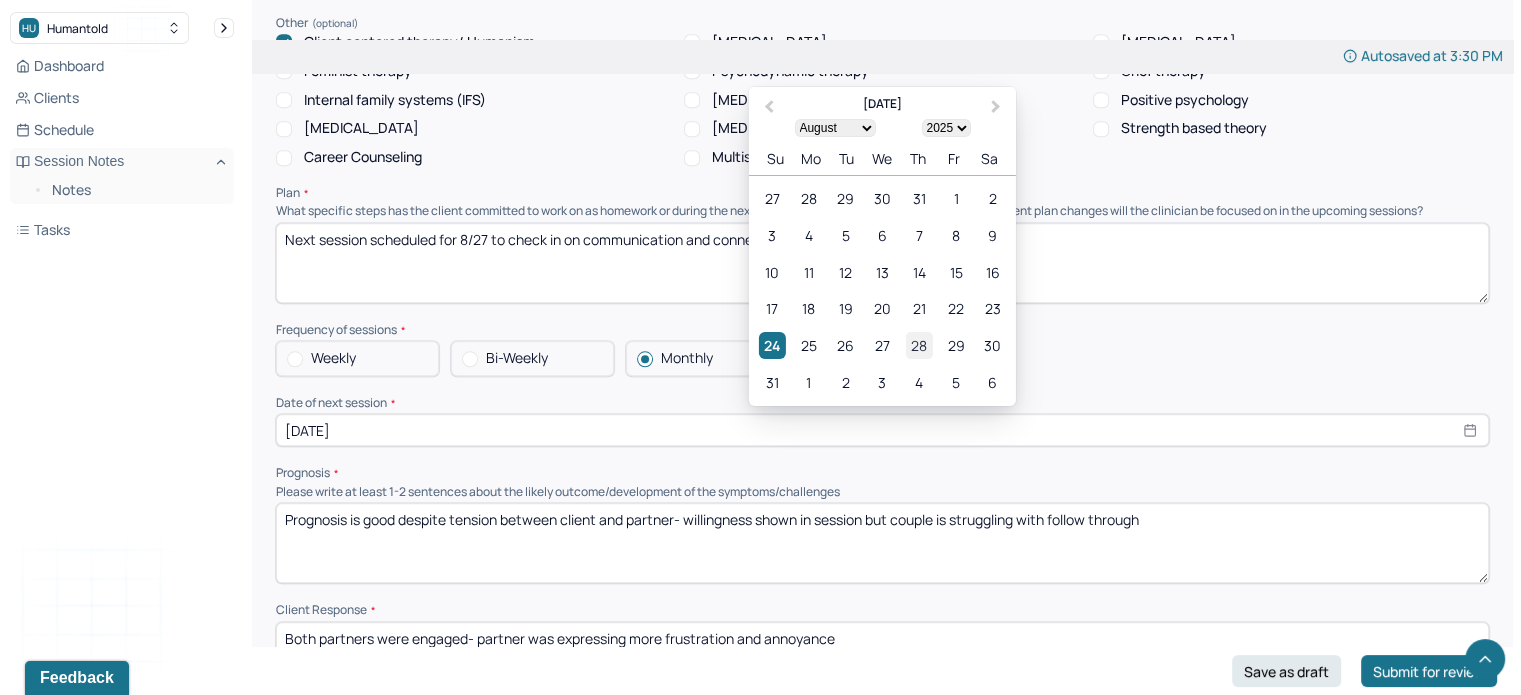 click on "28" at bounding box center (919, 345) 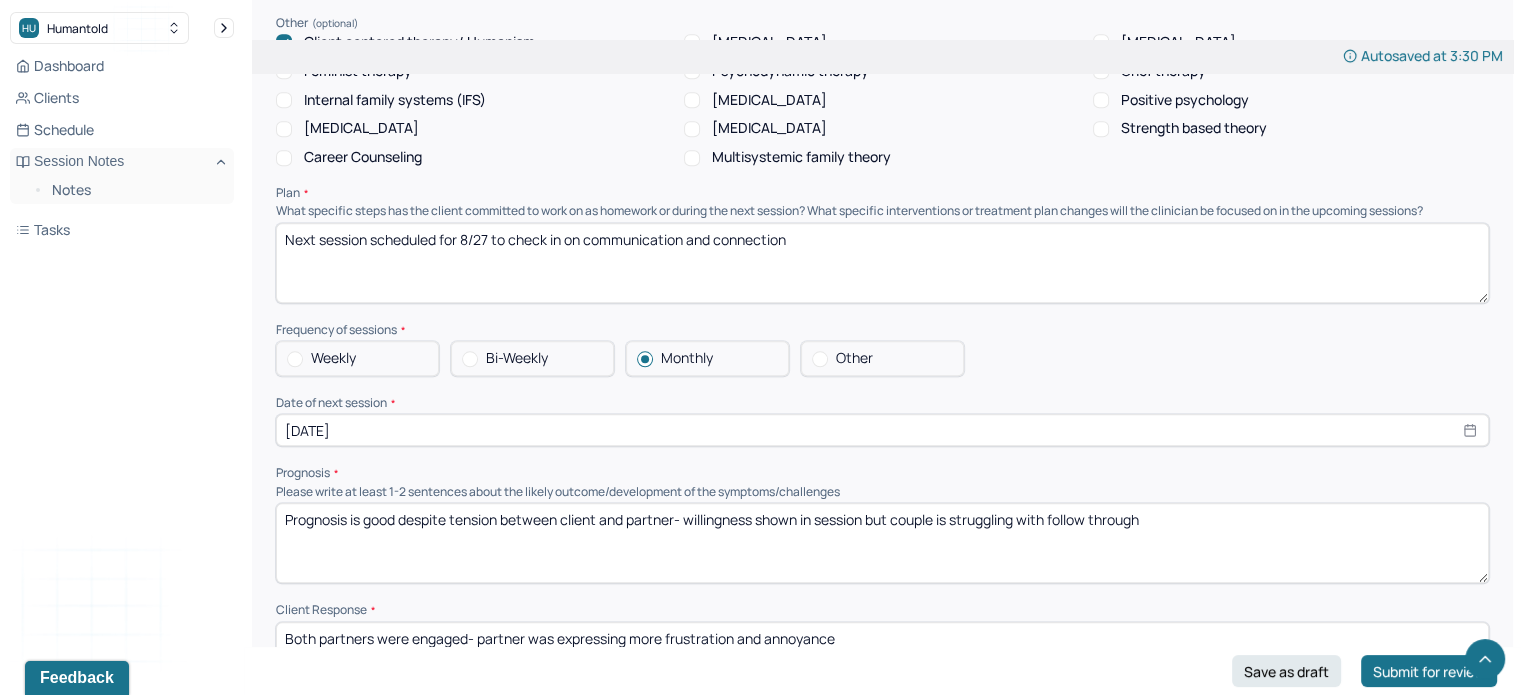 drag, startPoint x: 1164, startPoint y: 491, endPoint x: 713, endPoint y: 519, distance: 451.86835 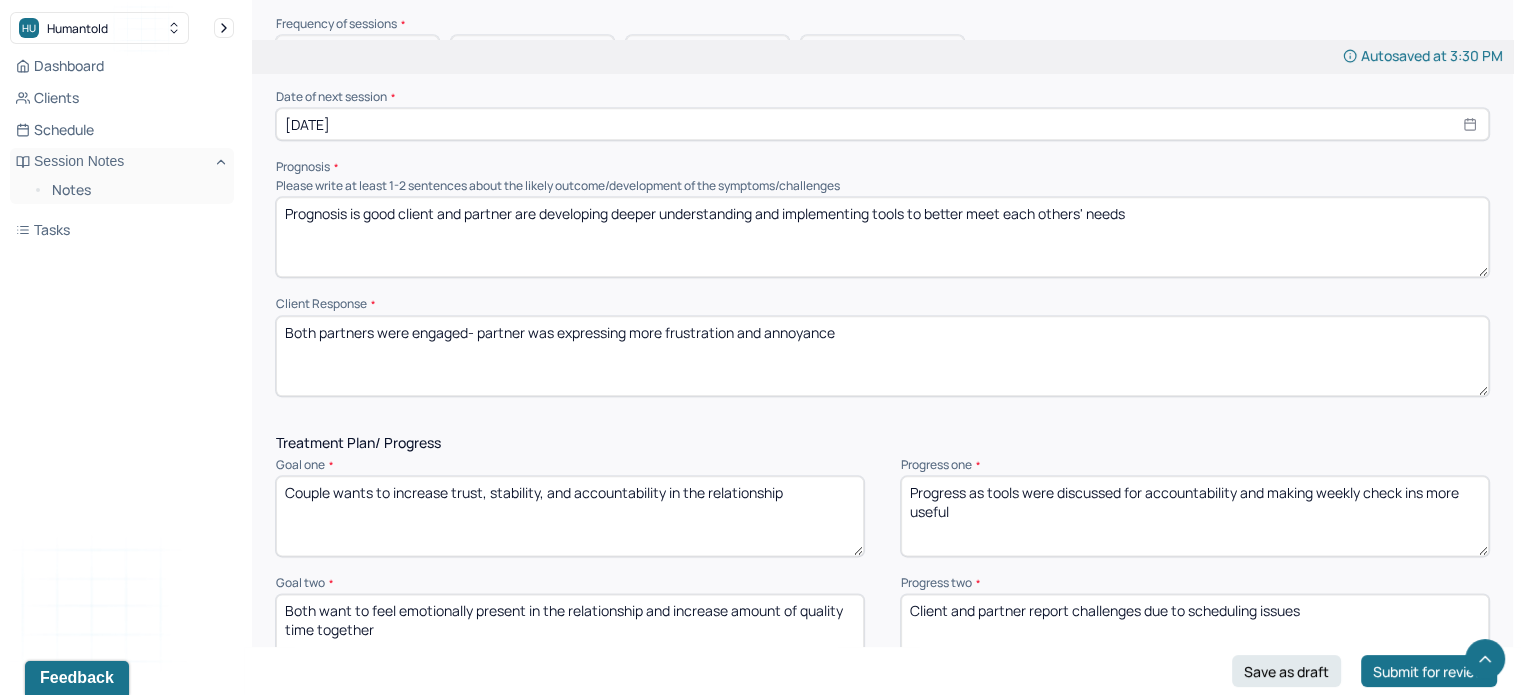 scroll, scrollTop: 2340, scrollLeft: 0, axis: vertical 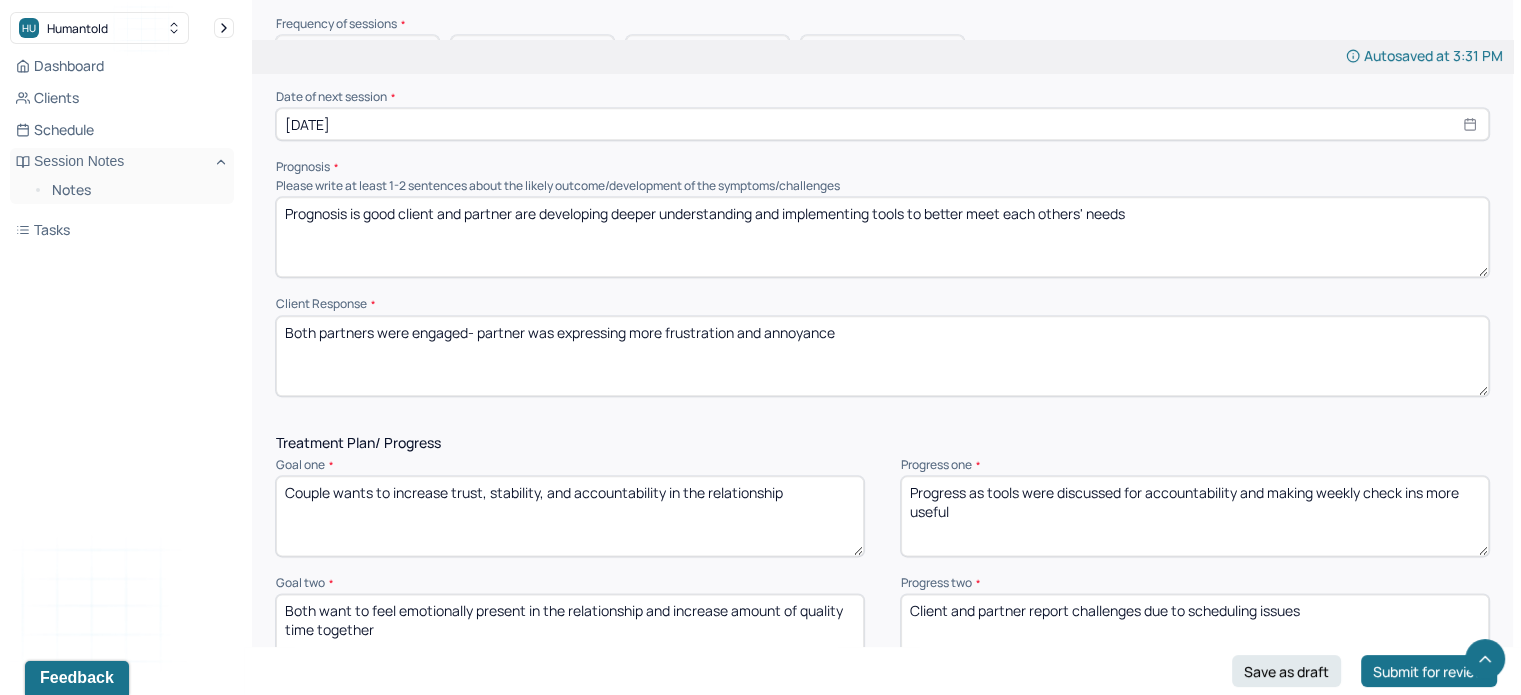 type on "Prognosis is good client and partner are developing deeper understanding and implementing tools to better meet each others' needs" 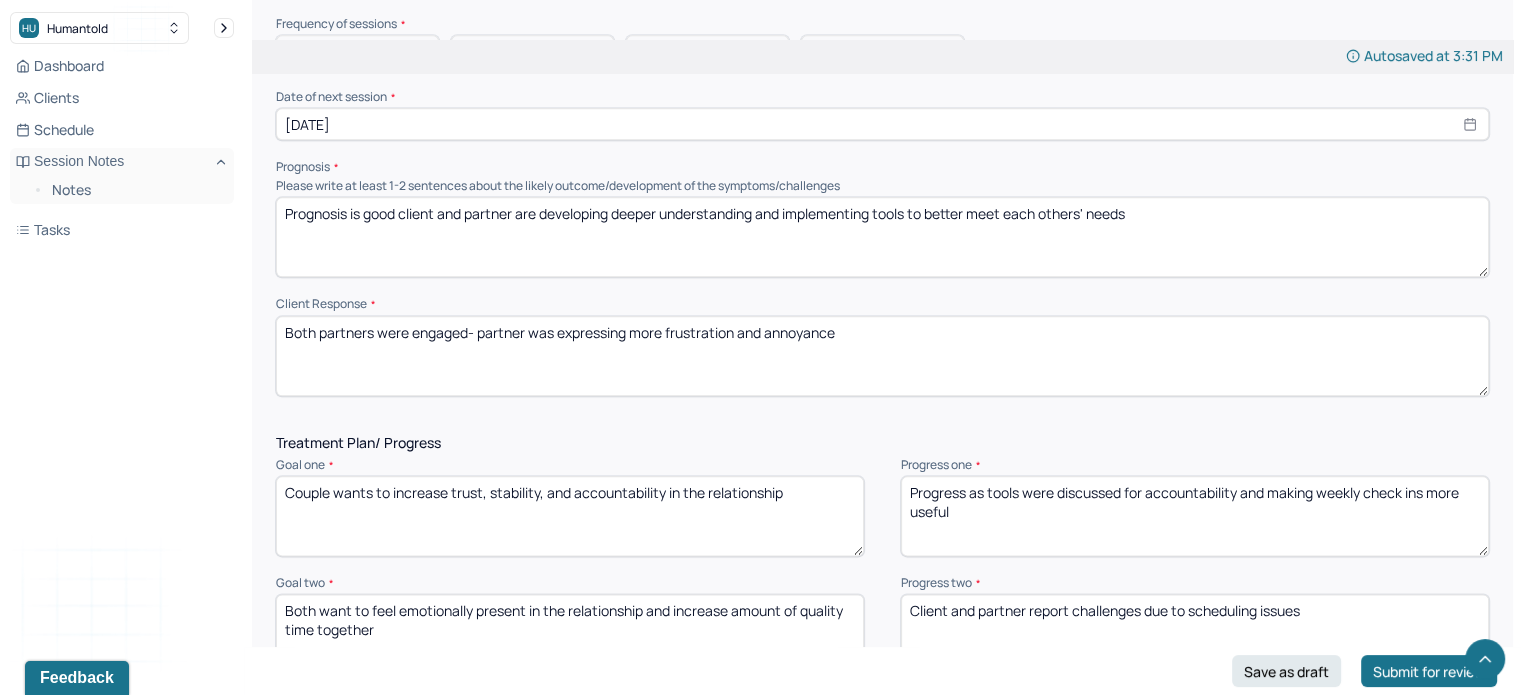 drag, startPoint x: 895, startPoint y: 276, endPoint x: 468, endPoint y: 278, distance: 427.00467 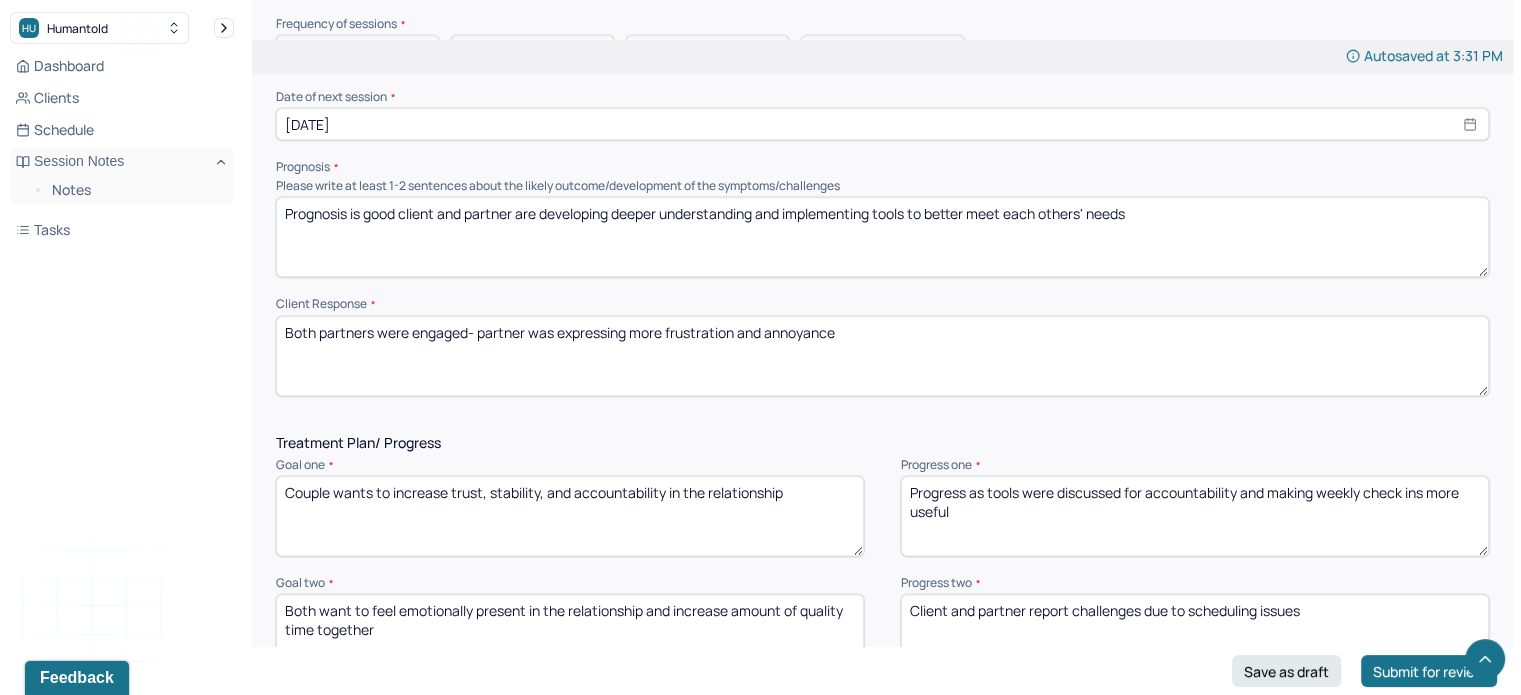 click on "Both partners were engaged- partner was expressing more frustration and annoyance" at bounding box center (882, 356) 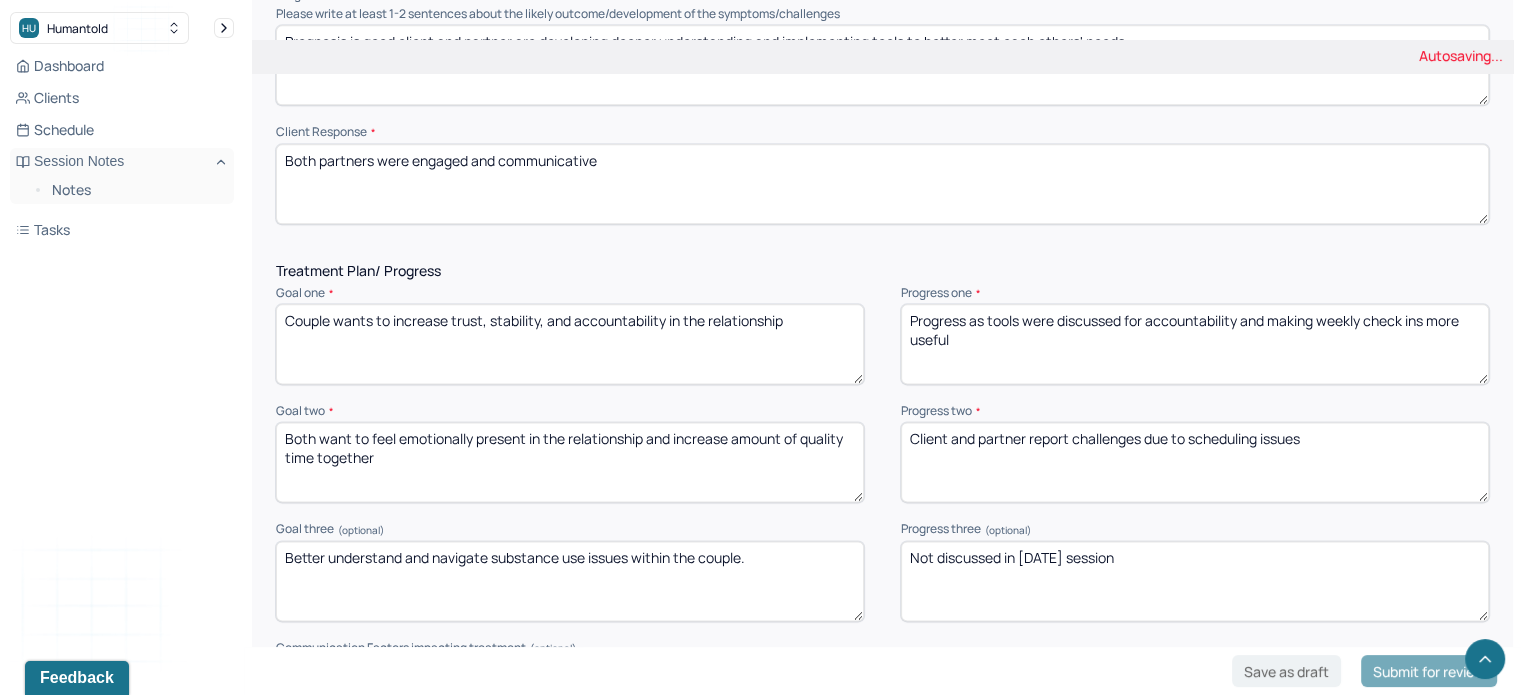 scroll, scrollTop: 2520, scrollLeft: 0, axis: vertical 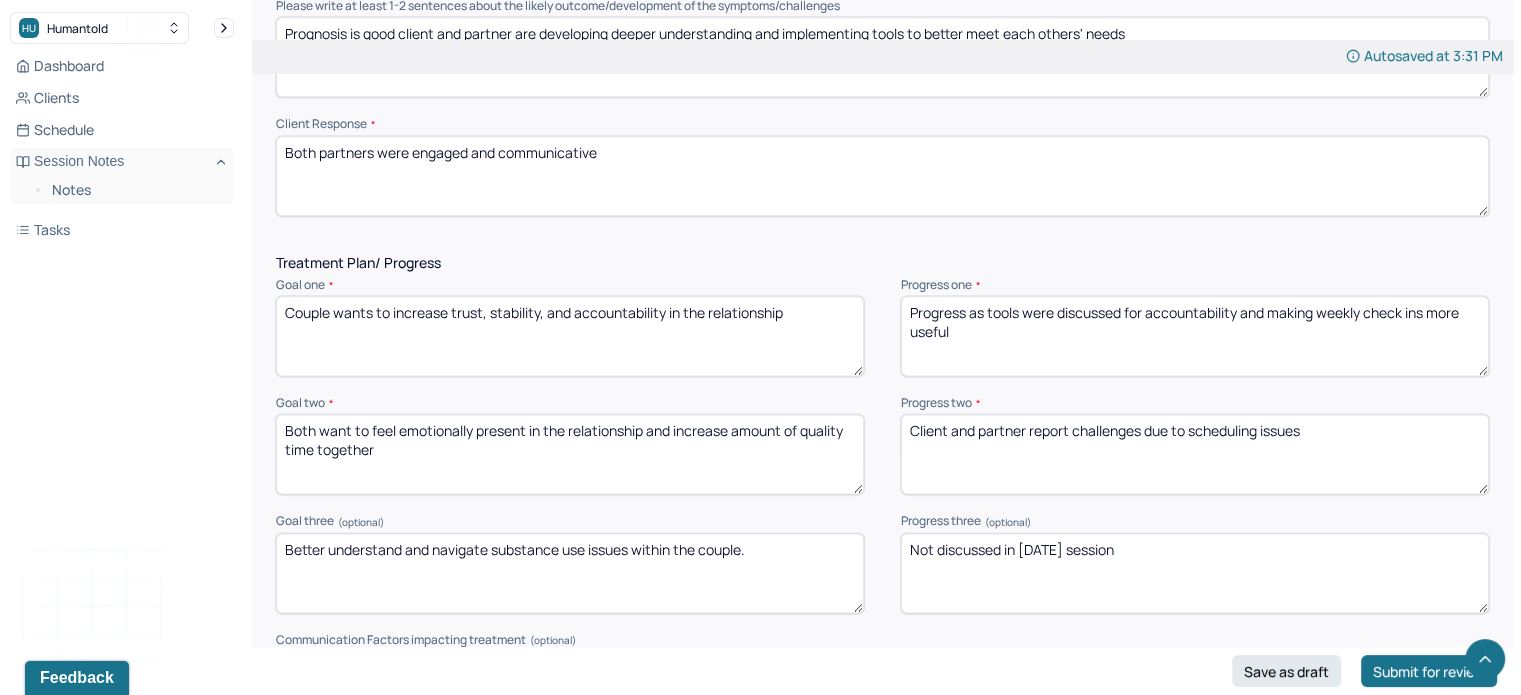 type on "Both partners were engaged and communicative" 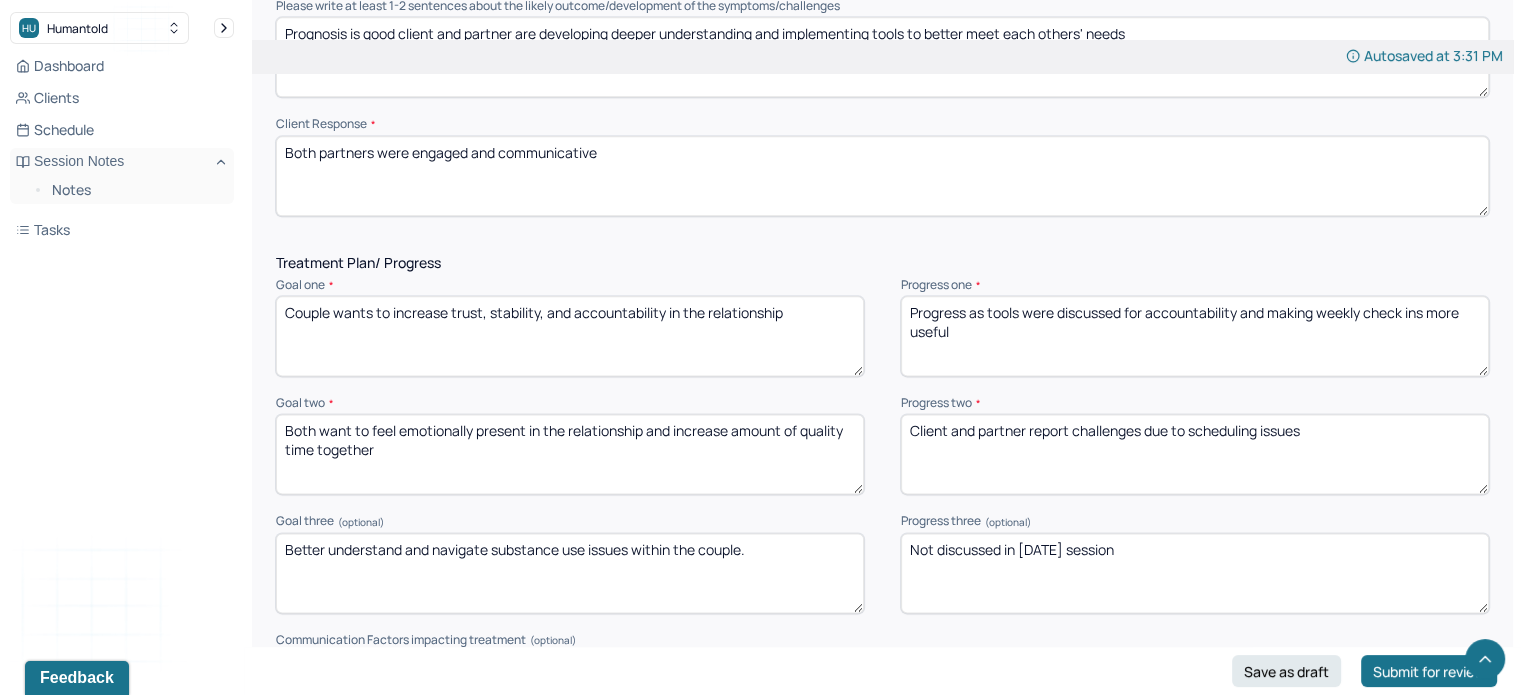drag, startPoint x: 976, startPoint y: 291, endPoint x: 987, endPoint y: 271, distance: 22.825424 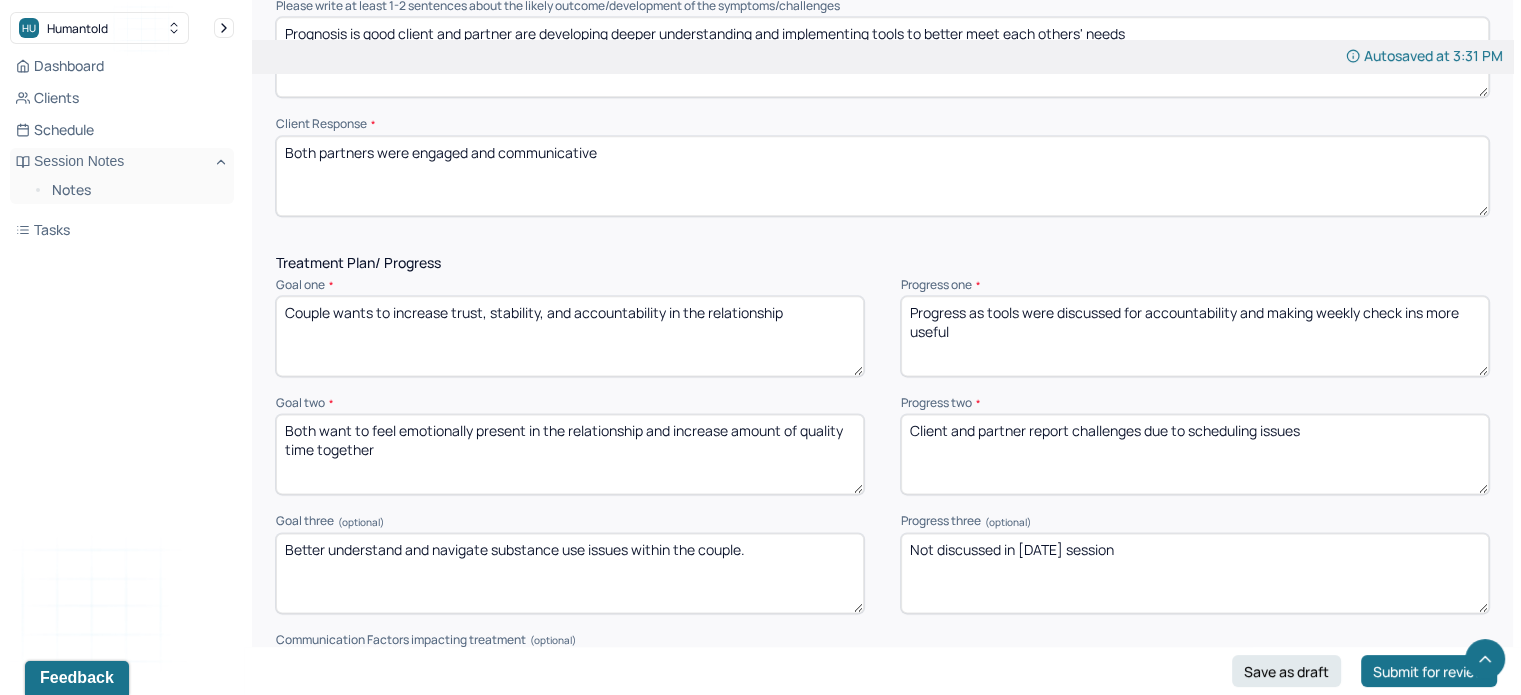 click on "Progress as tools were discussed for accountability and making weekly check ins more useful" at bounding box center [1195, 336] 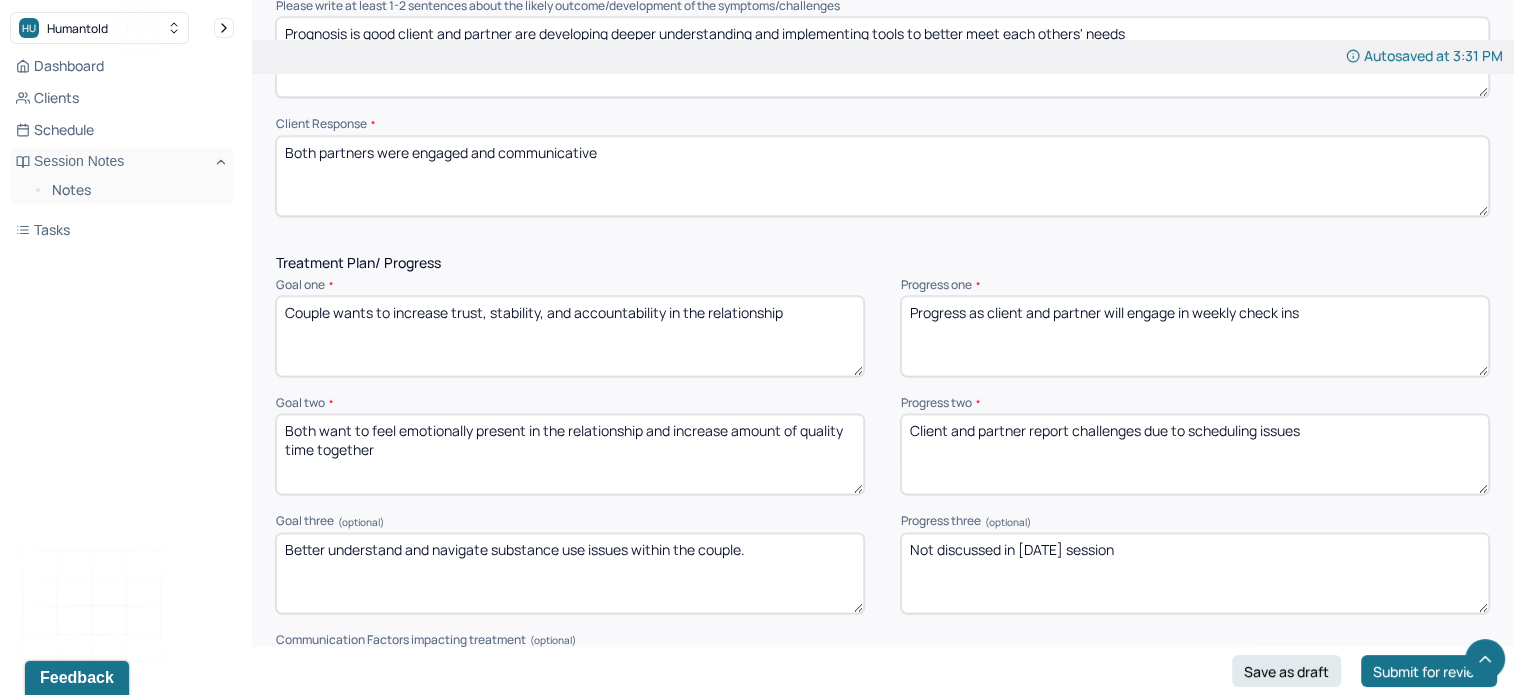 type on "Progress as client and partner will engage in weekly check ins" 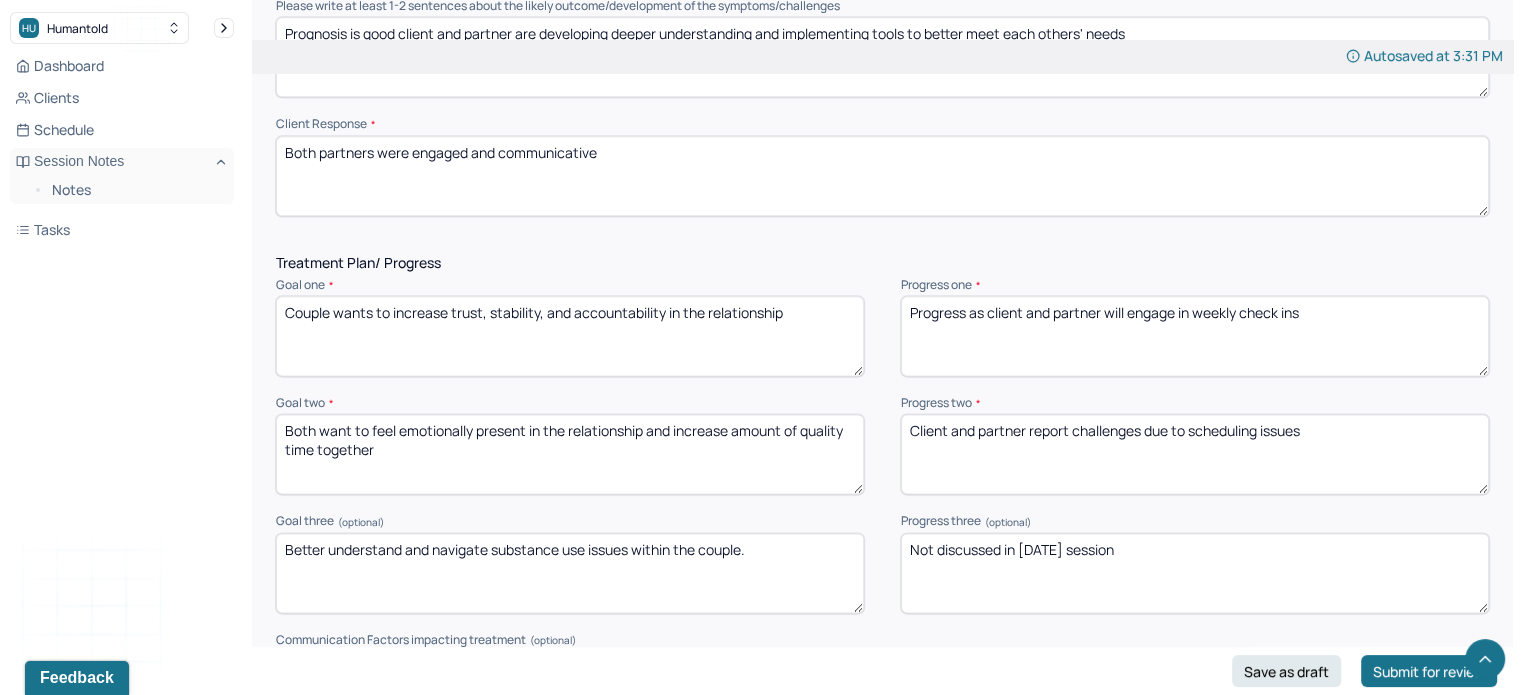 drag, startPoint x: 1333, startPoint y: 391, endPoint x: 910, endPoint y: 383, distance: 423.07565 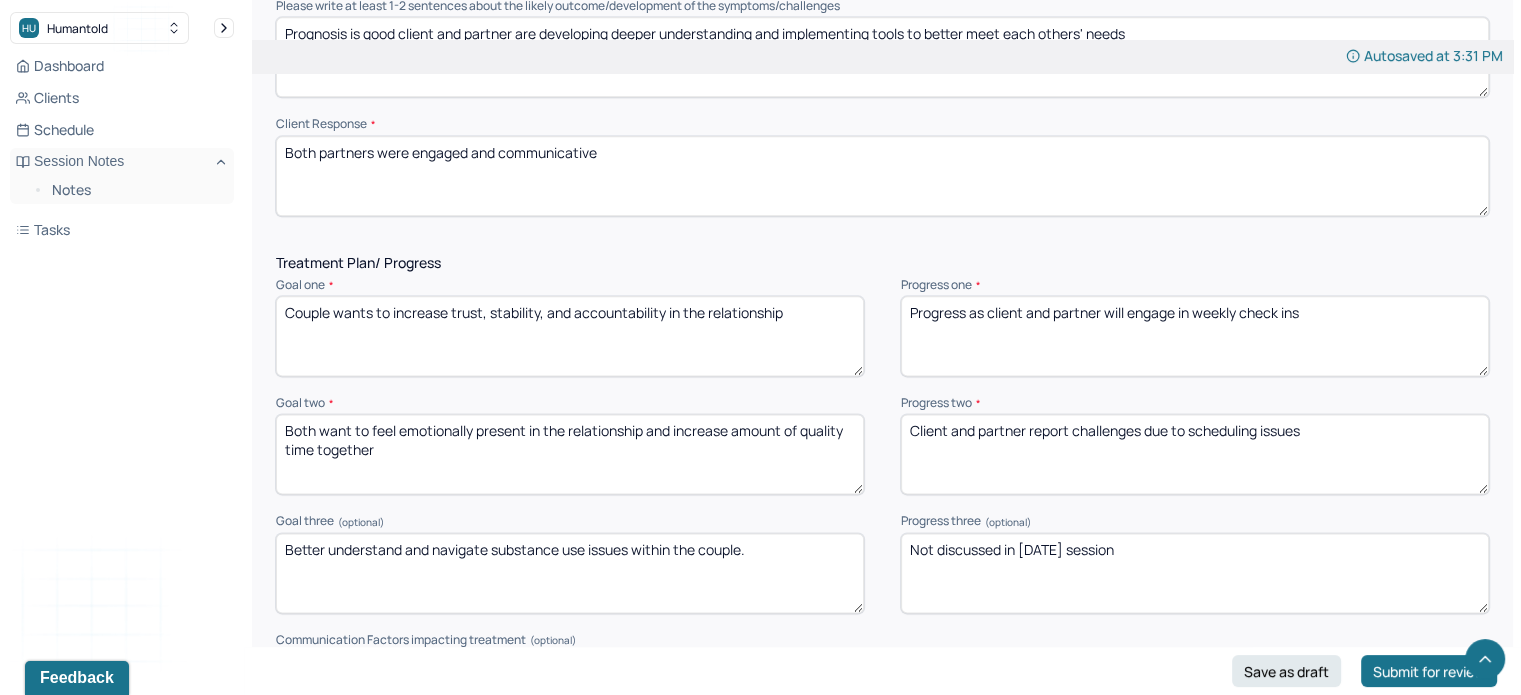 click on "Client and partner report challenges due to scheduling issues" at bounding box center (1195, 454) 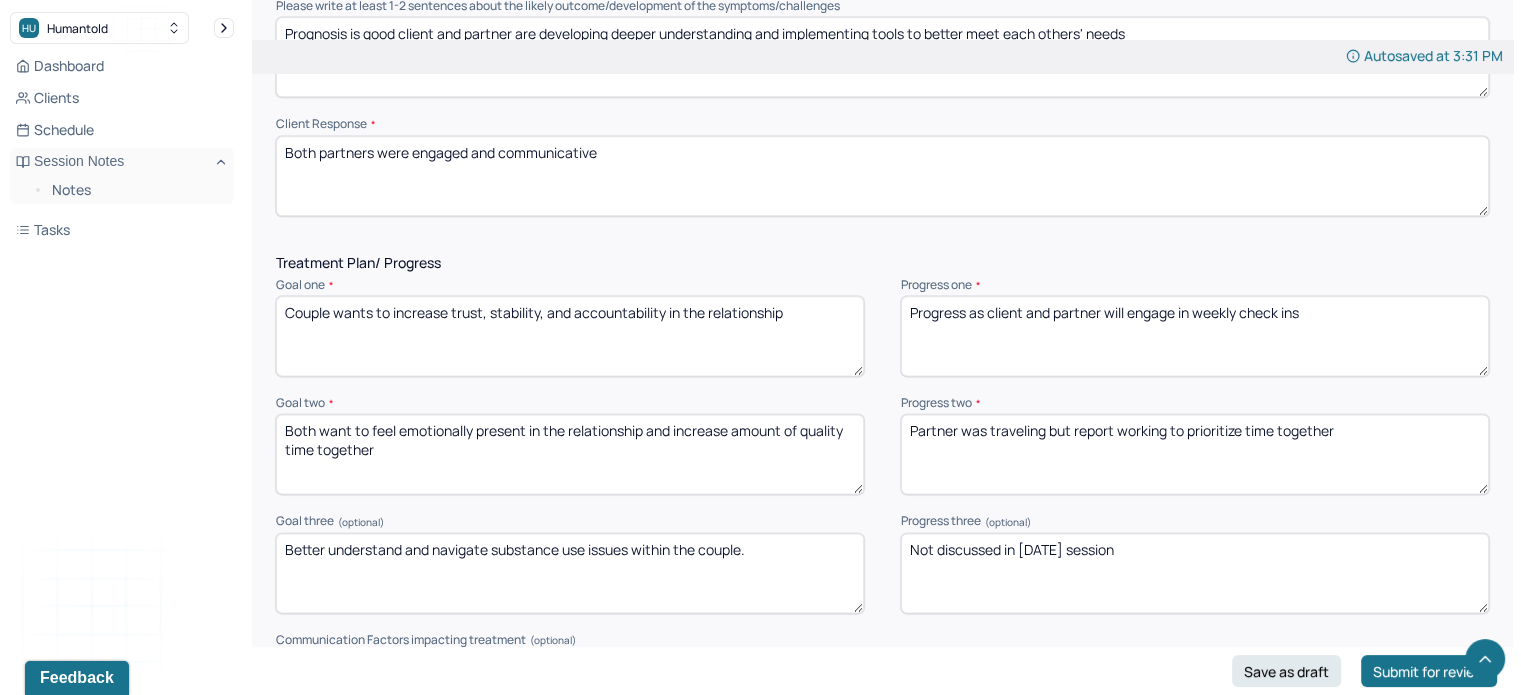 scroll, scrollTop: 2928, scrollLeft: 0, axis: vertical 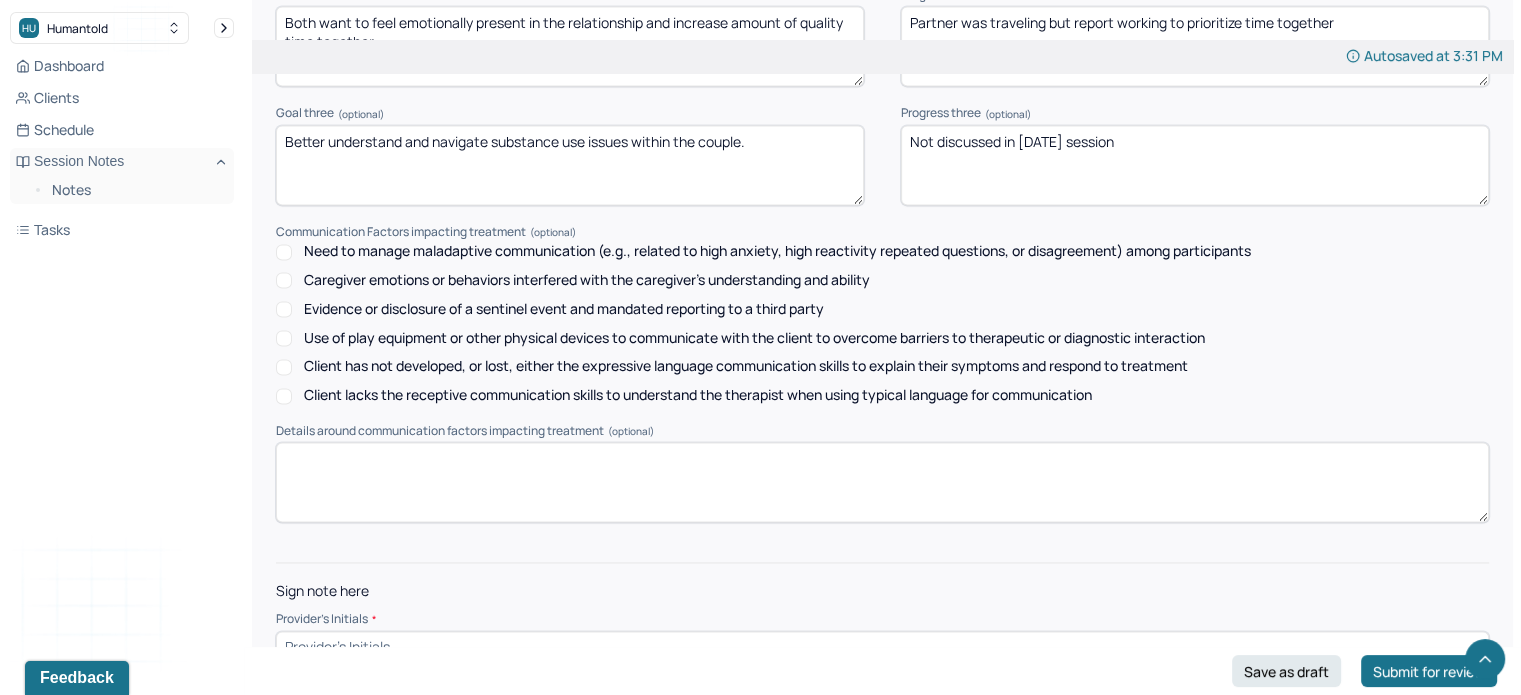 type on "Partner was traveling but report working to prioritize time together" 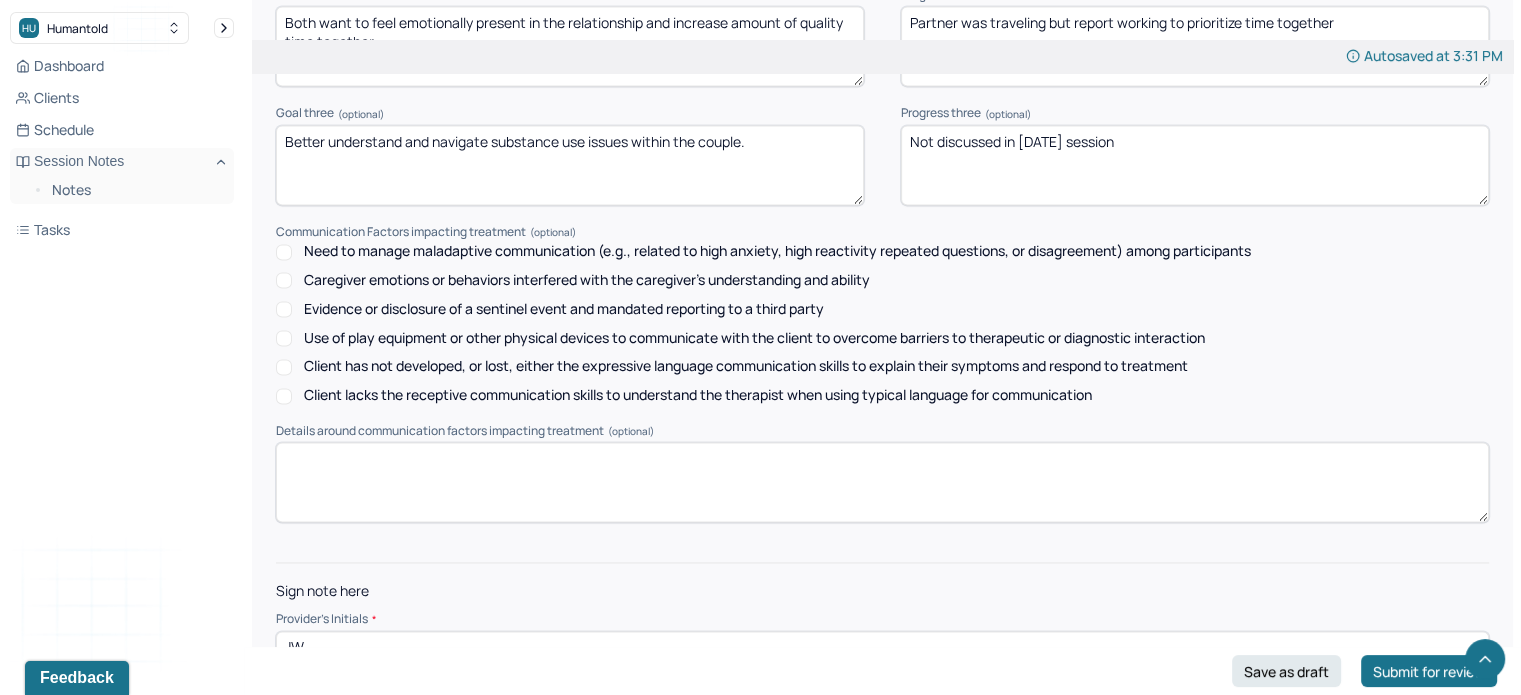 type on "JW" 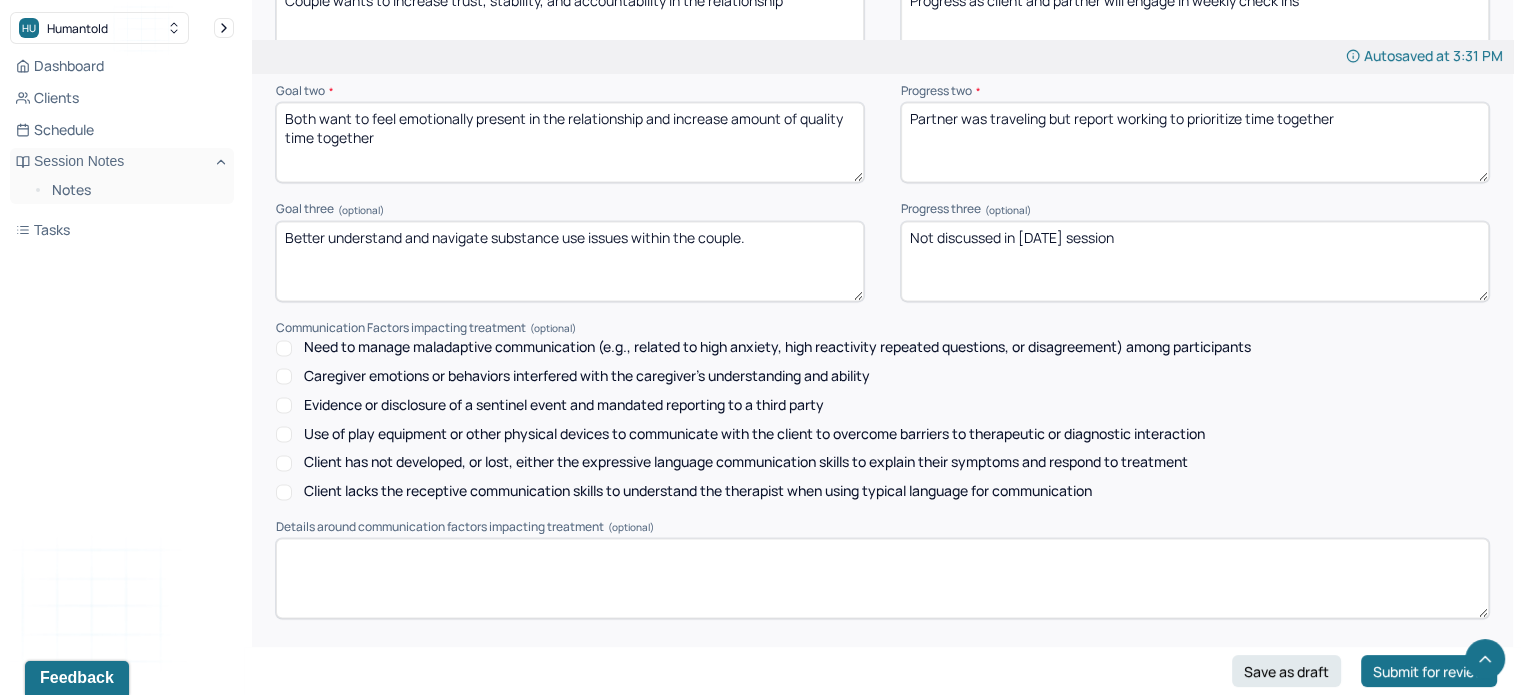 scroll, scrollTop: 2928, scrollLeft: 0, axis: vertical 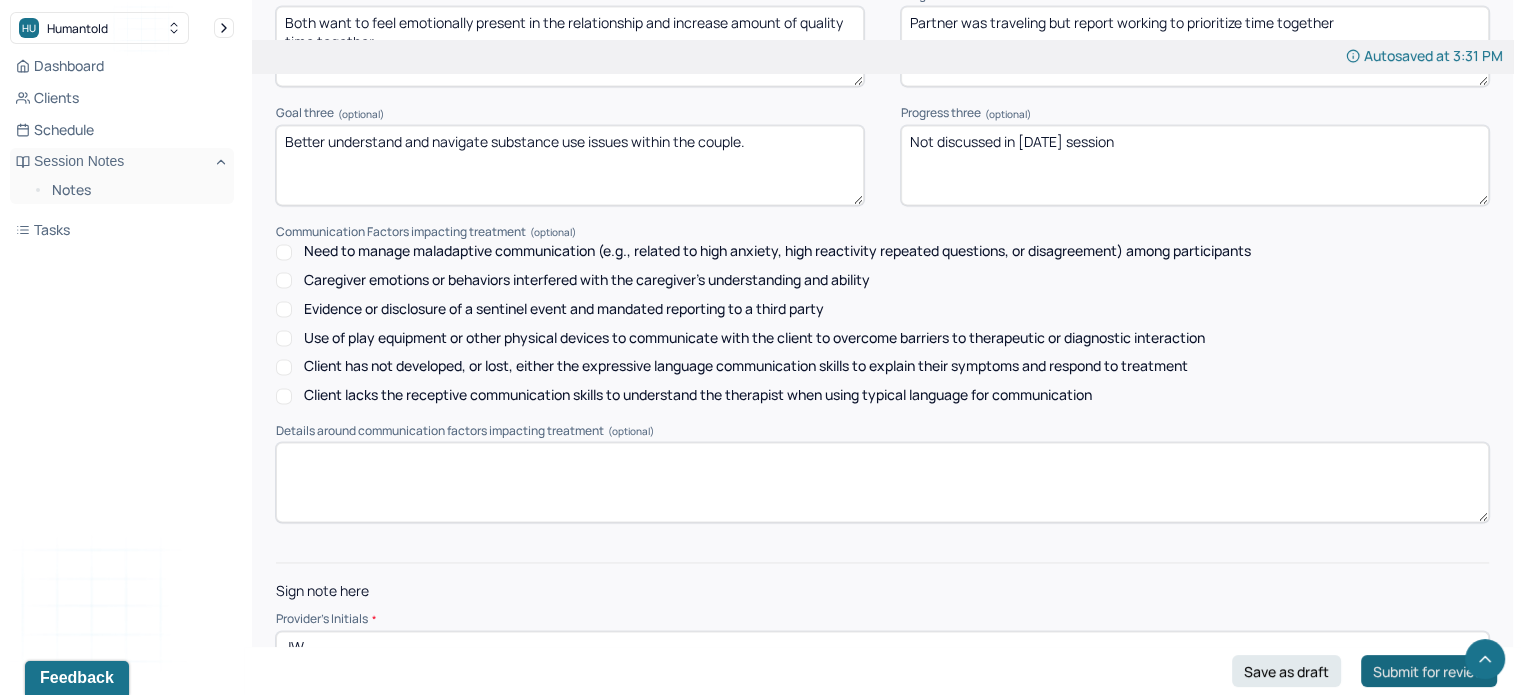 click on "Submit for review" at bounding box center (1429, 671) 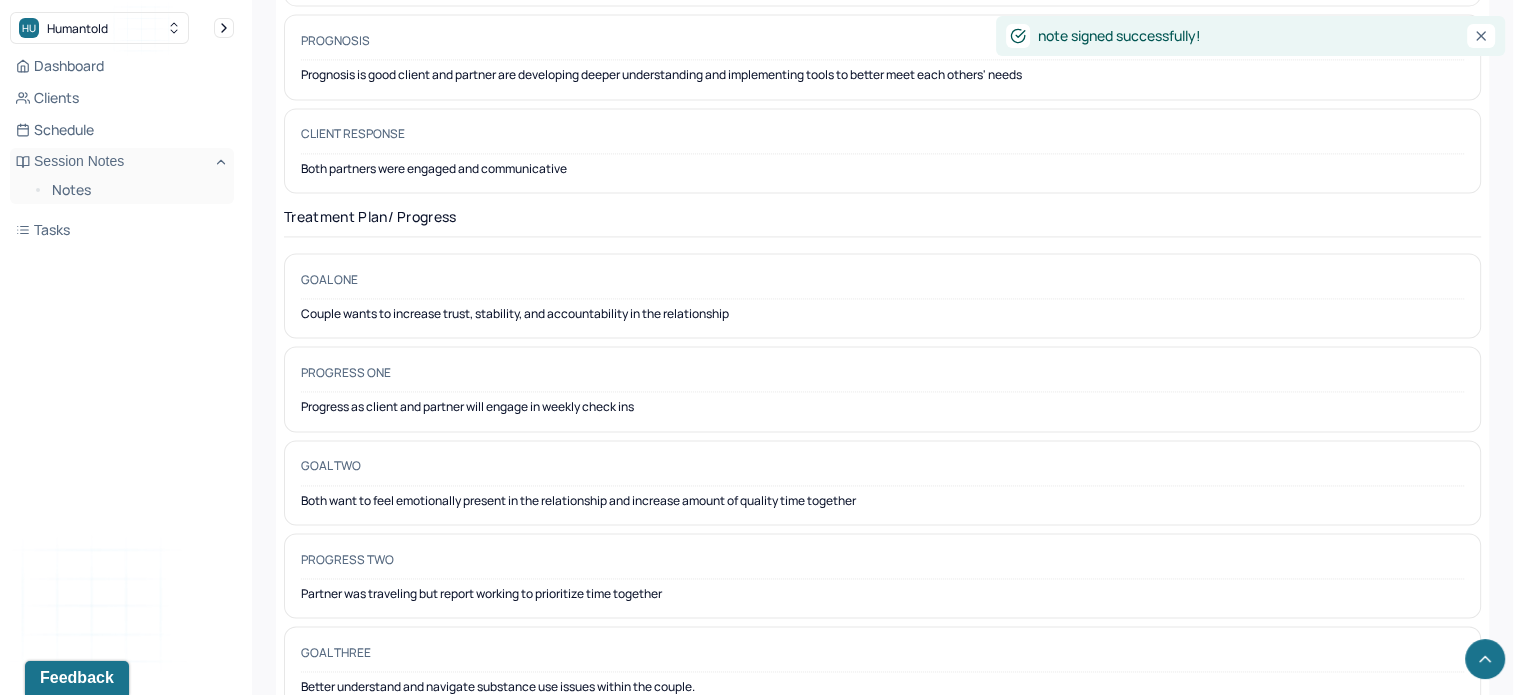 click on "Notes" at bounding box center (122, 190) 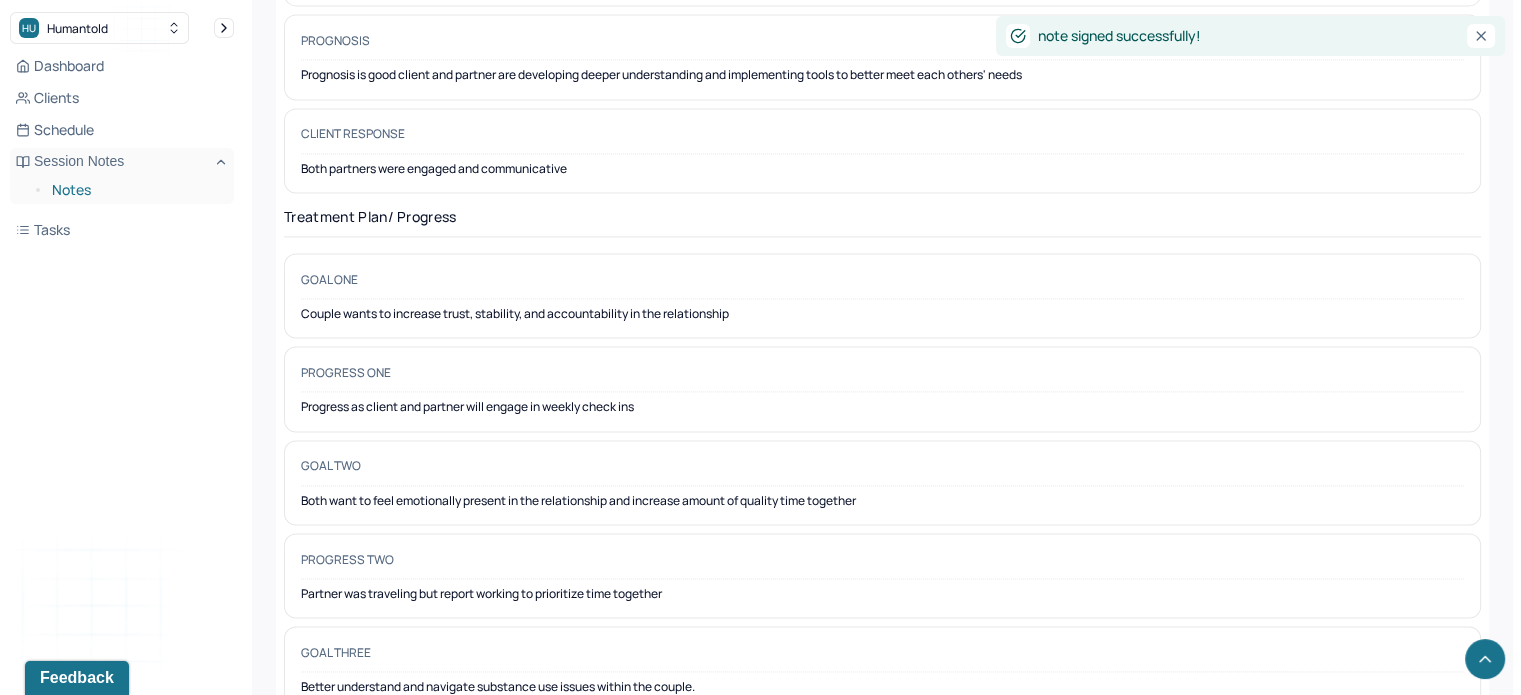 click on "Notes" at bounding box center [135, 190] 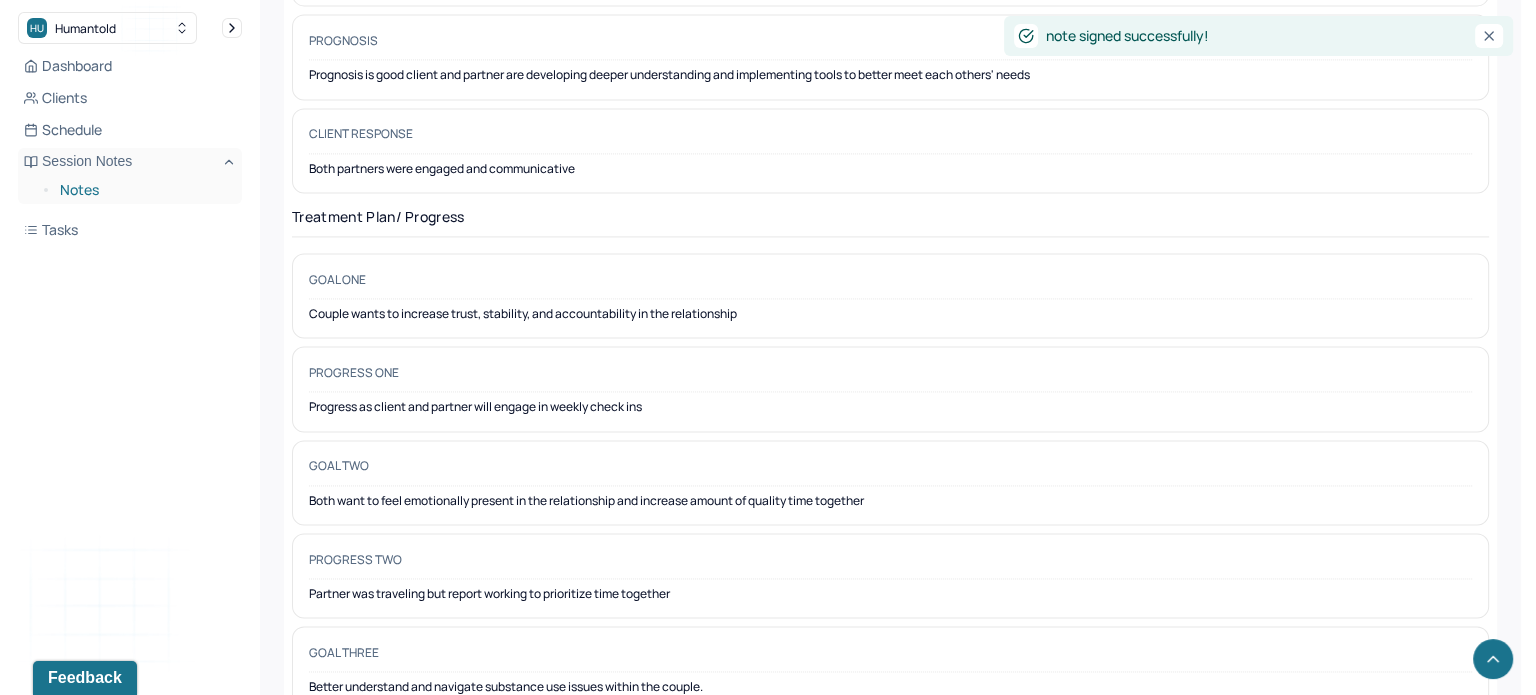 scroll, scrollTop: 0, scrollLeft: 0, axis: both 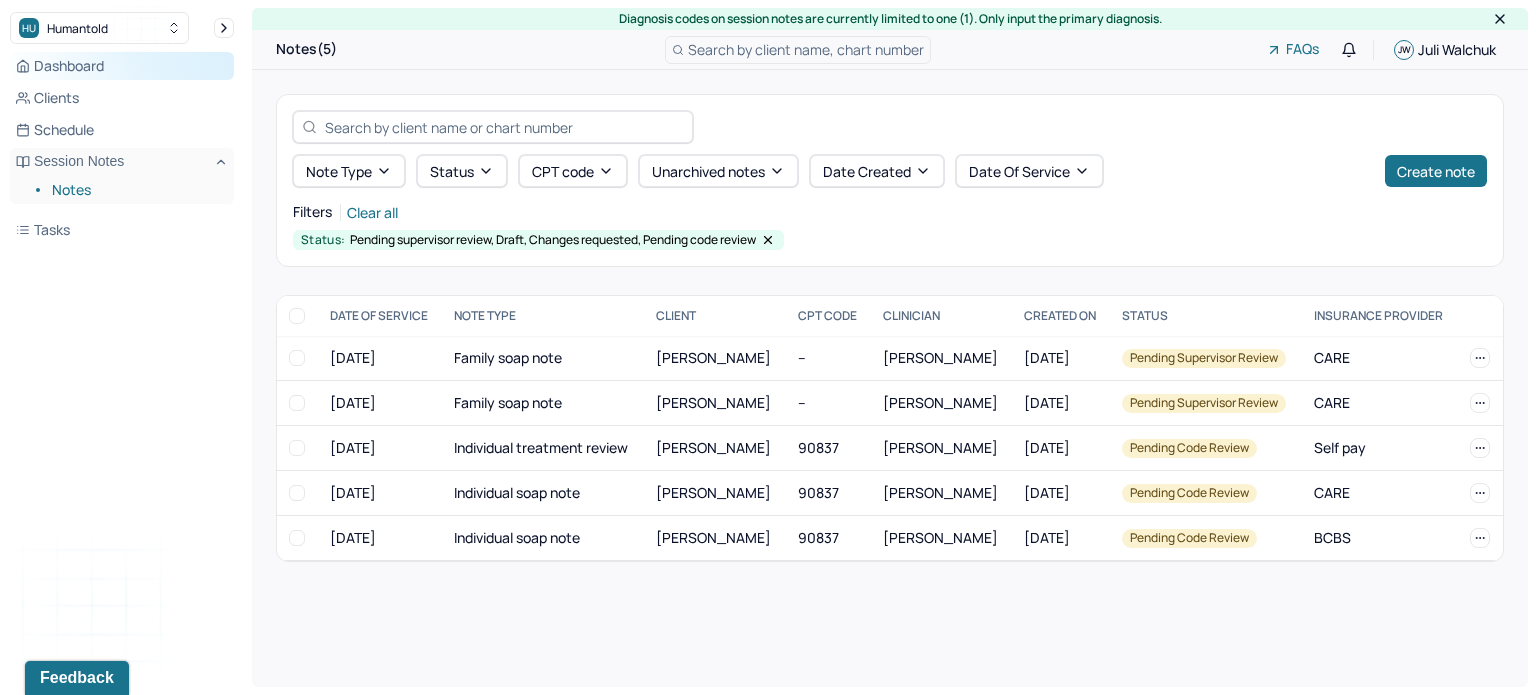 click on "Dashboard" at bounding box center [122, 66] 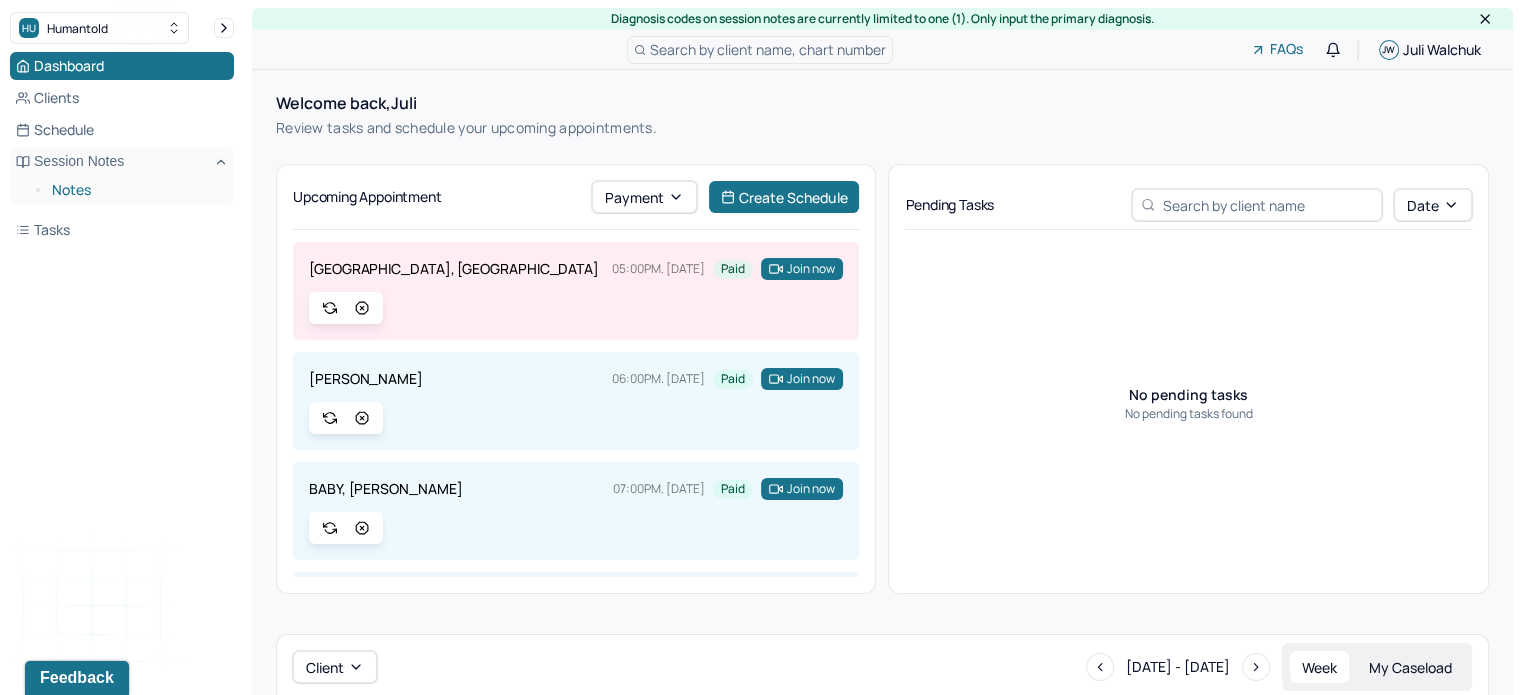 click on "Notes" at bounding box center [135, 190] 